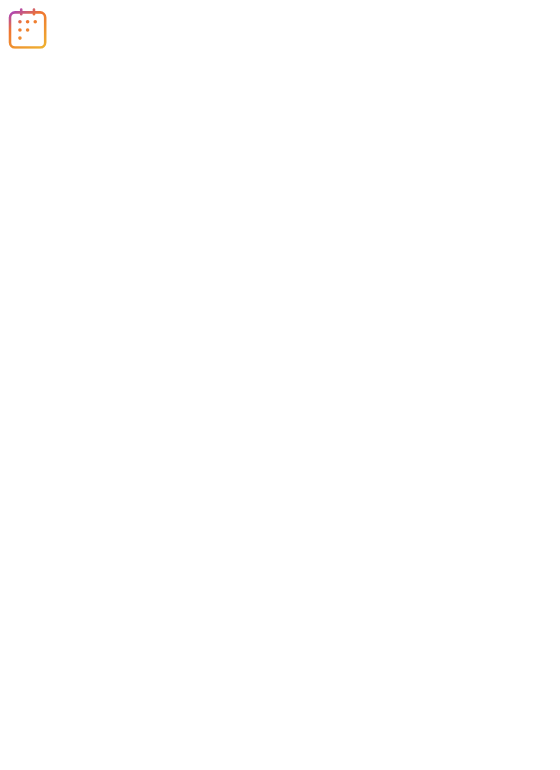 scroll, scrollTop: 0, scrollLeft: 0, axis: both 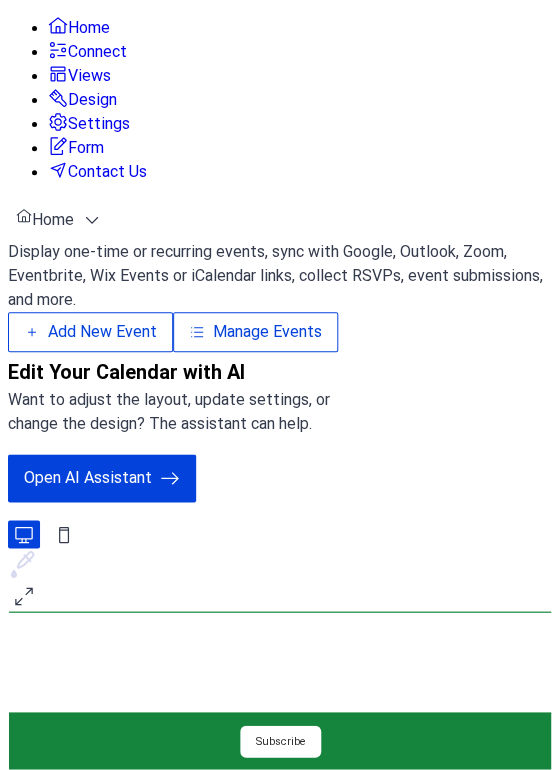 click on "Manage Events" at bounding box center (267, 332) 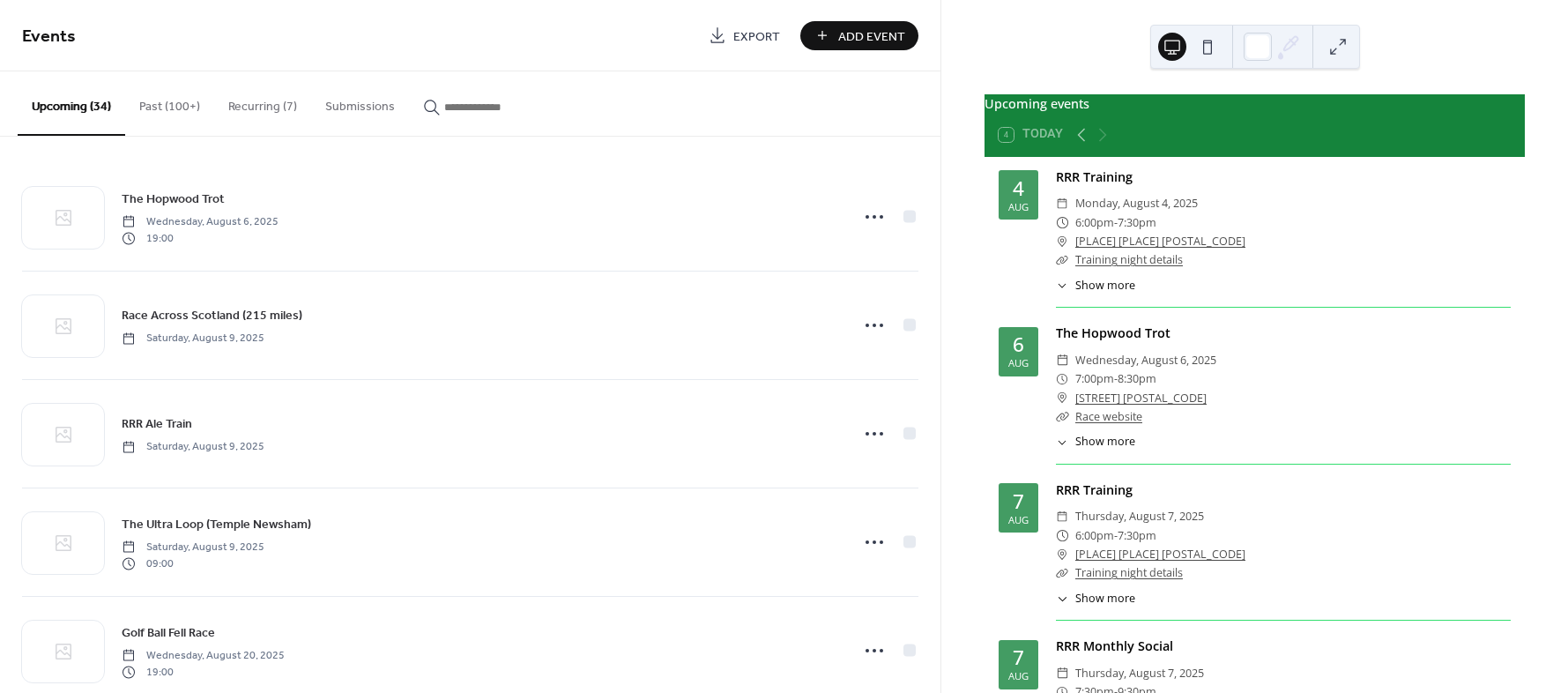 scroll, scrollTop: 0, scrollLeft: 0, axis: both 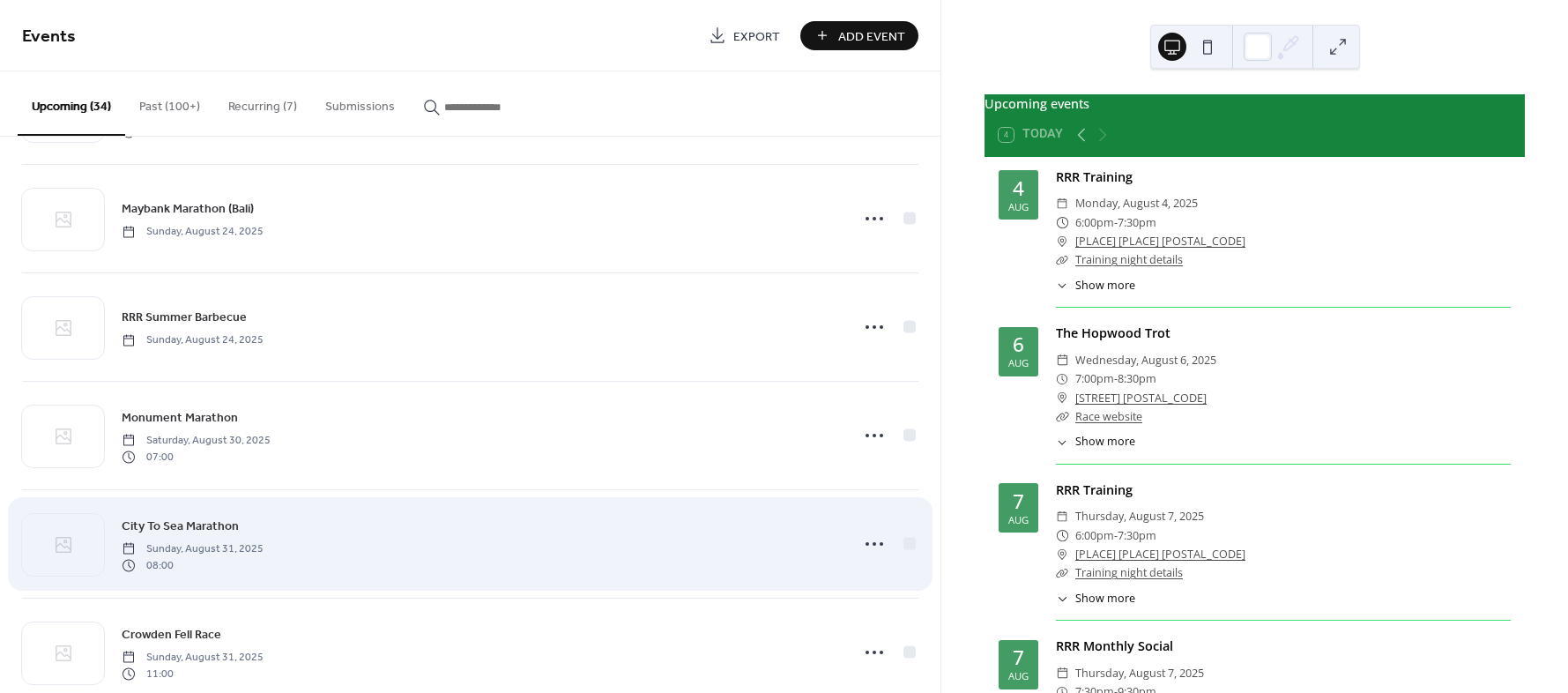 click on "City To Sea Marathon Sunday, August 31, 2025 08:00" at bounding box center (470, 544) 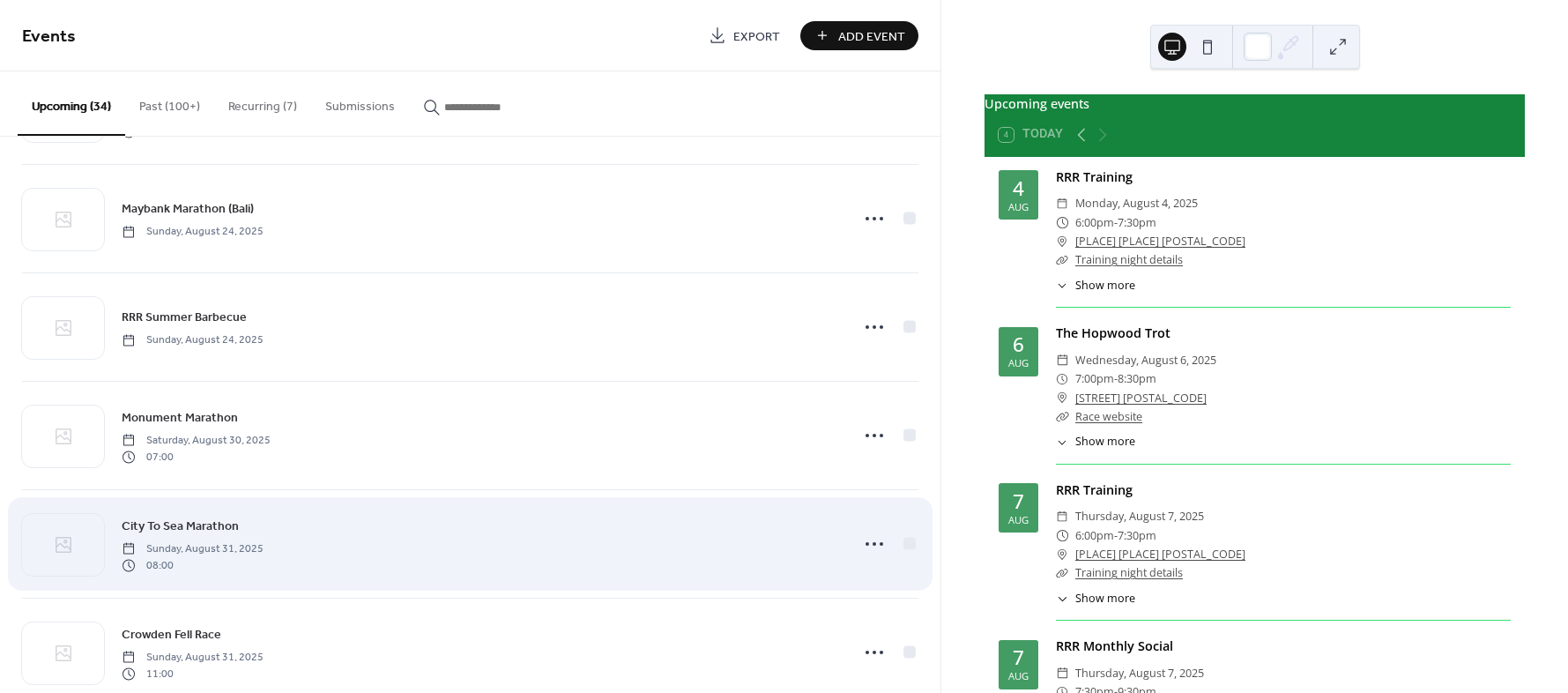 scroll, scrollTop: 1063, scrollLeft: 0, axis: vertical 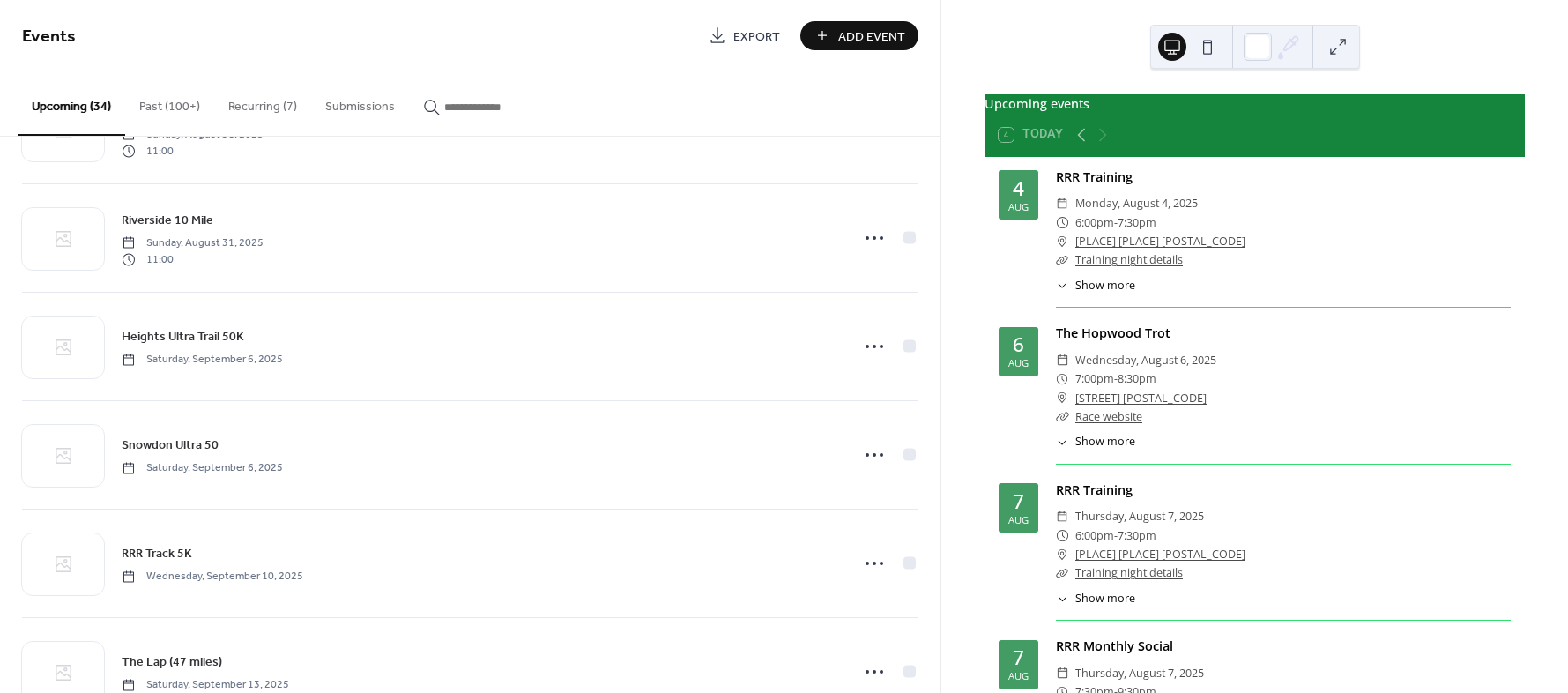 click 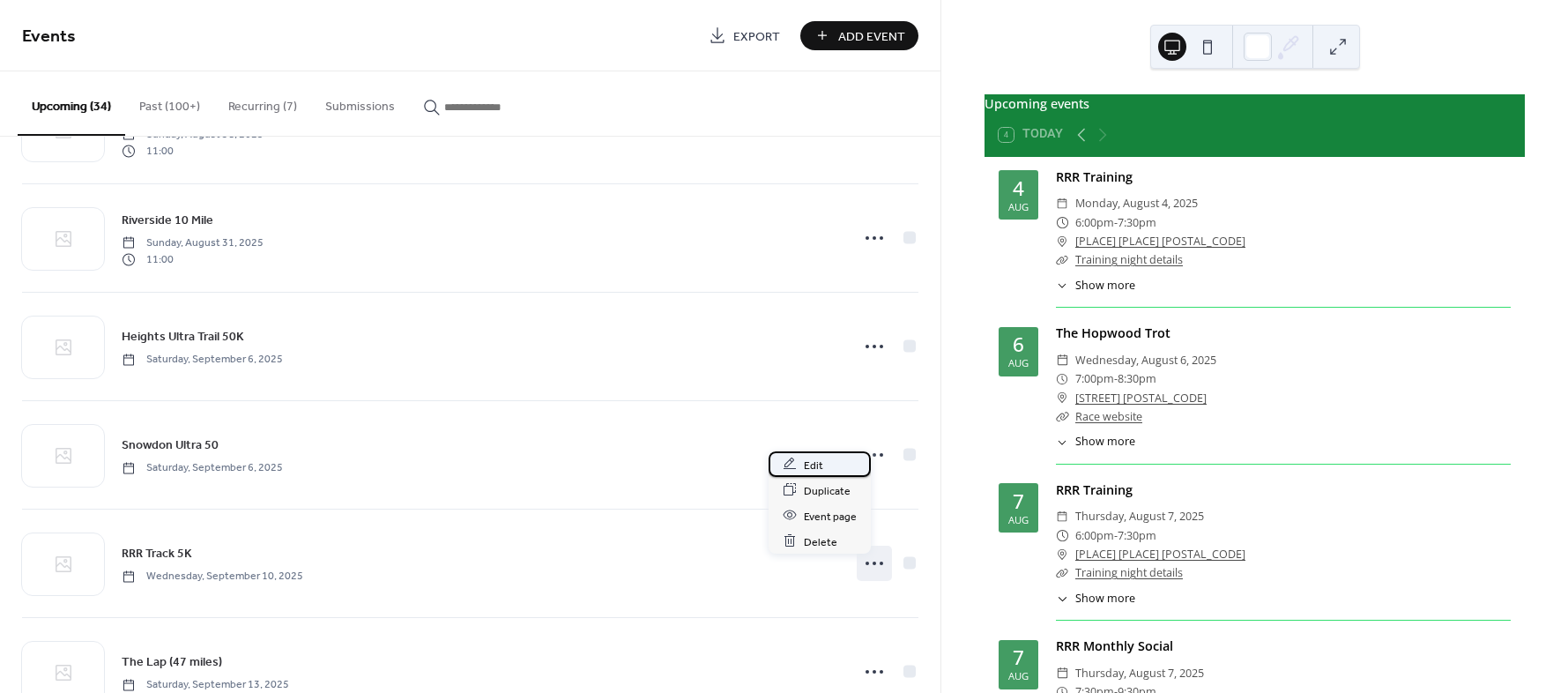 click on "Edit" at bounding box center (814, 465) 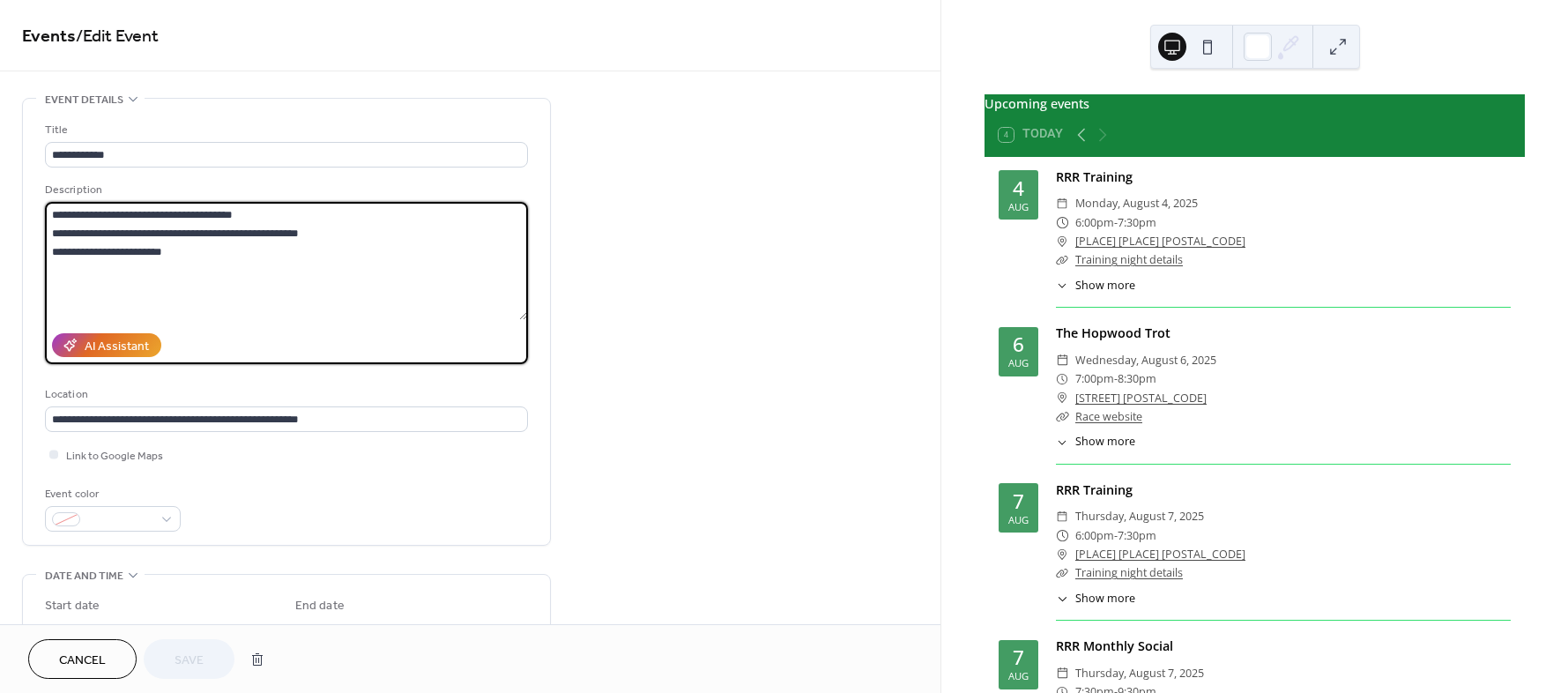 click on "**********" at bounding box center [286, 261] 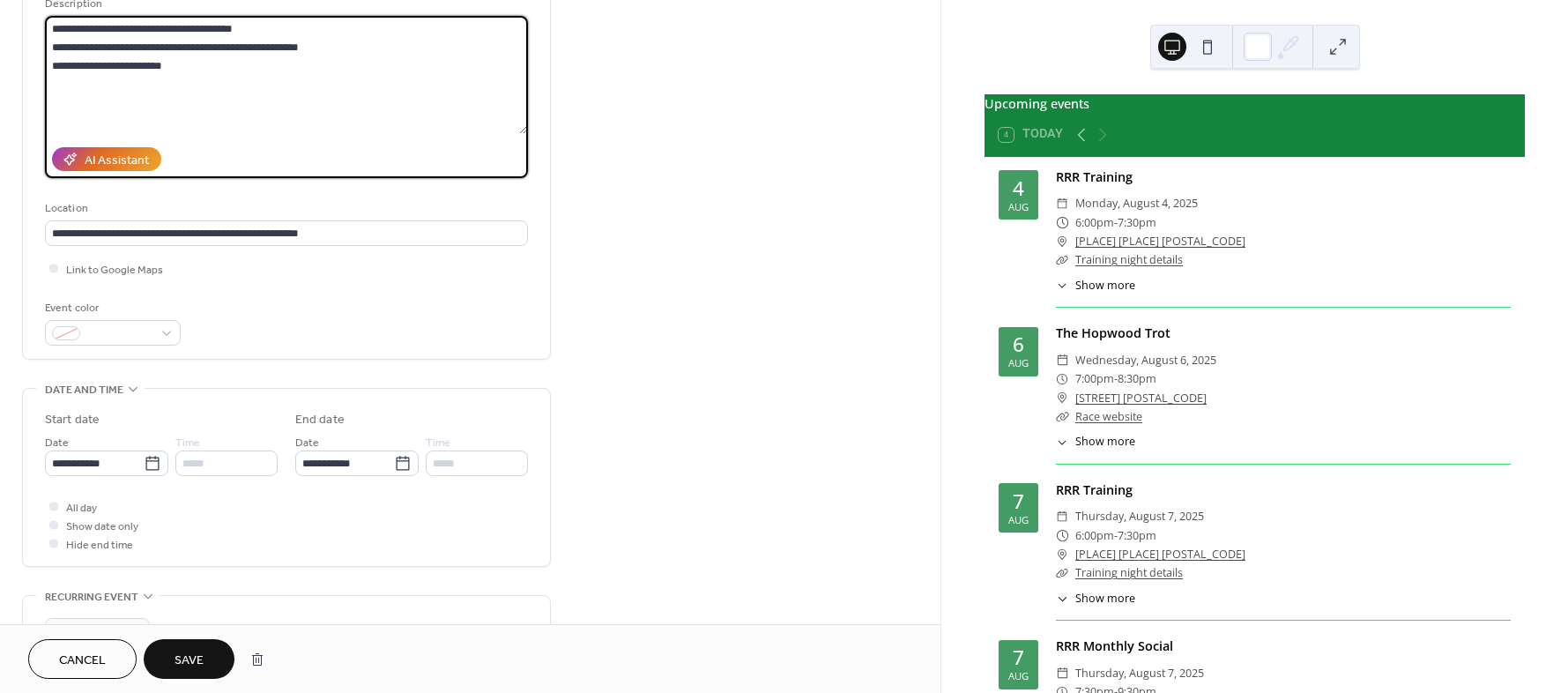scroll, scrollTop: 111, scrollLeft: 0, axis: vertical 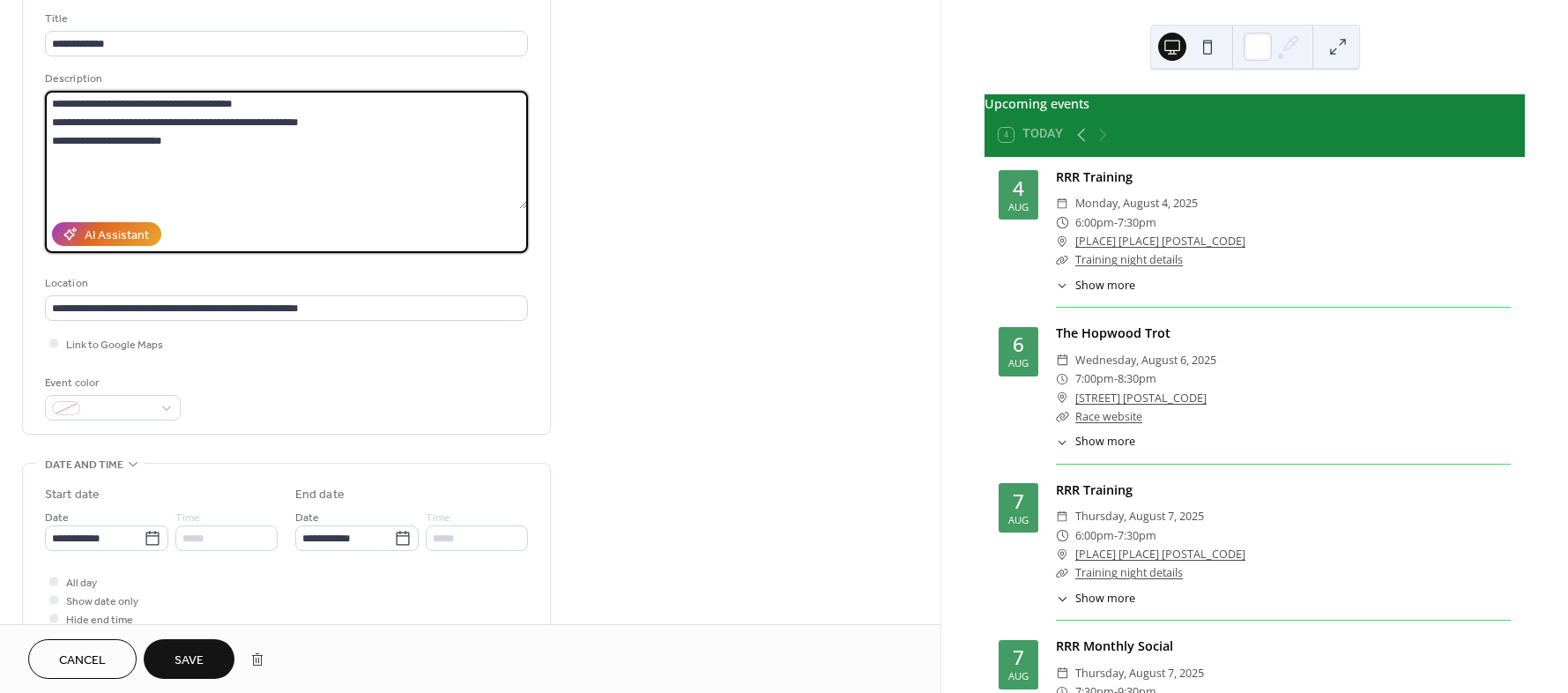 click on "**********" at bounding box center [286, 150] 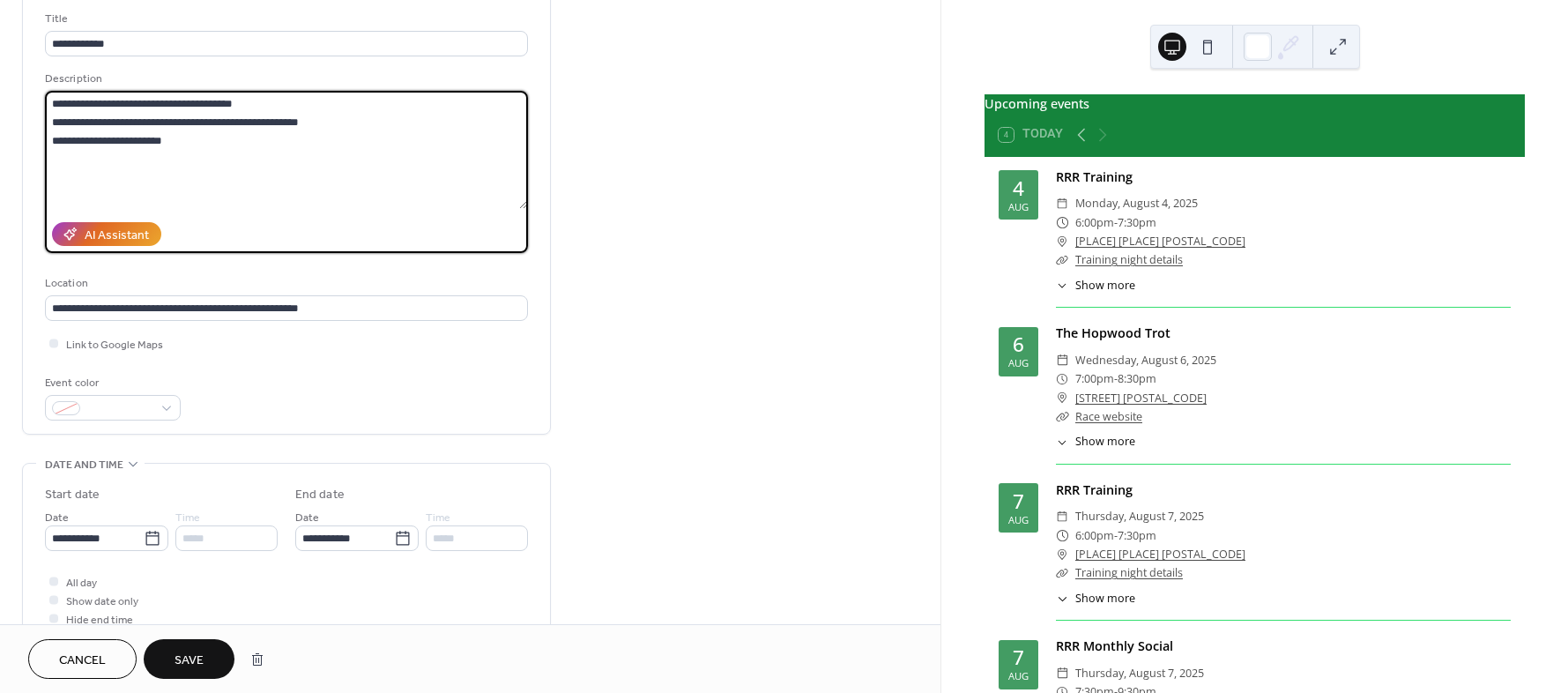 click on "**********" at bounding box center (286, 150) 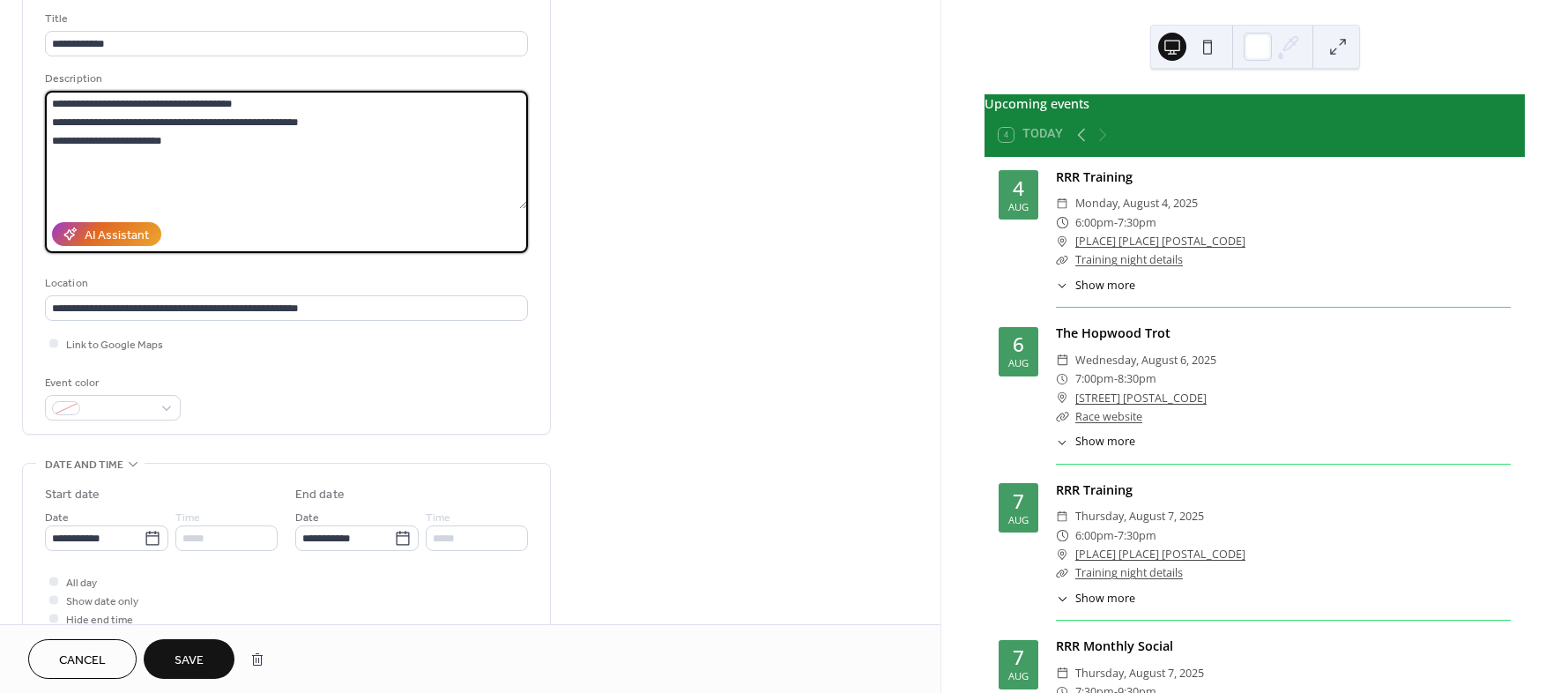 drag, startPoint x: 92, startPoint y: 143, endPoint x: 160, endPoint y: 140, distance: 68.06614 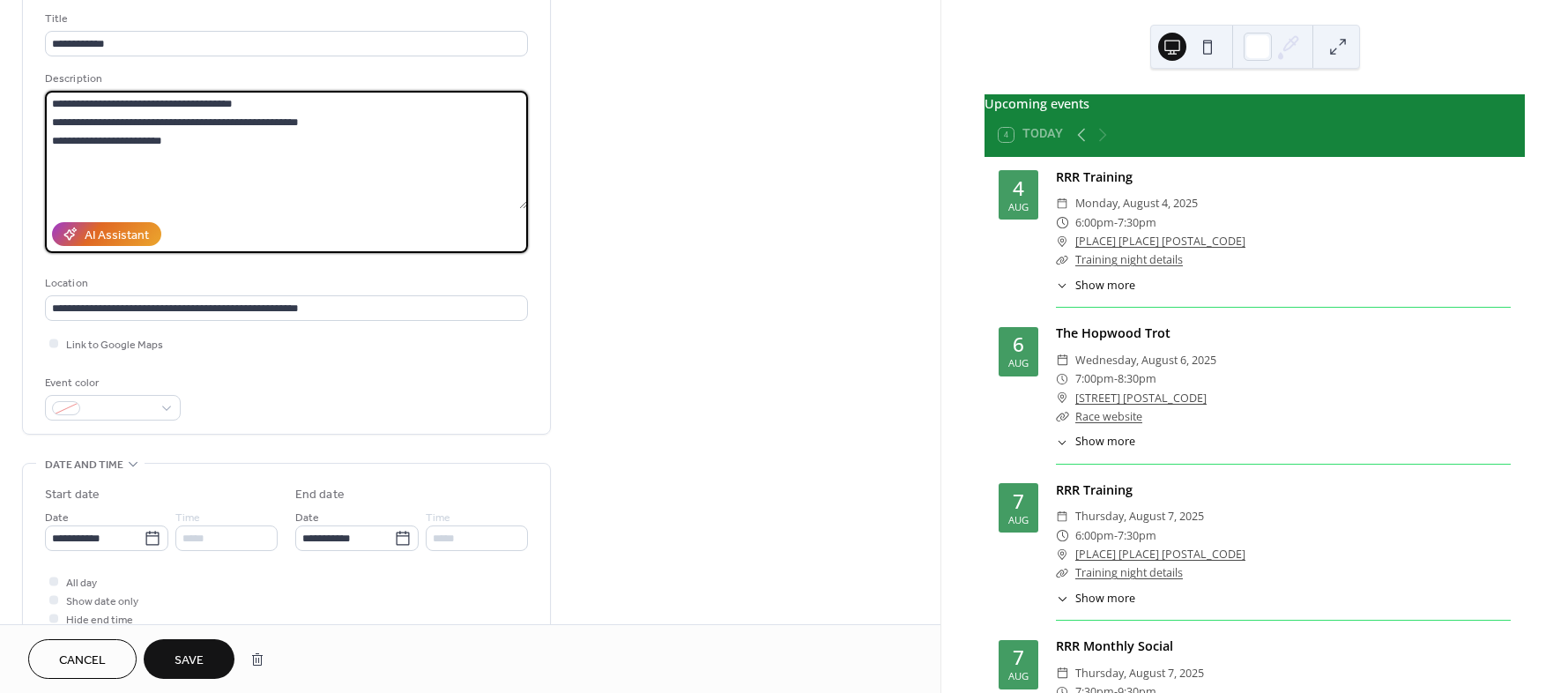 click on "**********" at bounding box center (286, 150) 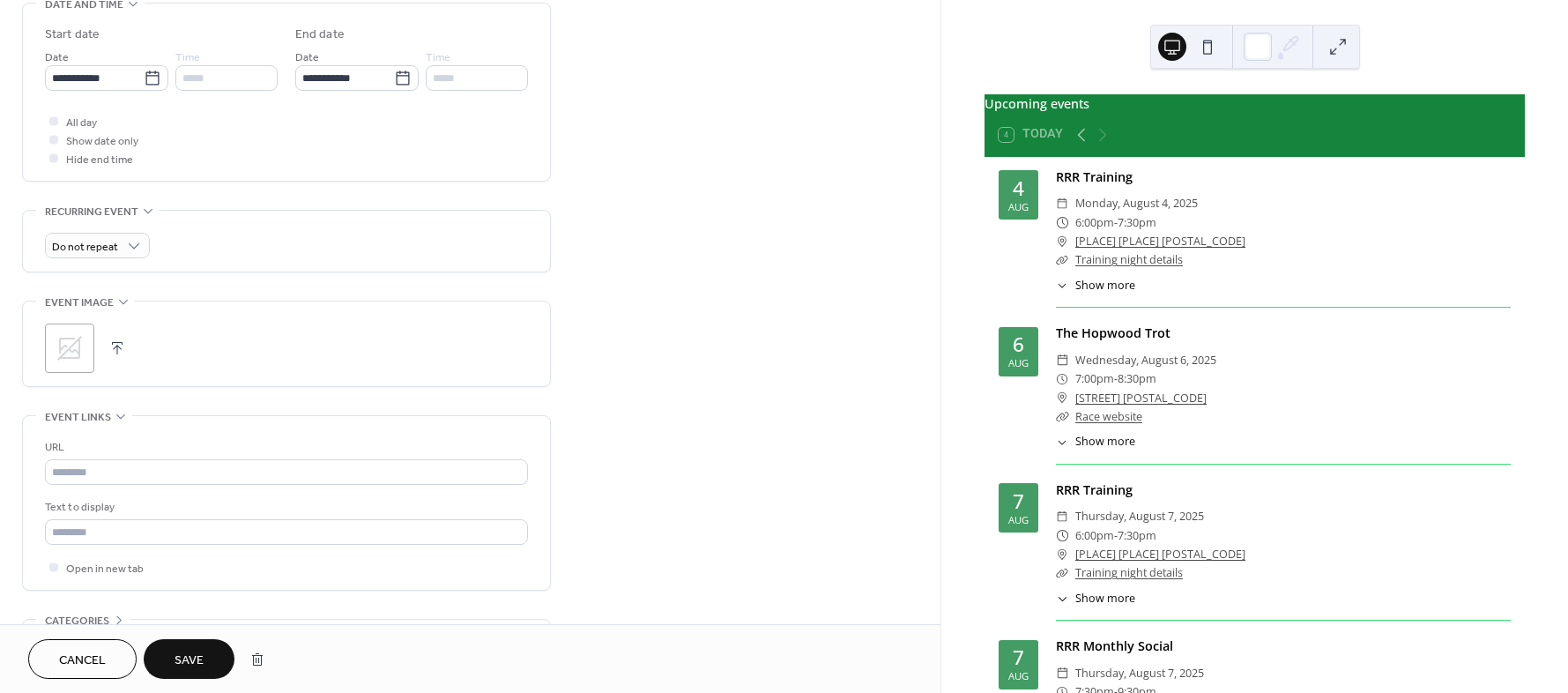 scroll, scrollTop: 607, scrollLeft: 0, axis: vertical 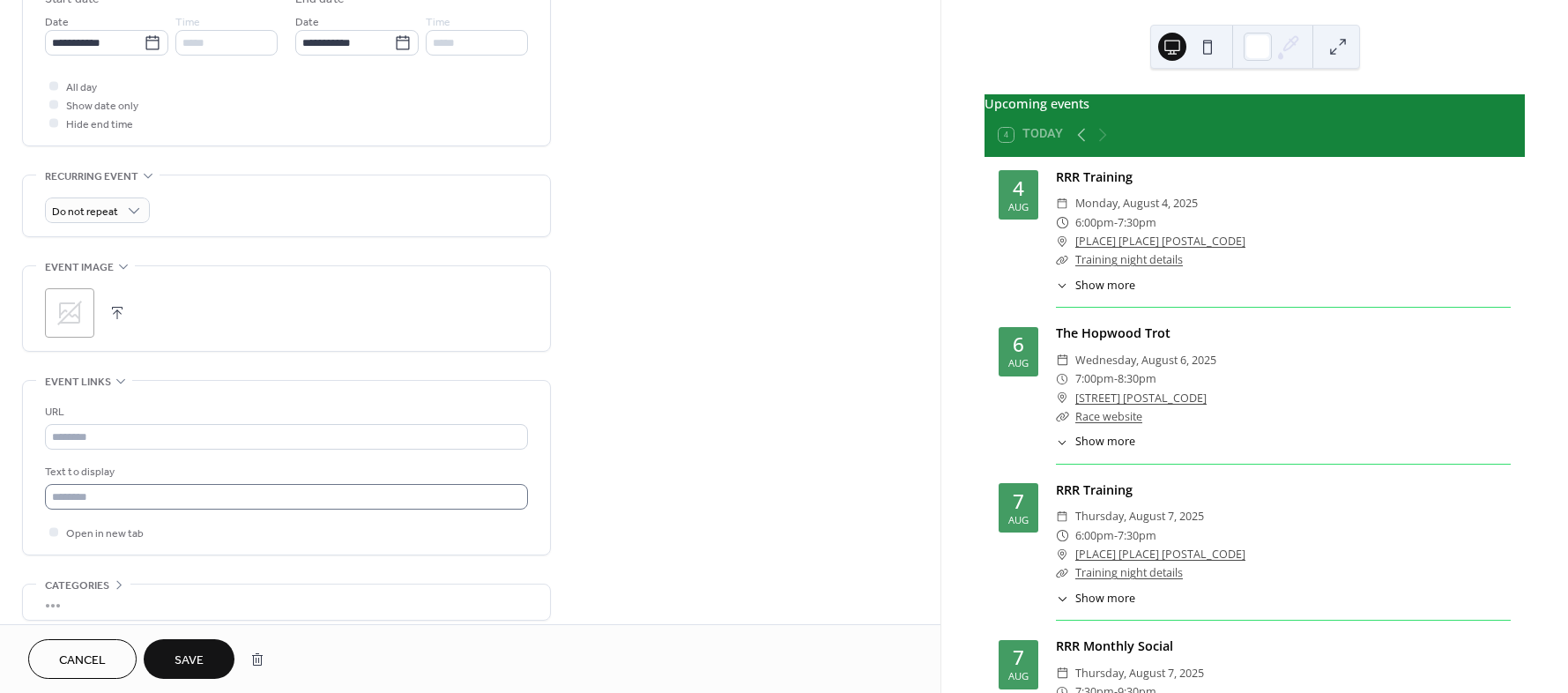 type on "**********" 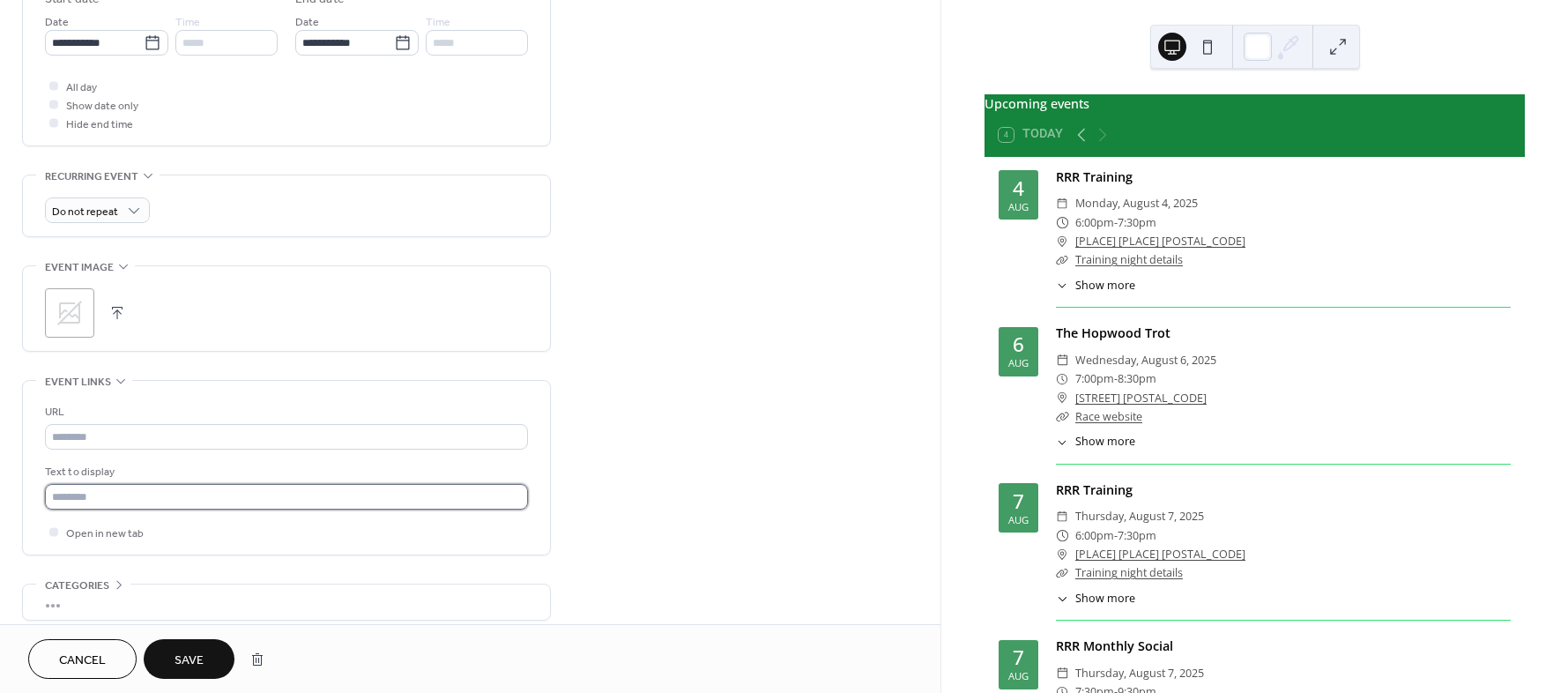click at bounding box center (286, 496) 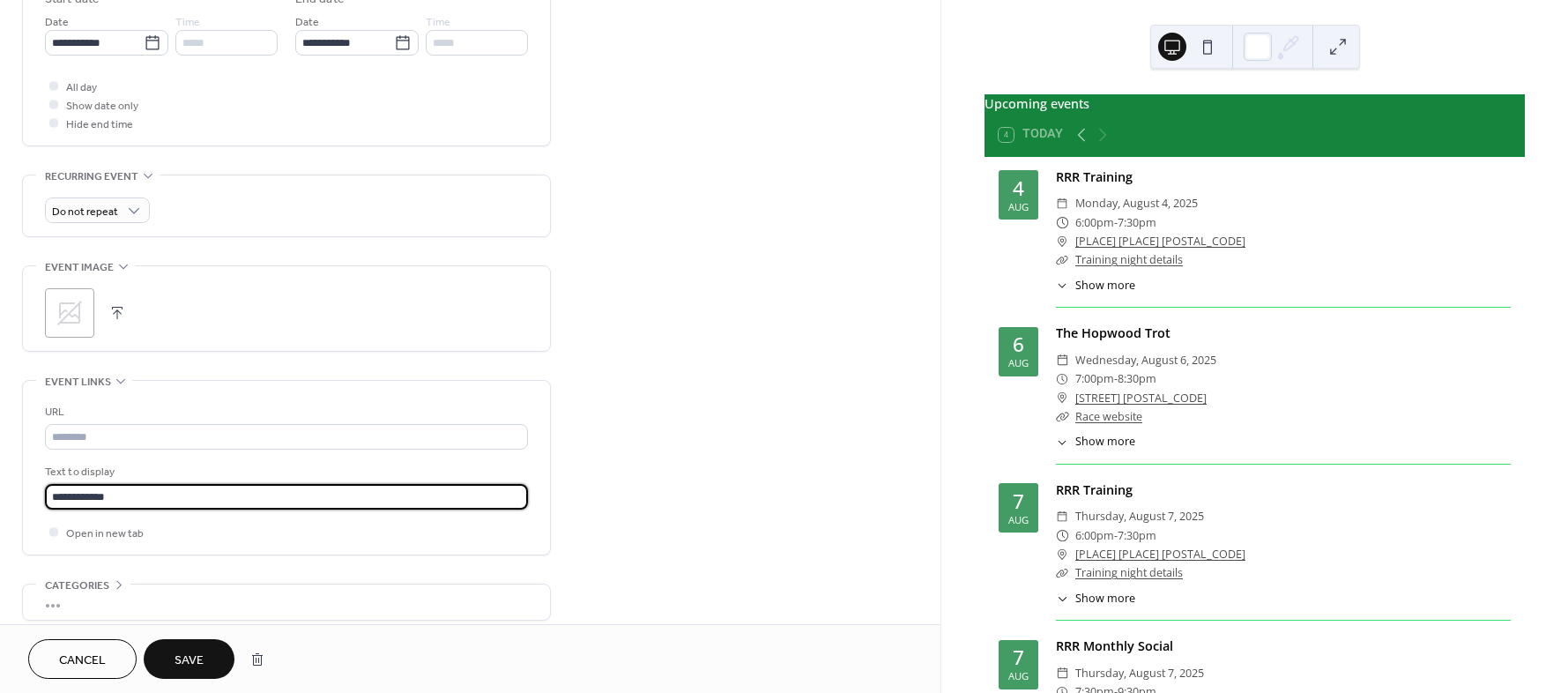 type on "**********" 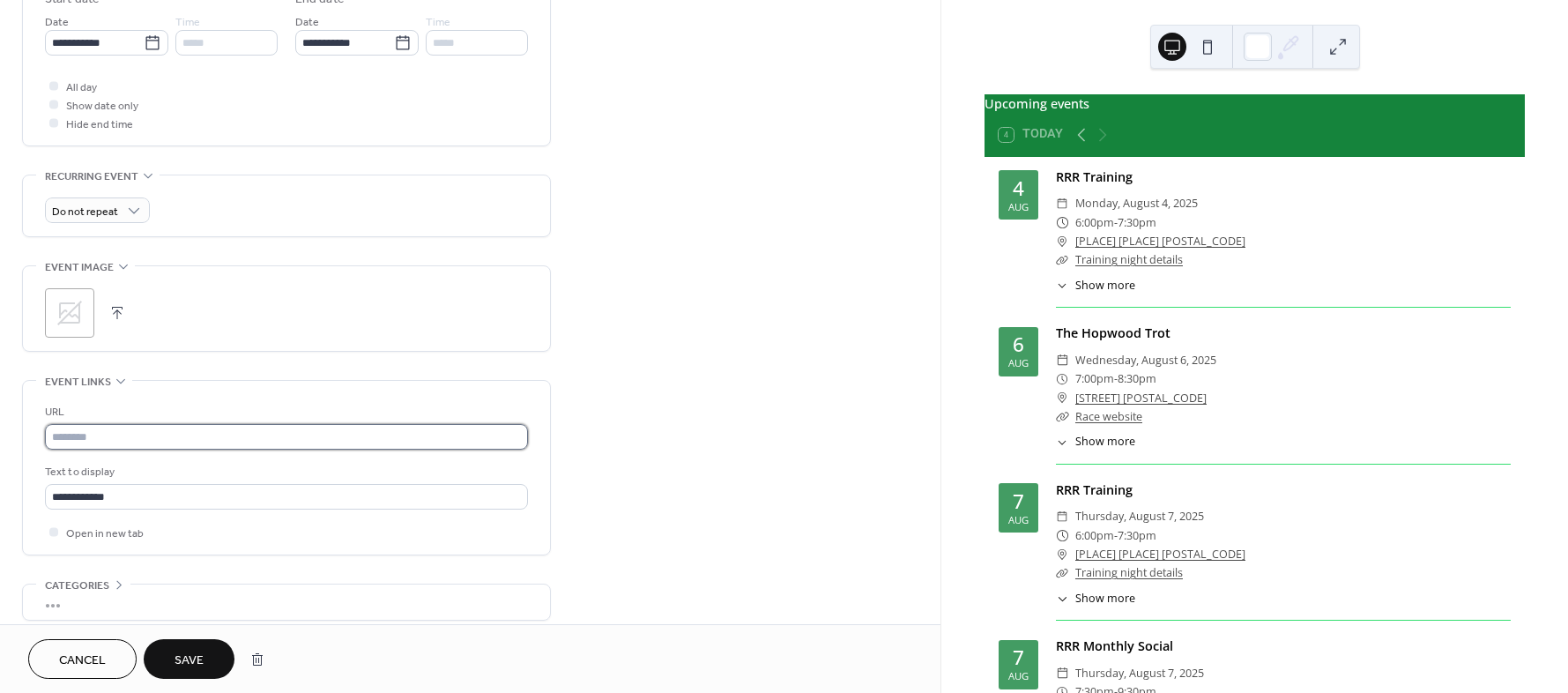 click at bounding box center (286, 436) 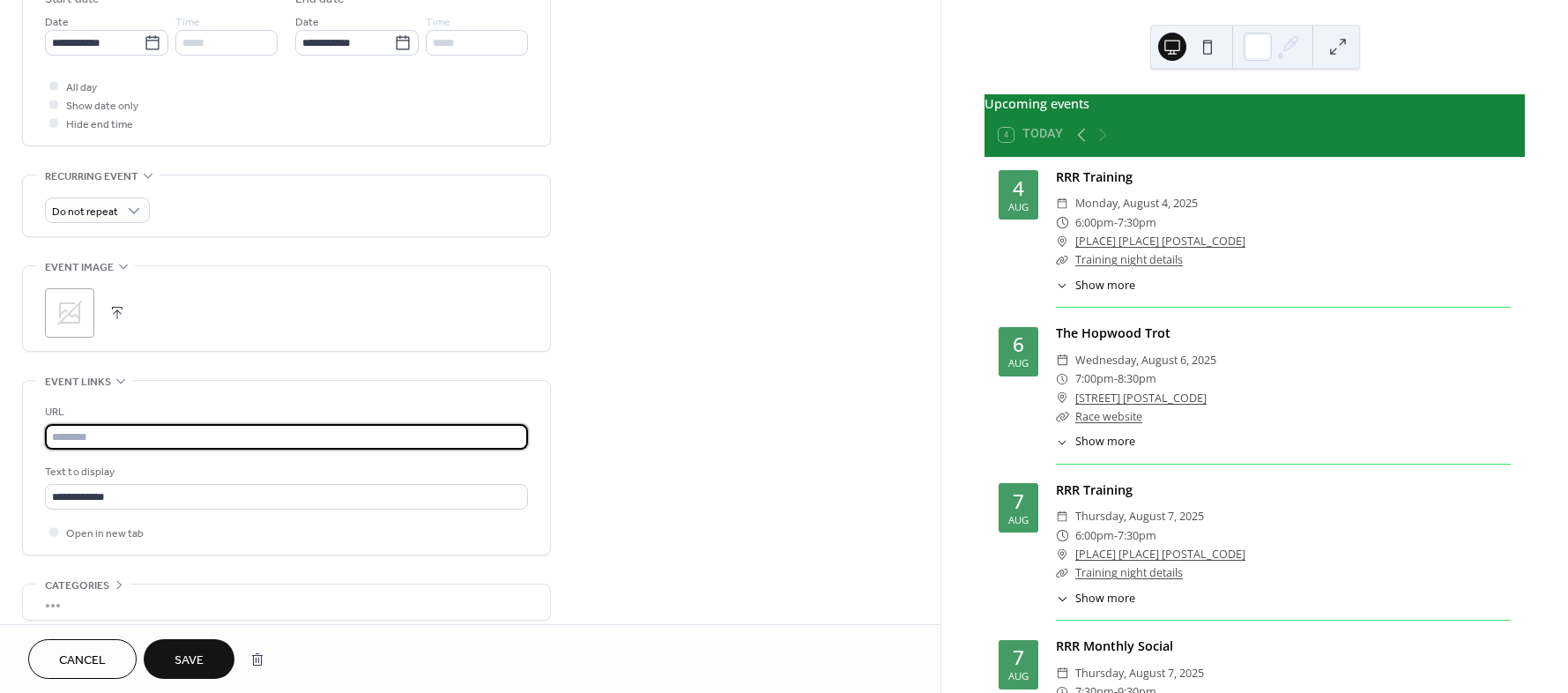 paste on "**********" 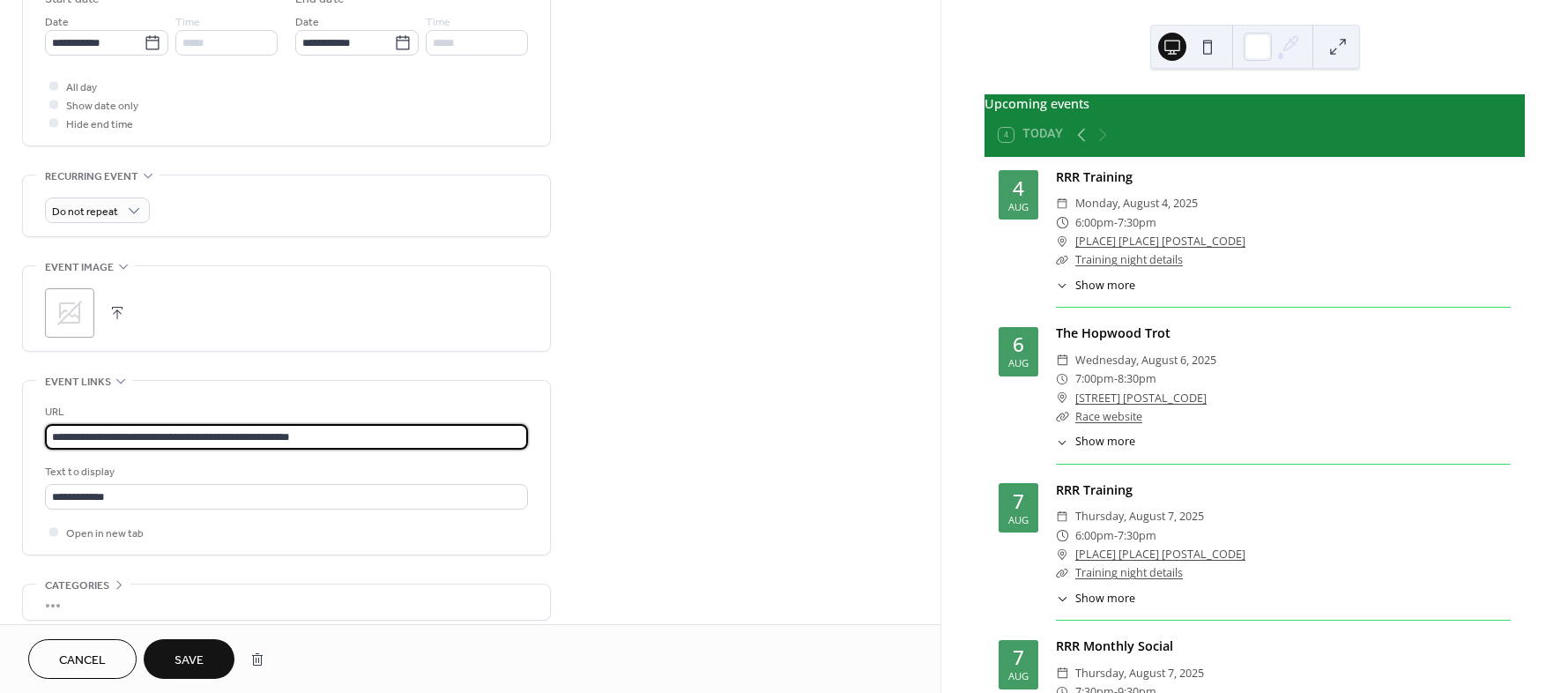 type on "**********" 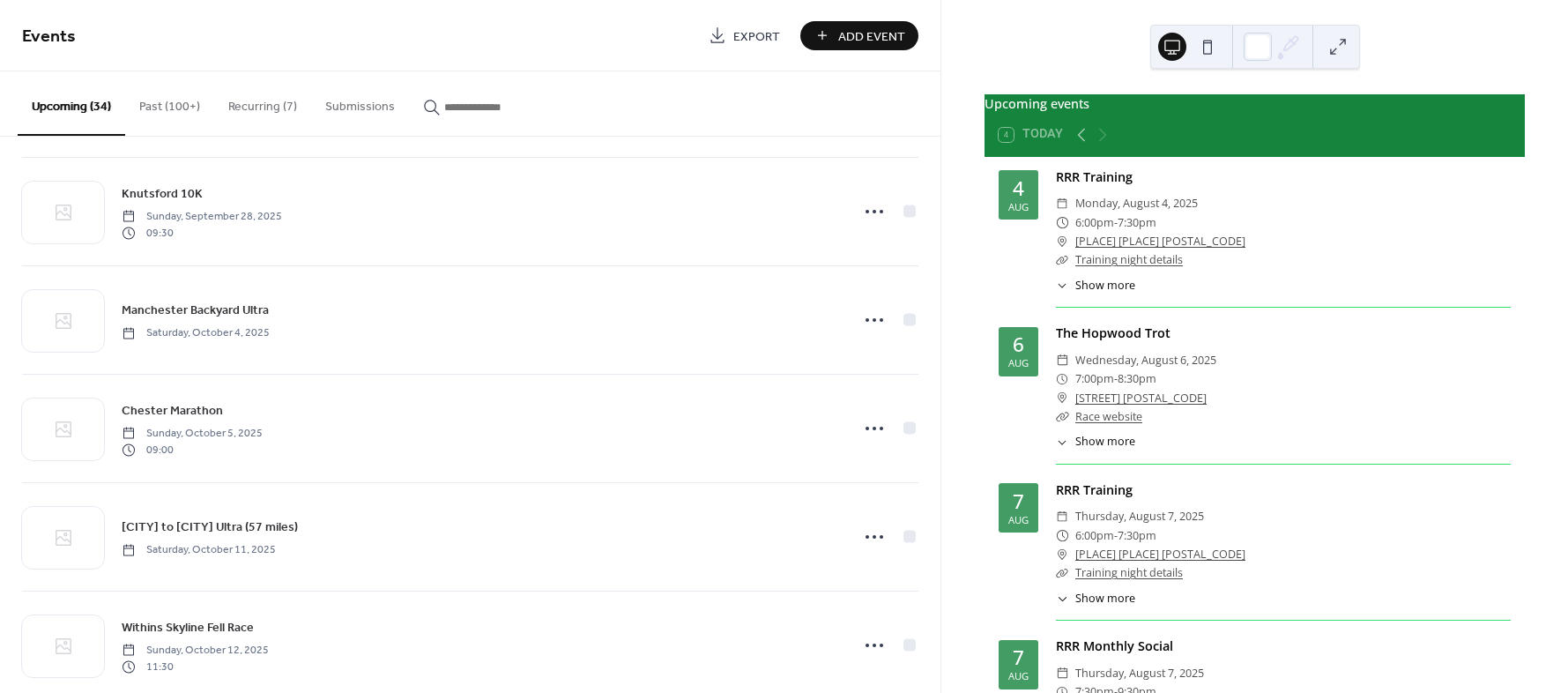 scroll, scrollTop: 2053, scrollLeft: 0, axis: vertical 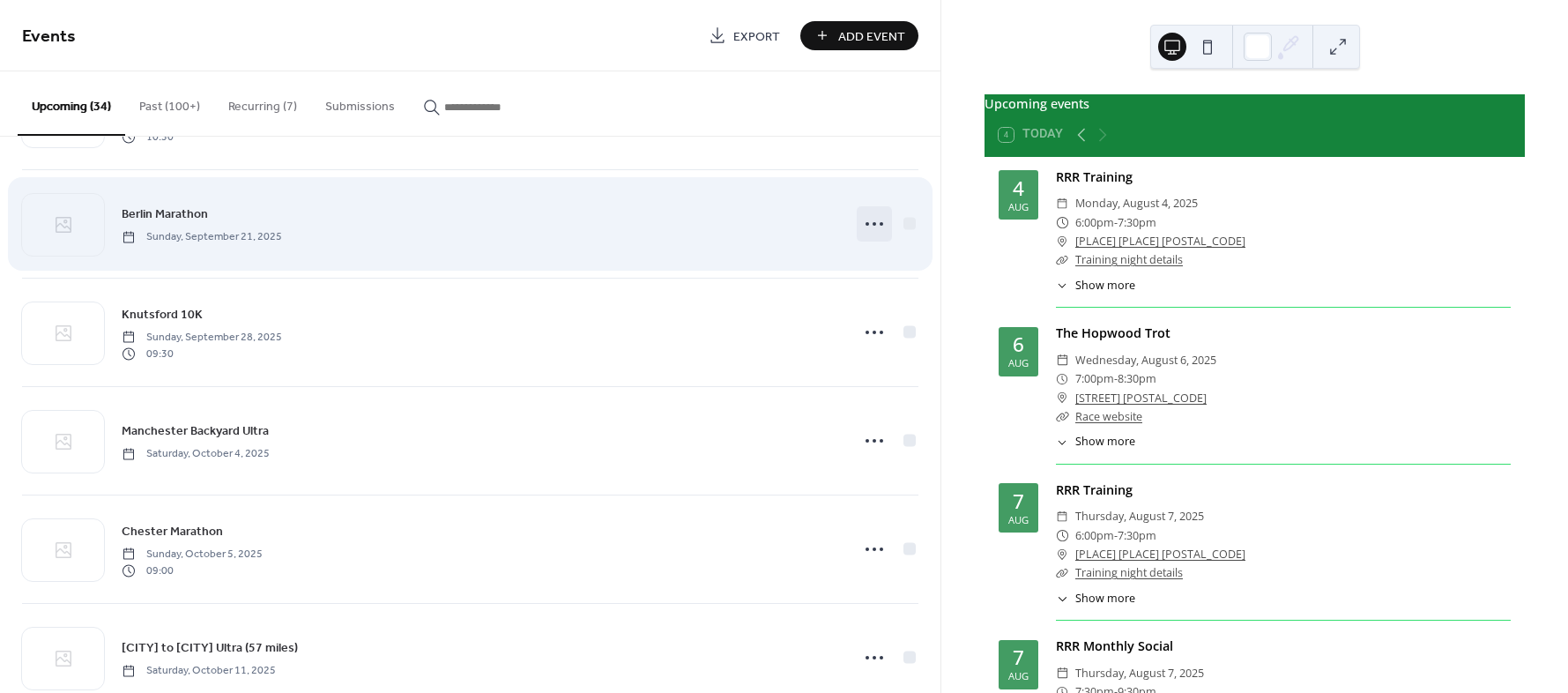 click 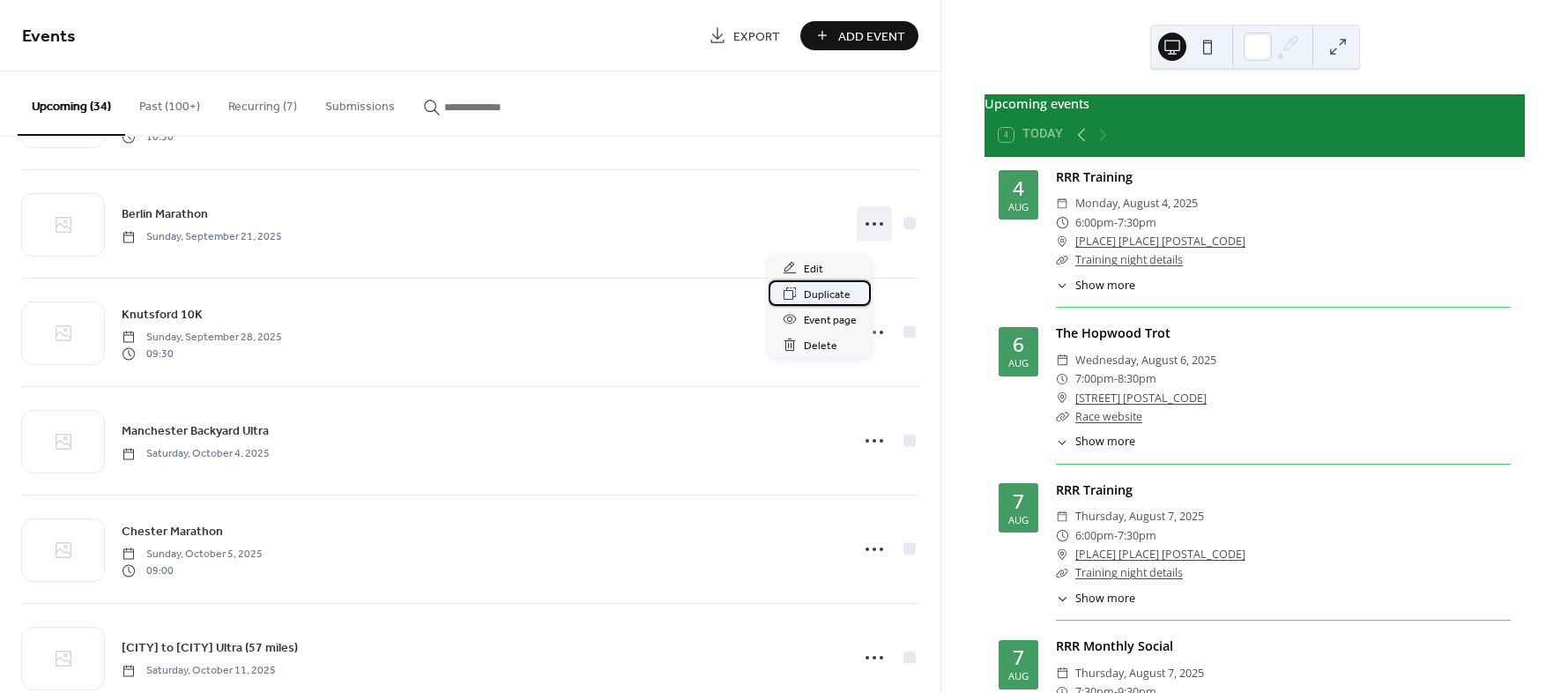 click on "Duplicate" at bounding box center [827, 294] 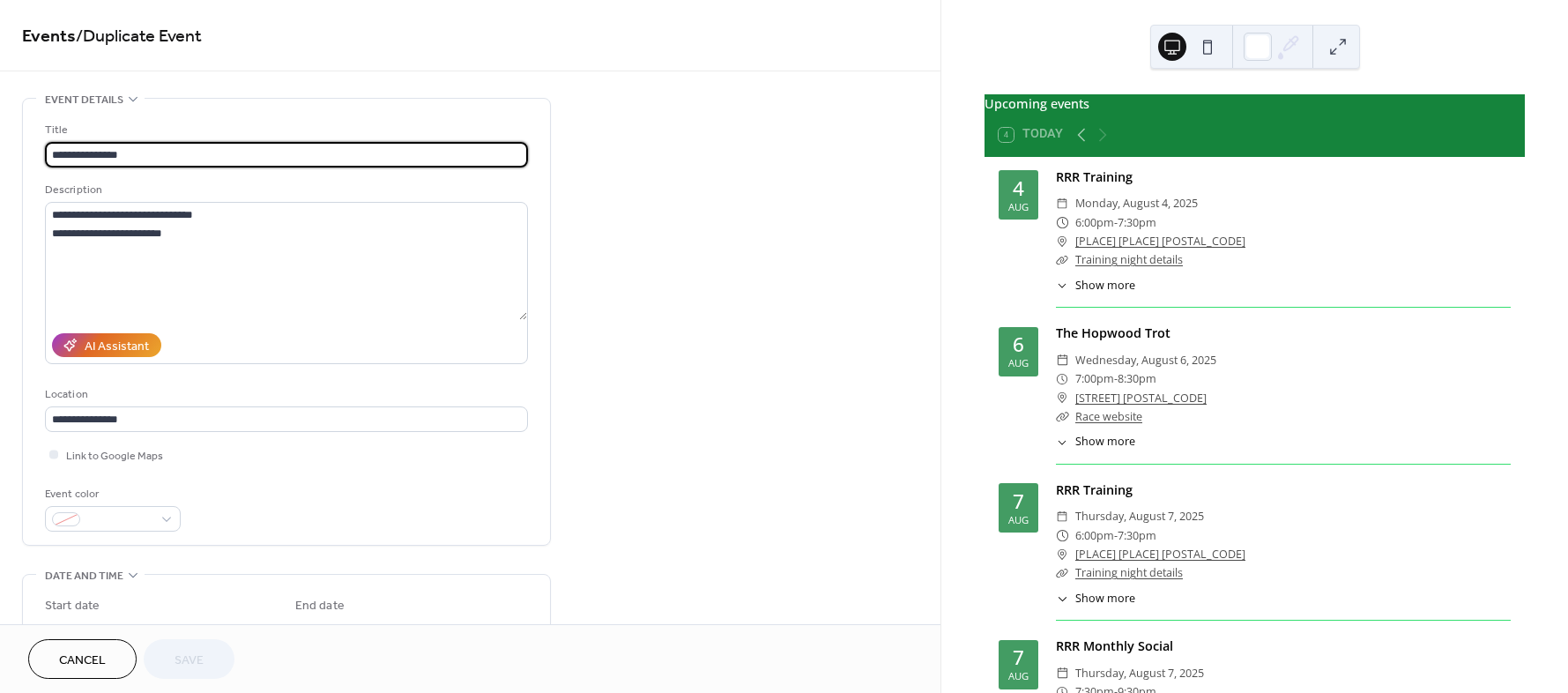 drag, startPoint x: 78, startPoint y: 153, endPoint x: 48, endPoint y: 153, distance: 30 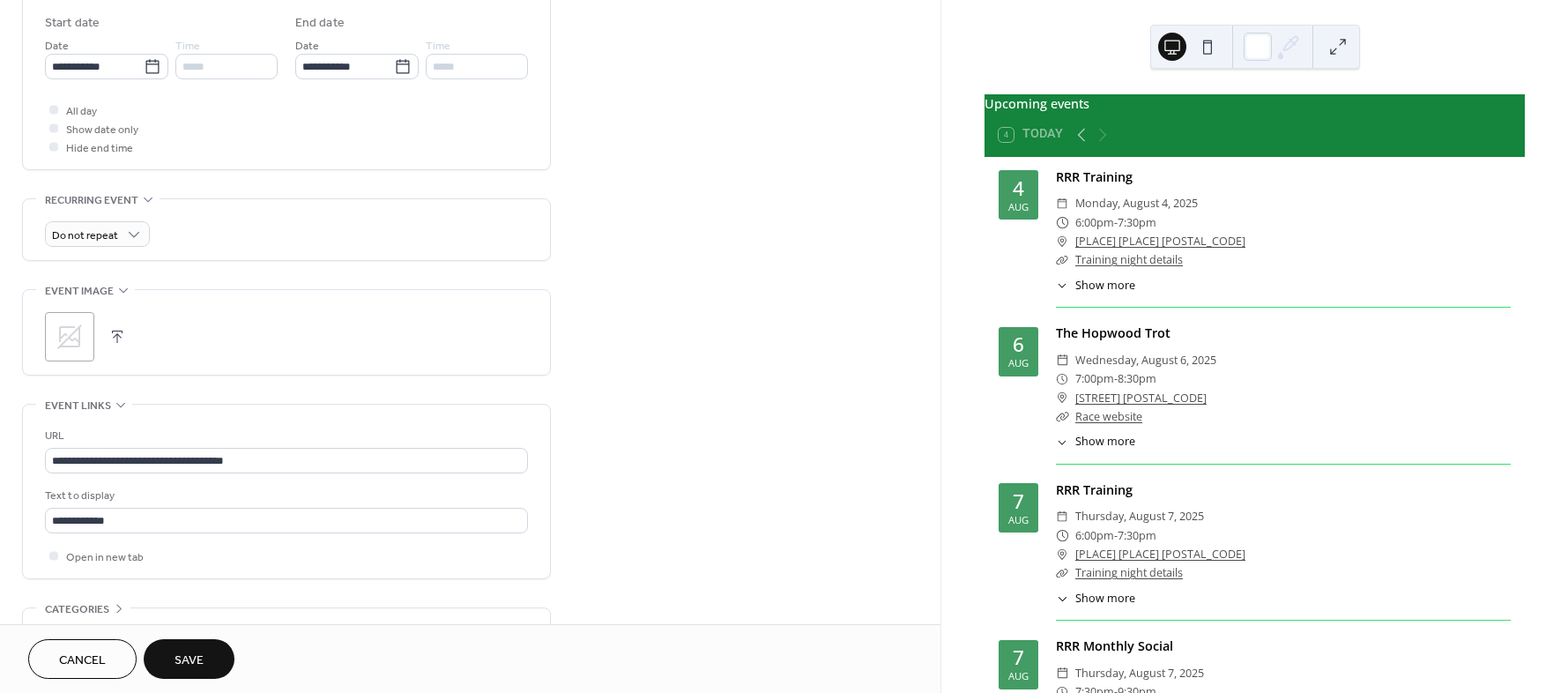 scroll, scrollTop: 636, scrollLeft: 0, axis: vertical 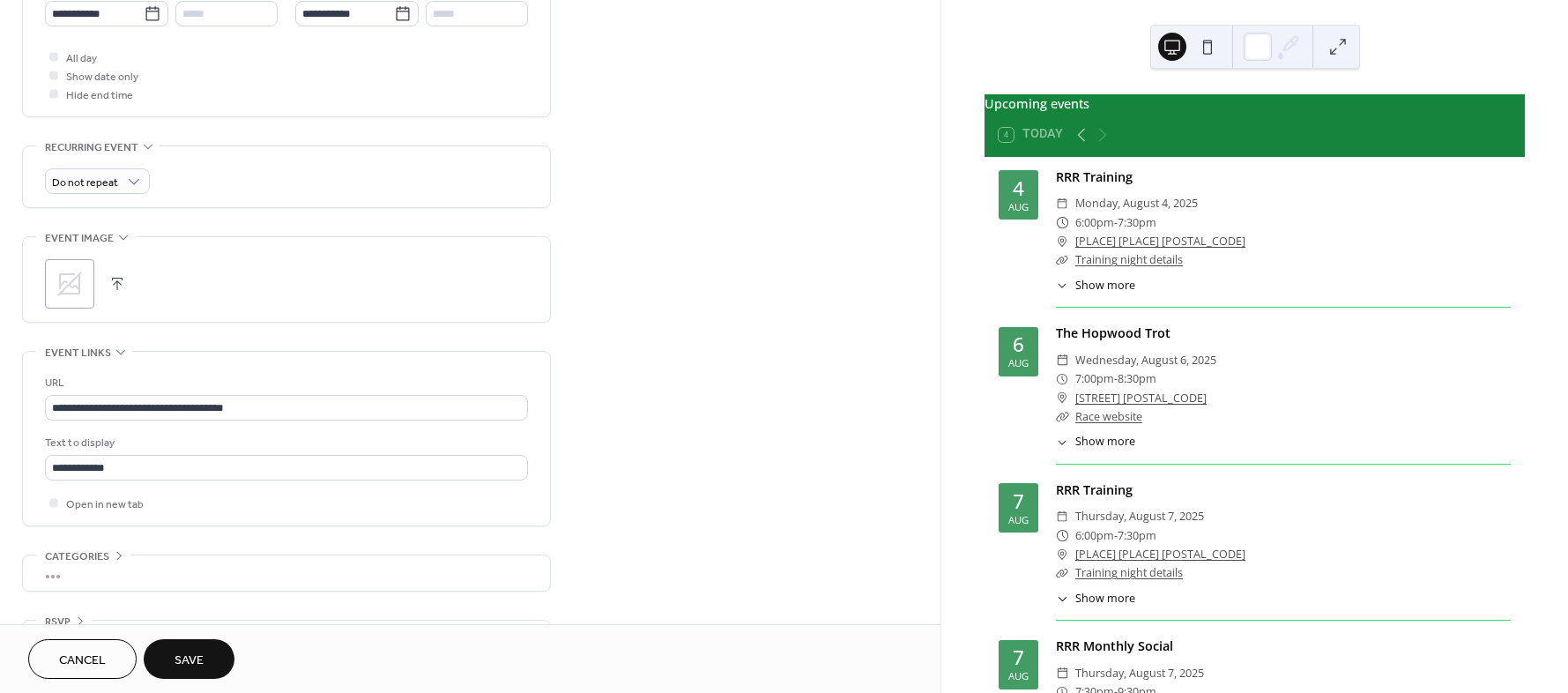 type on "**********" 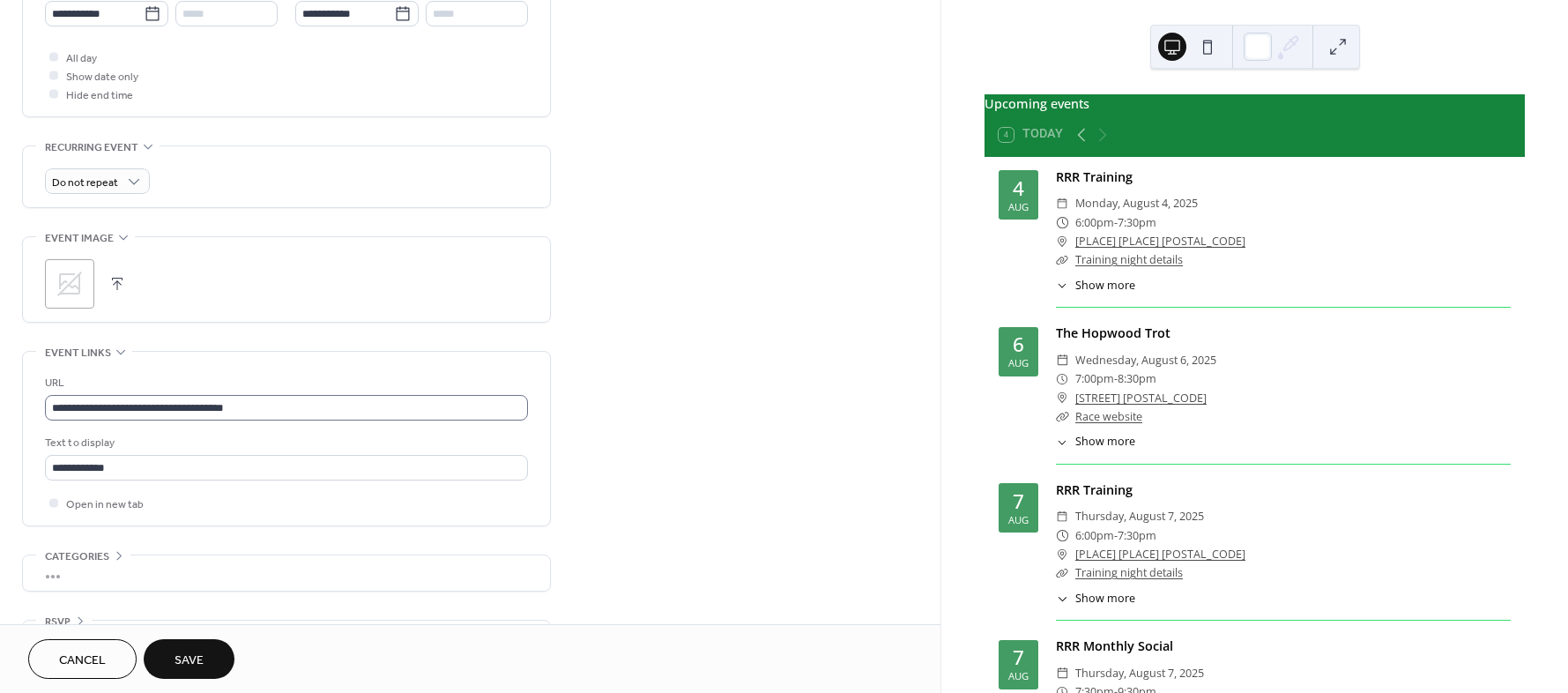 click on "**********" at bounding box center (286, 407) 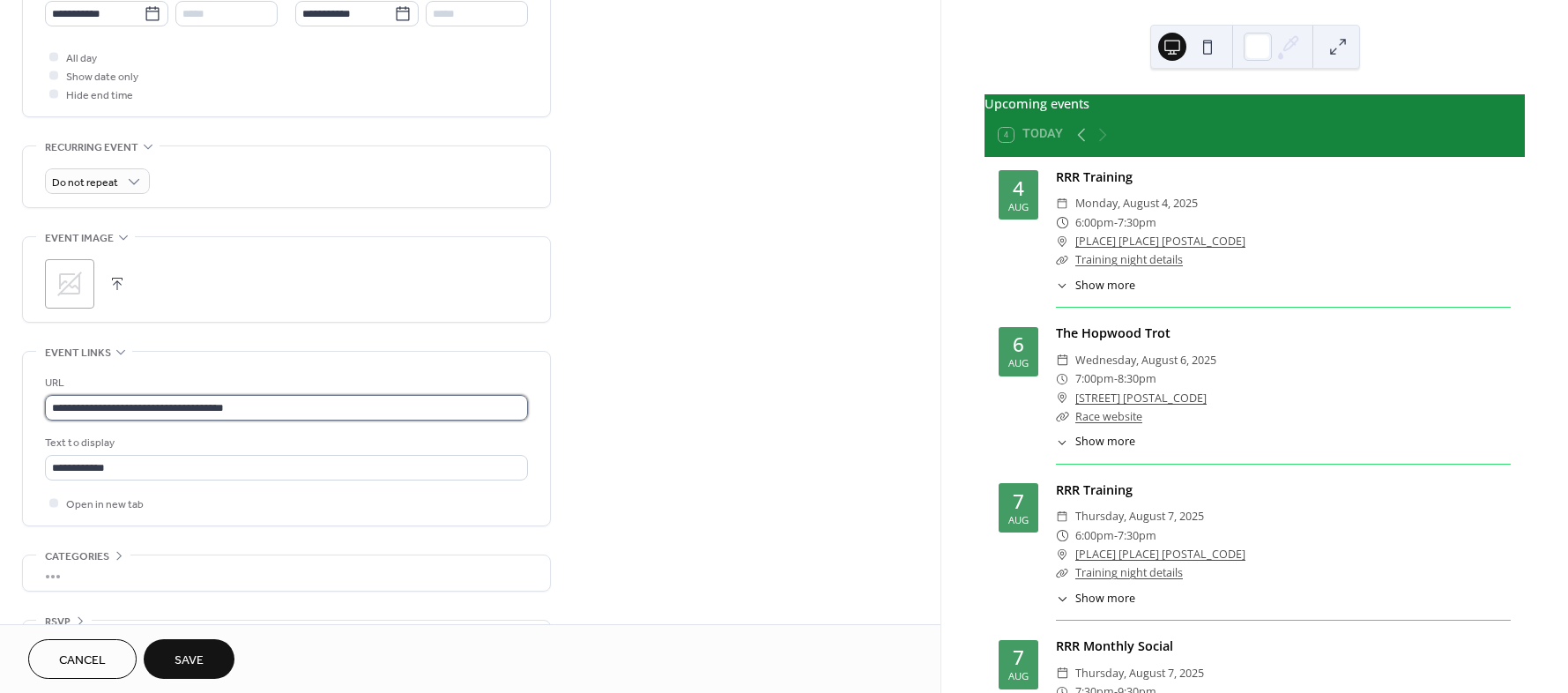 click on "**********" at bounding box center [286, 407] 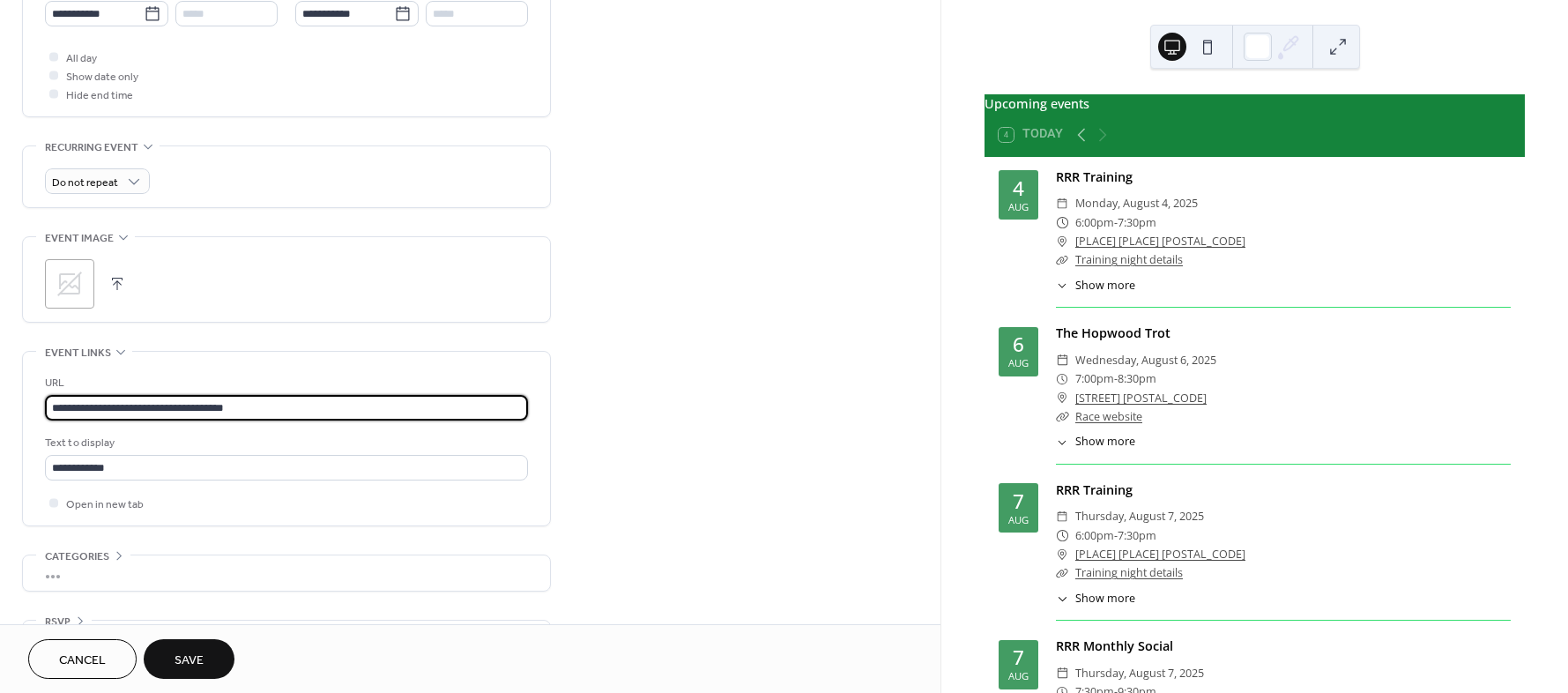 paste on "**********" 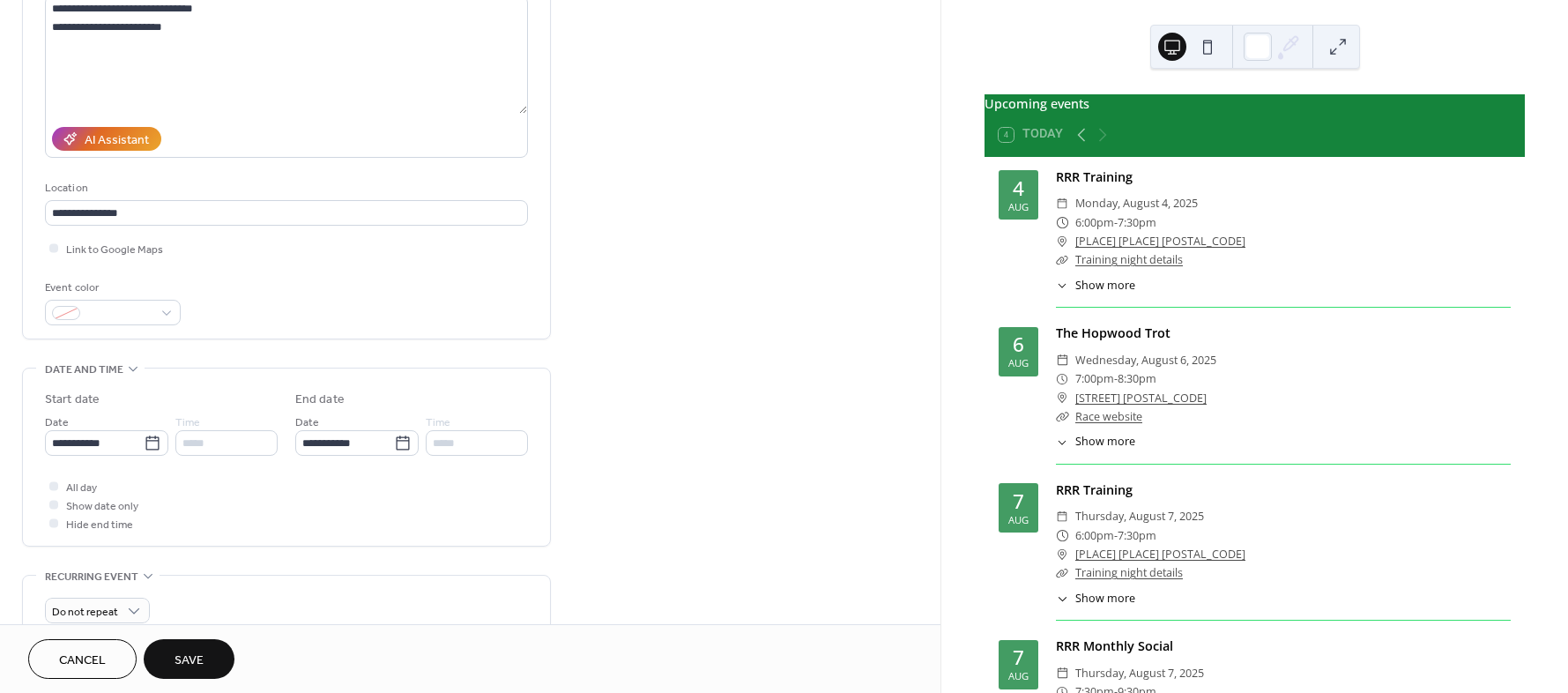 scroll, scrollTop: 165, scrollLeft: 0, axis: vertical 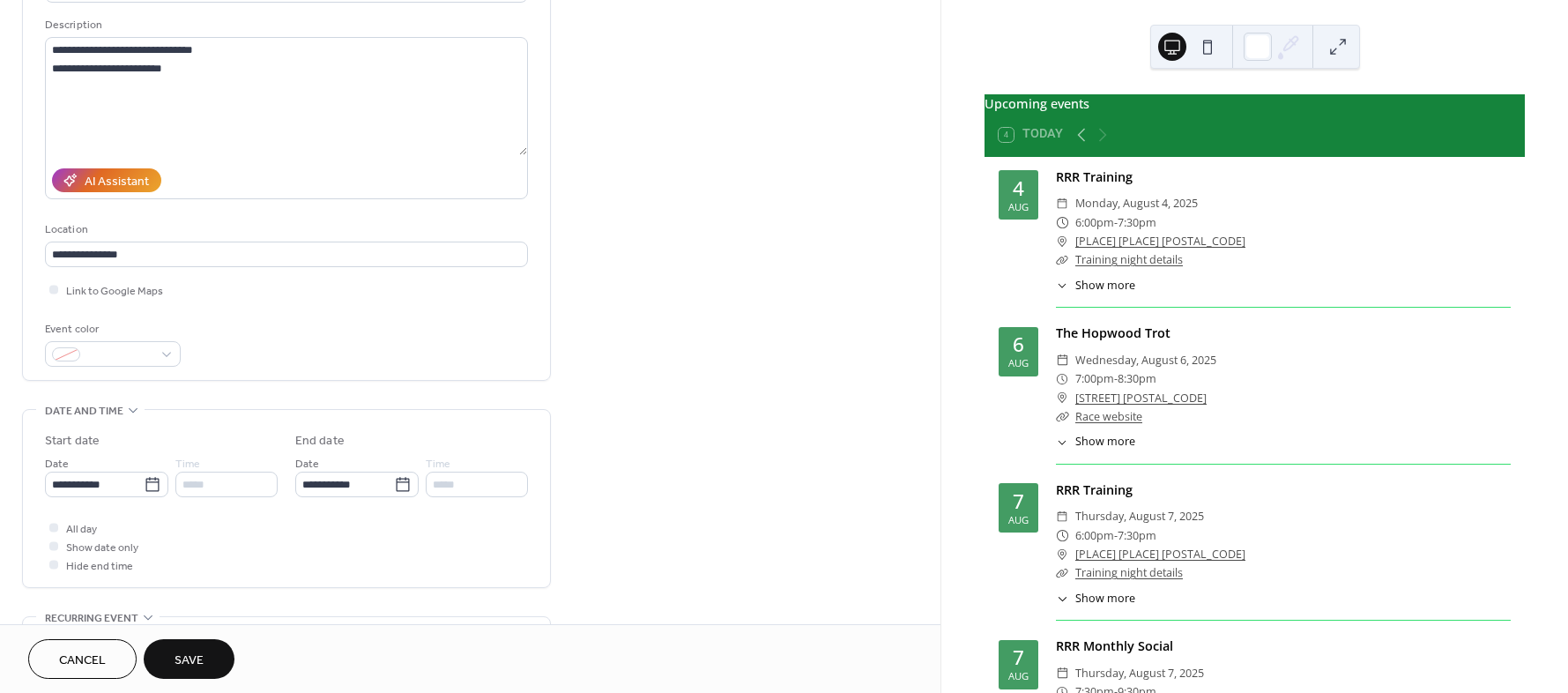 type on "**********" 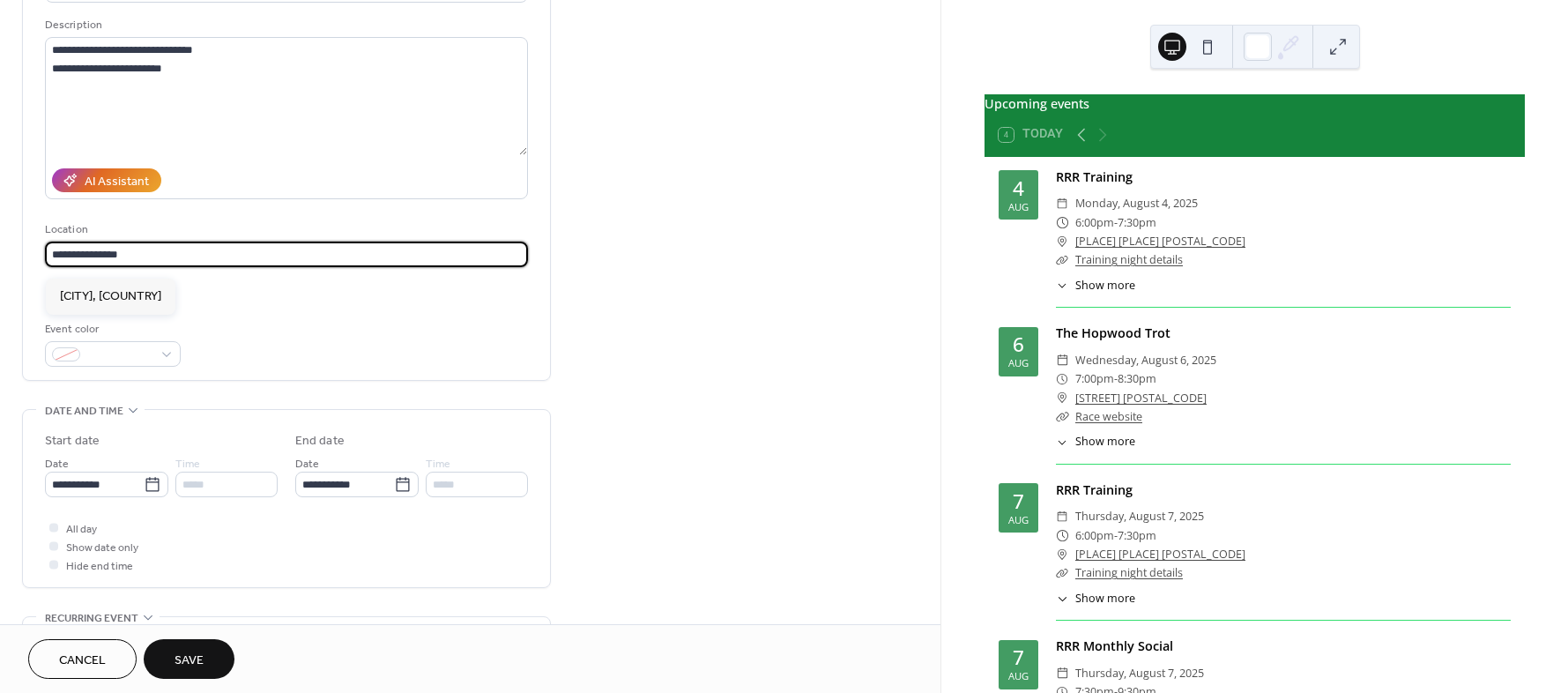 click on "**********" at bounding box center [286, 254] 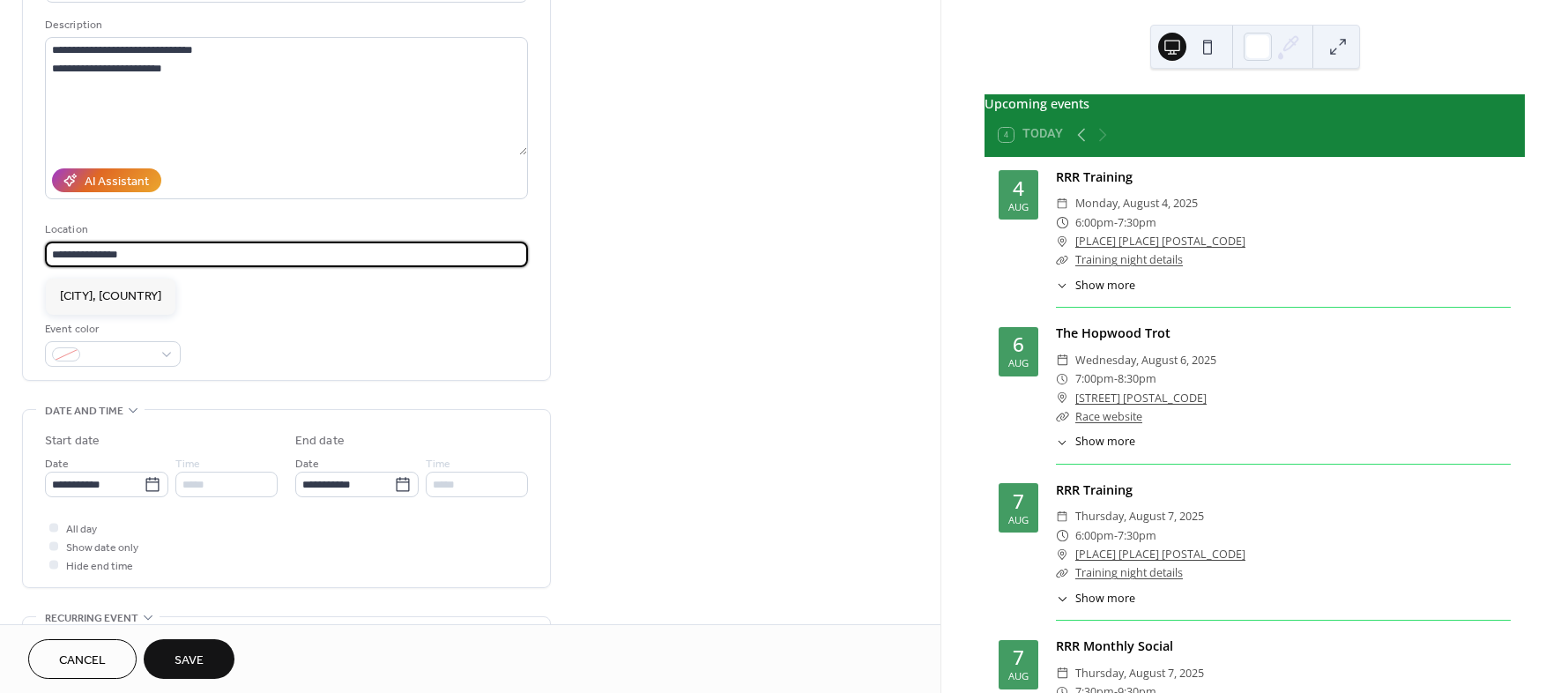 paste on "**********" 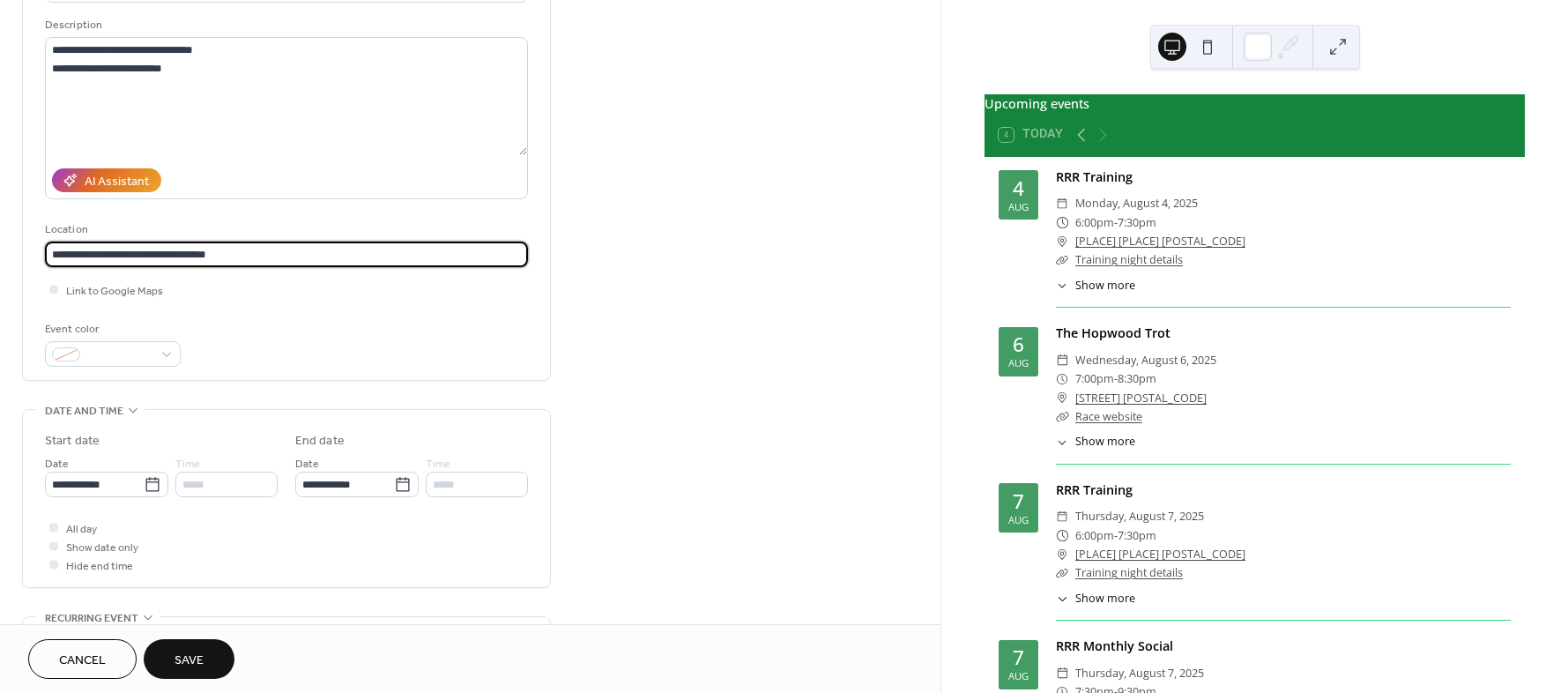 click on "**********" at bounding box center [286, 254] 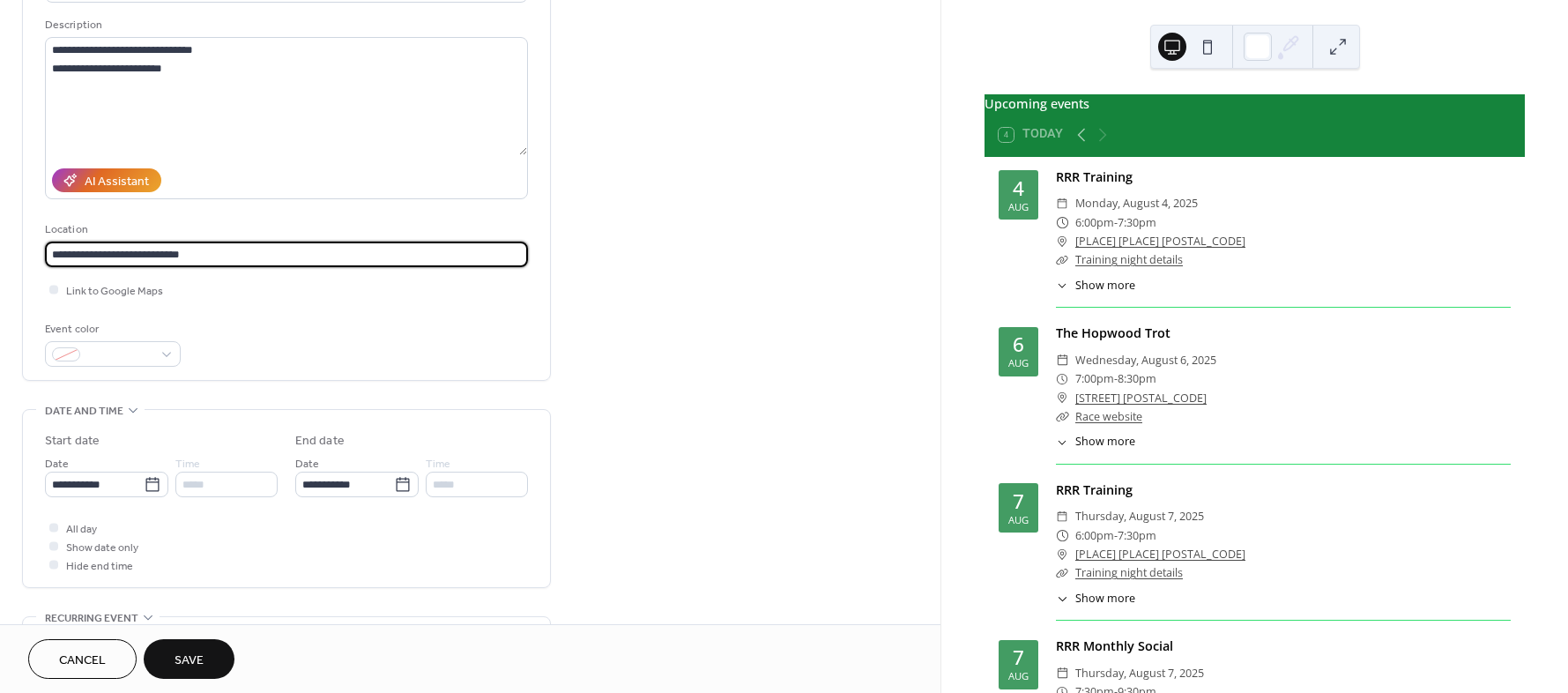 type on "**********" 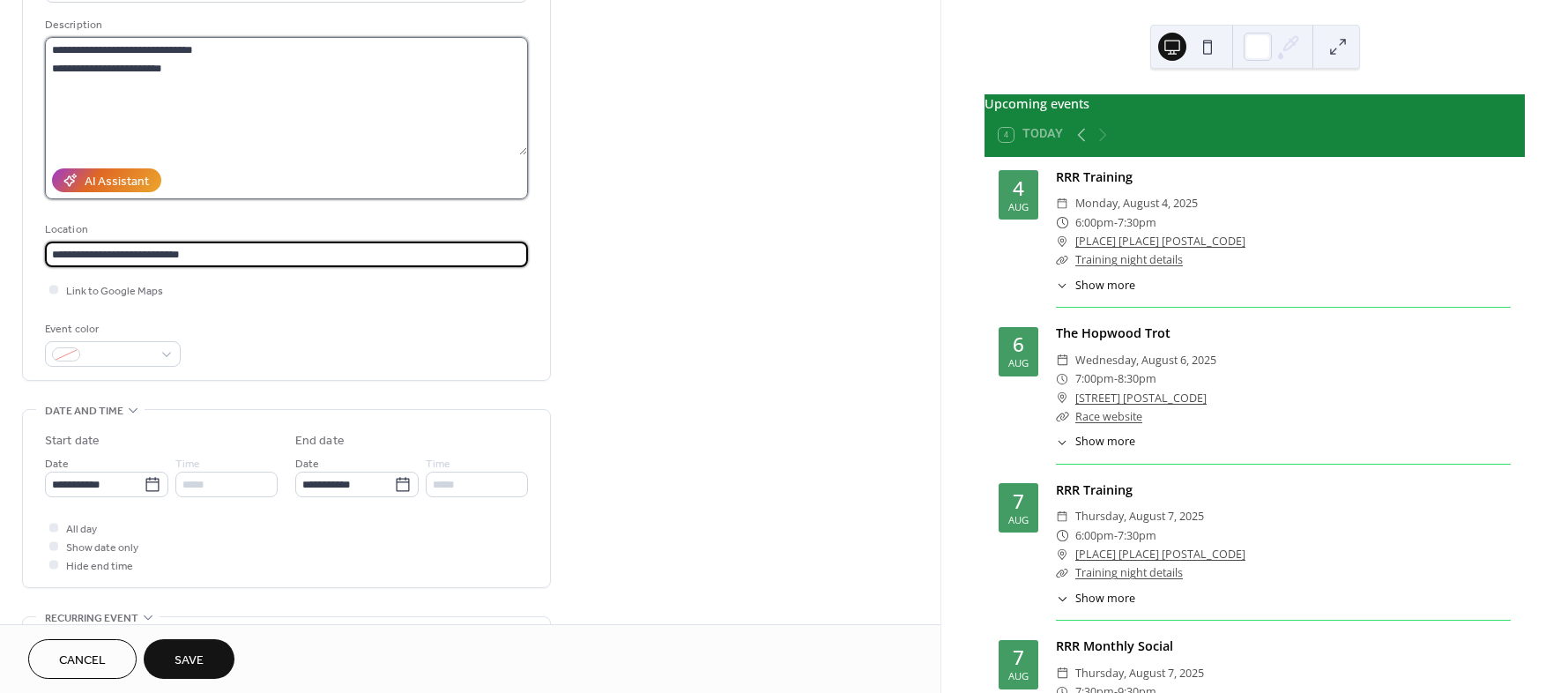 click on "**********" at bounding box center [286, 96] 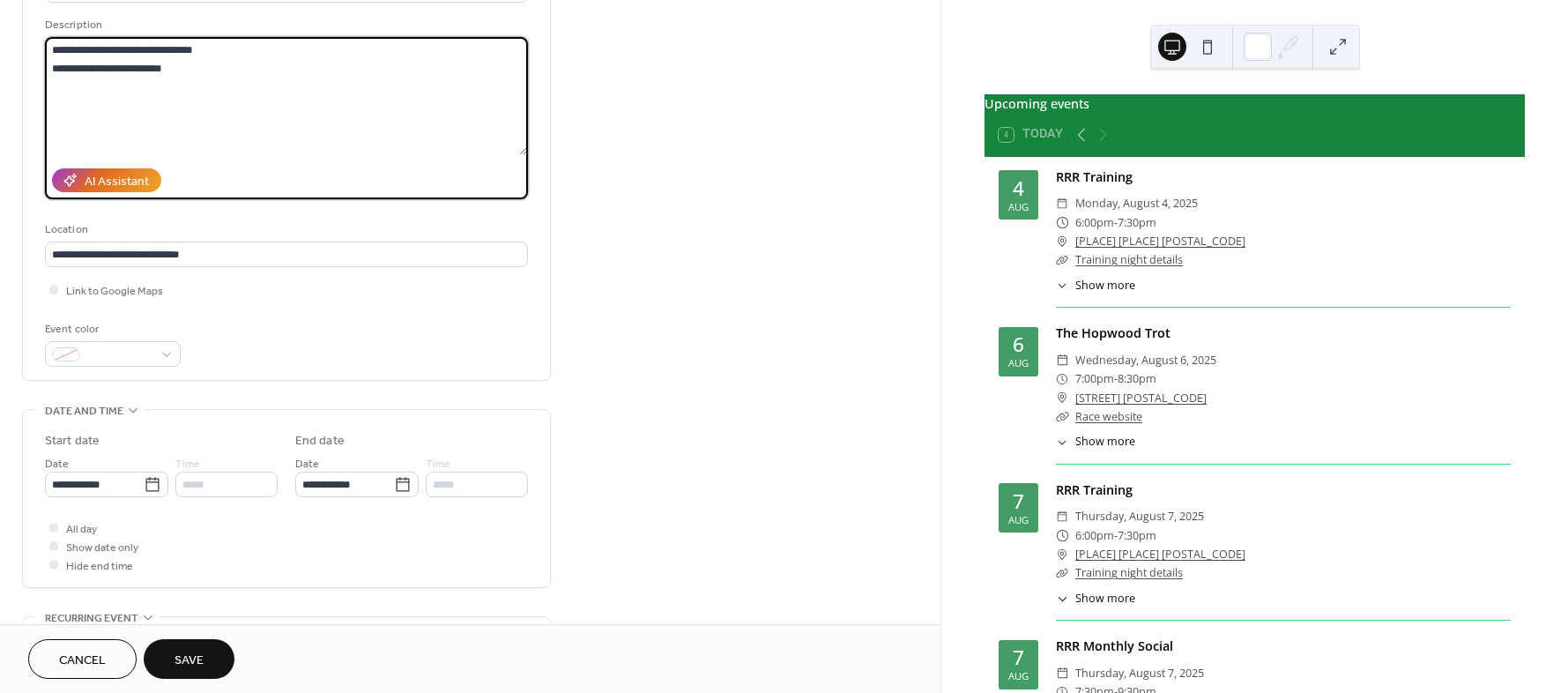 type 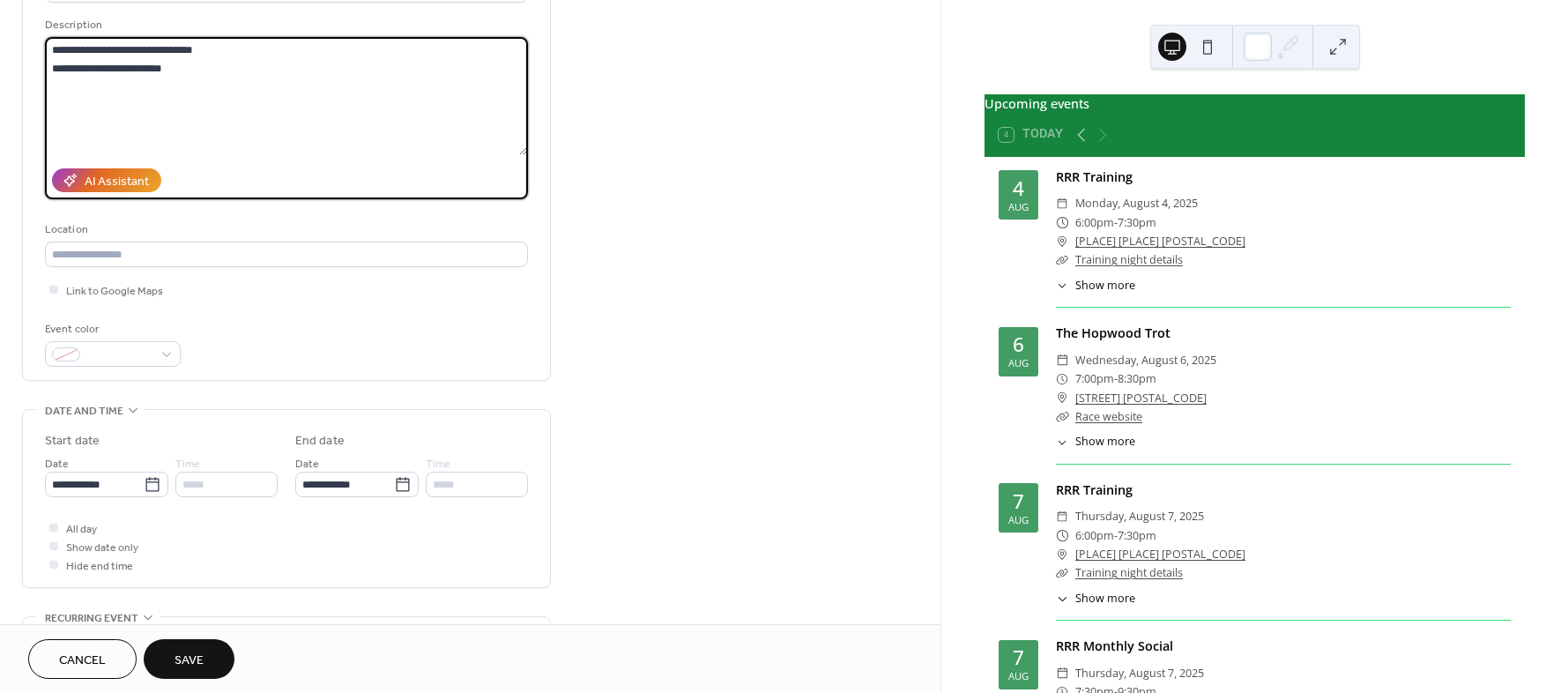 click on "**********" at bounding box center [286, 96] 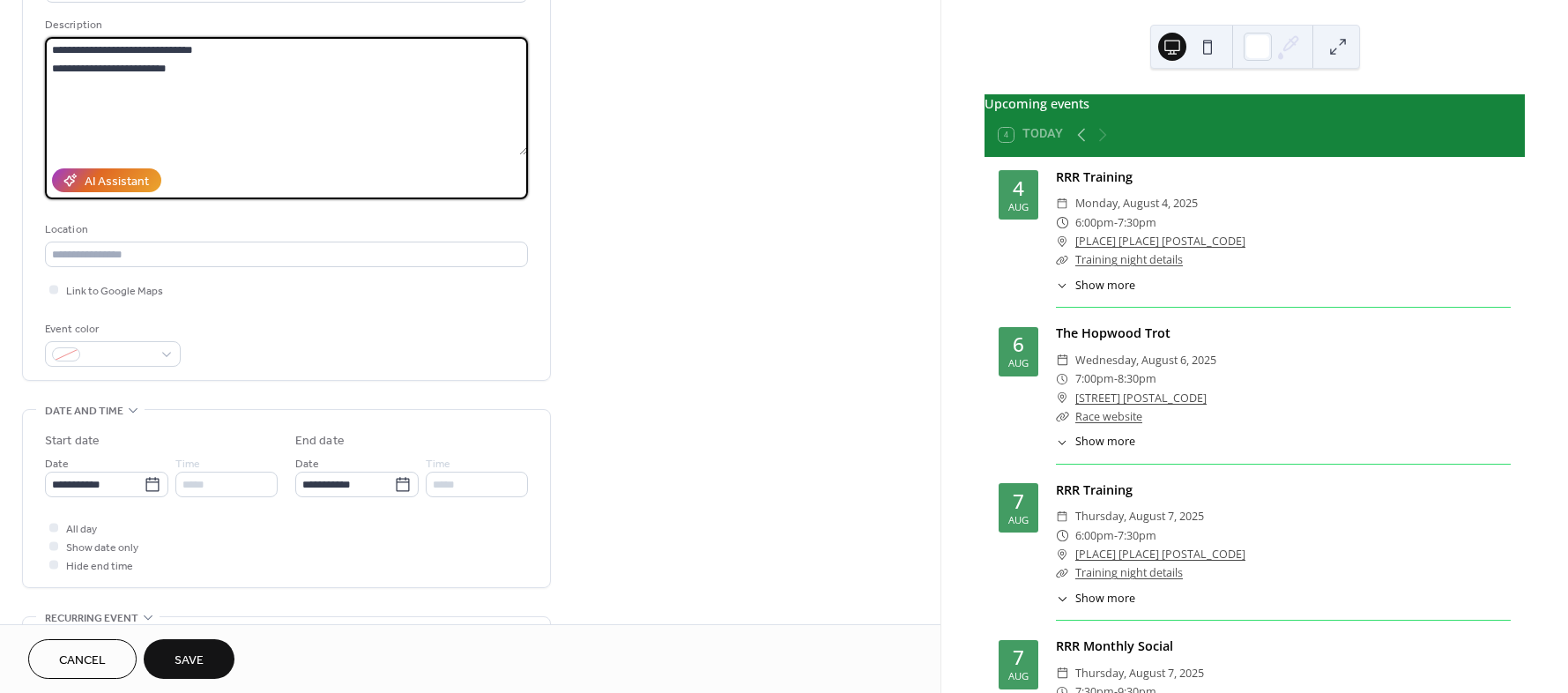type on "**********" 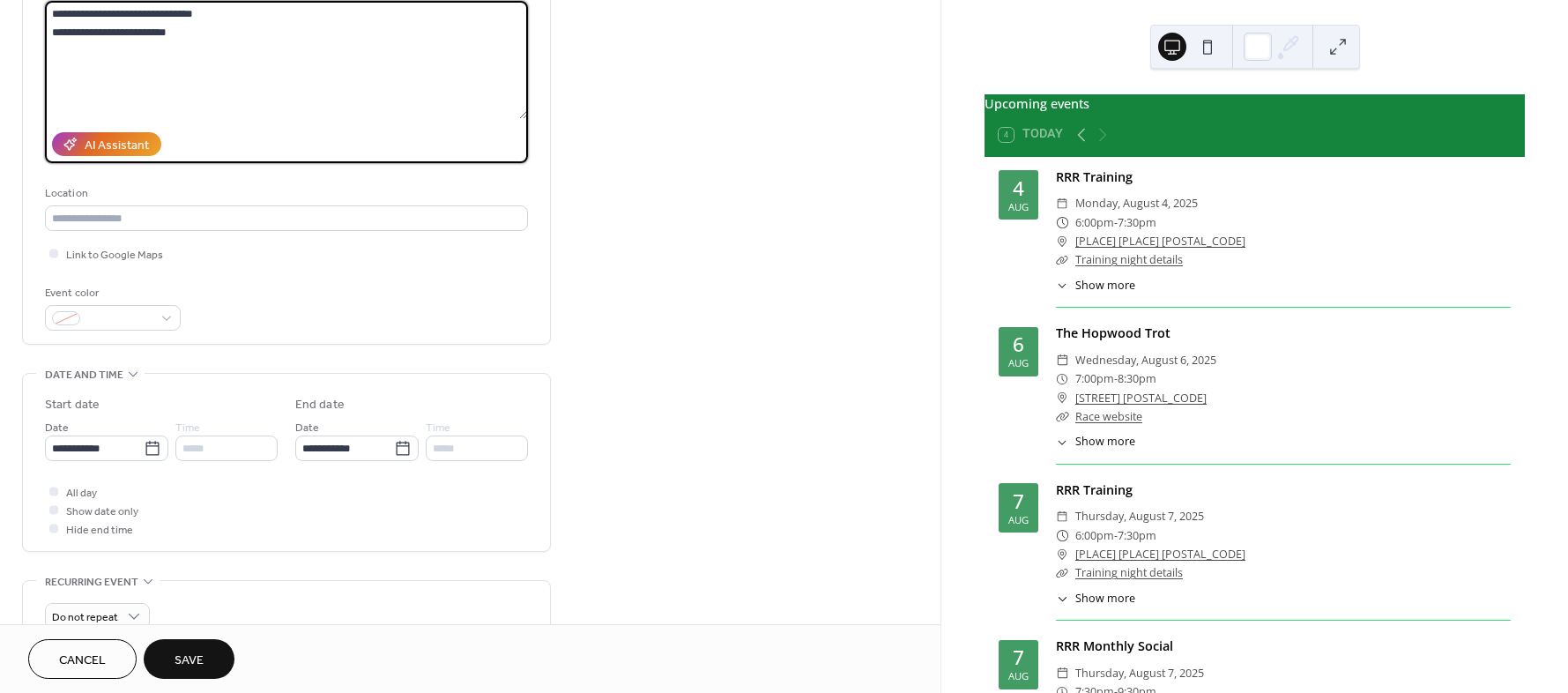 scroll, scrollTop: 162, scrollLeft: 0, axis: vertical 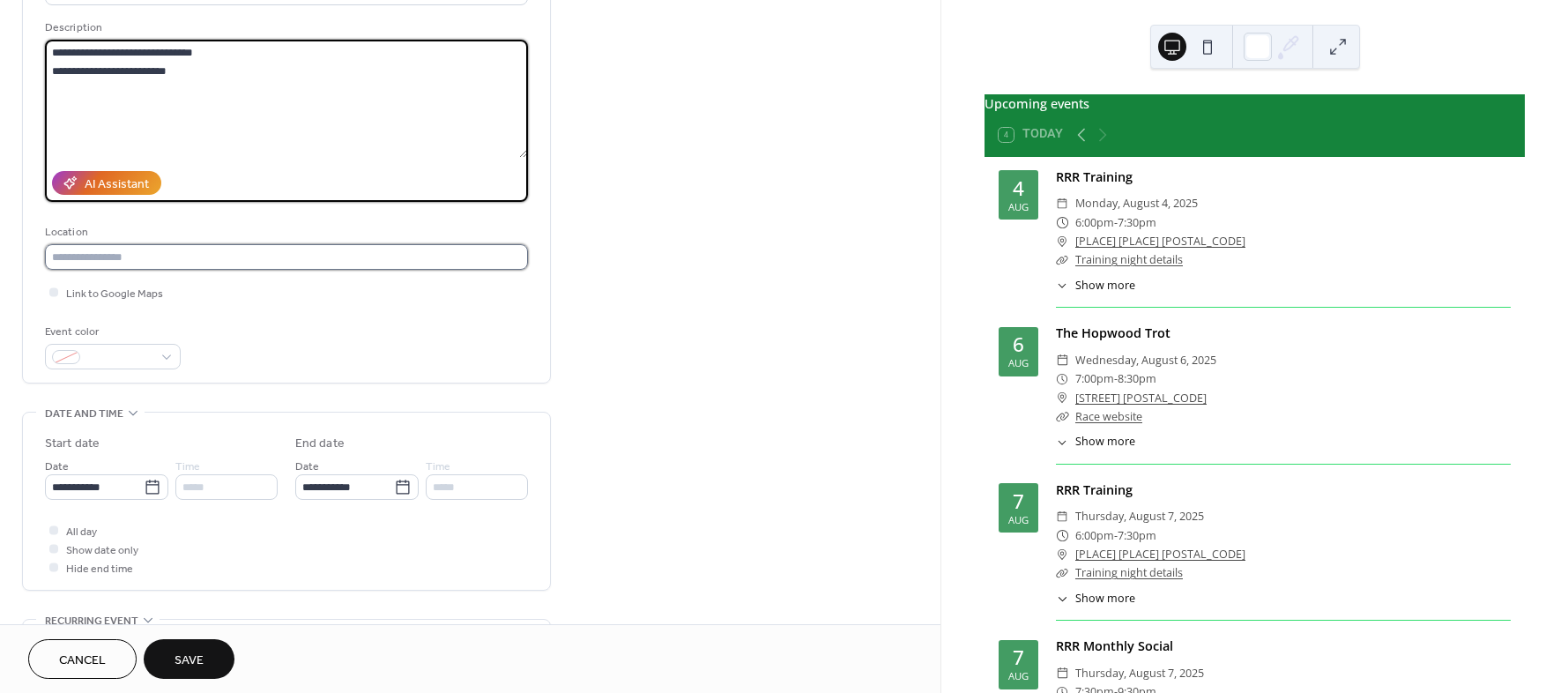 click at bounding box center (286, 257) 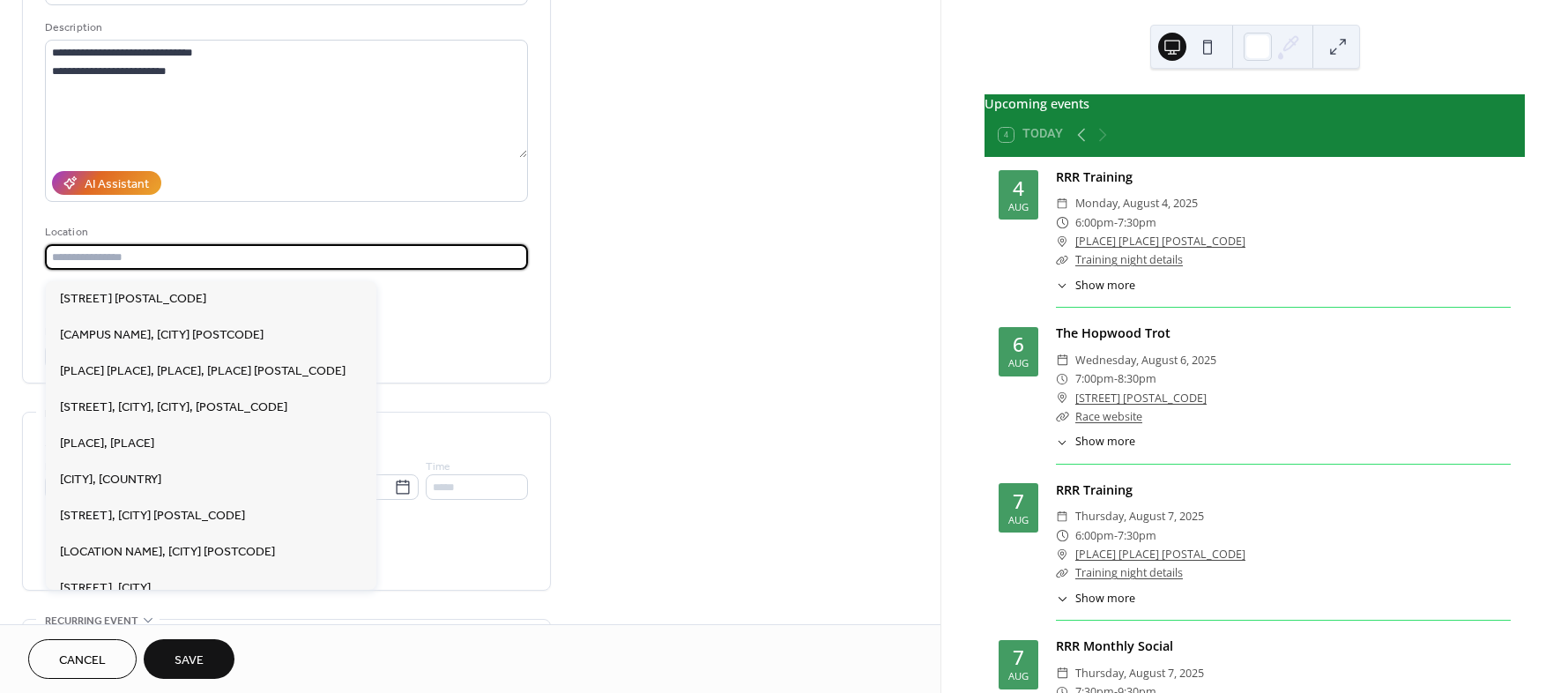 paste on "**********" 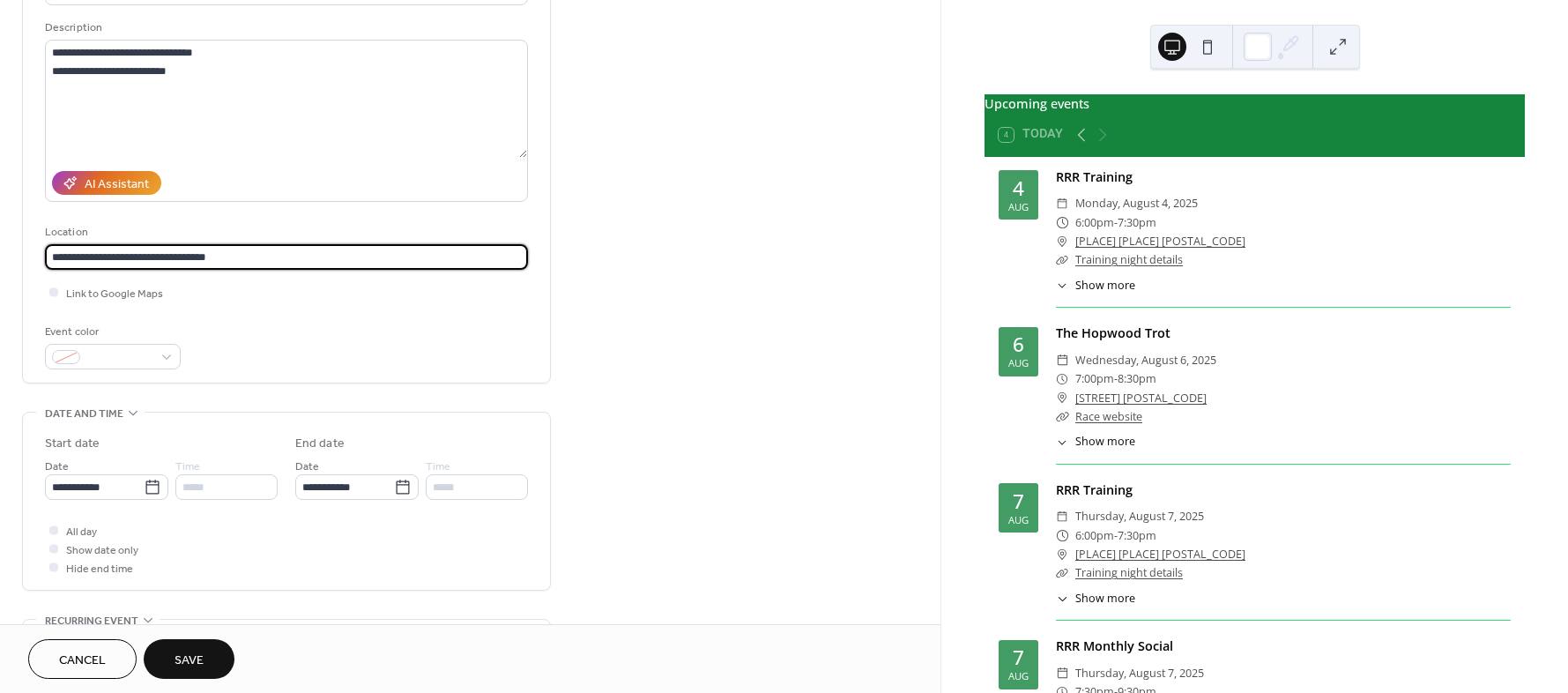 drag, startPoint x: 110, startPoint y: 262, endPoint x: 137, endPoint y: 261, distance: 27.018512 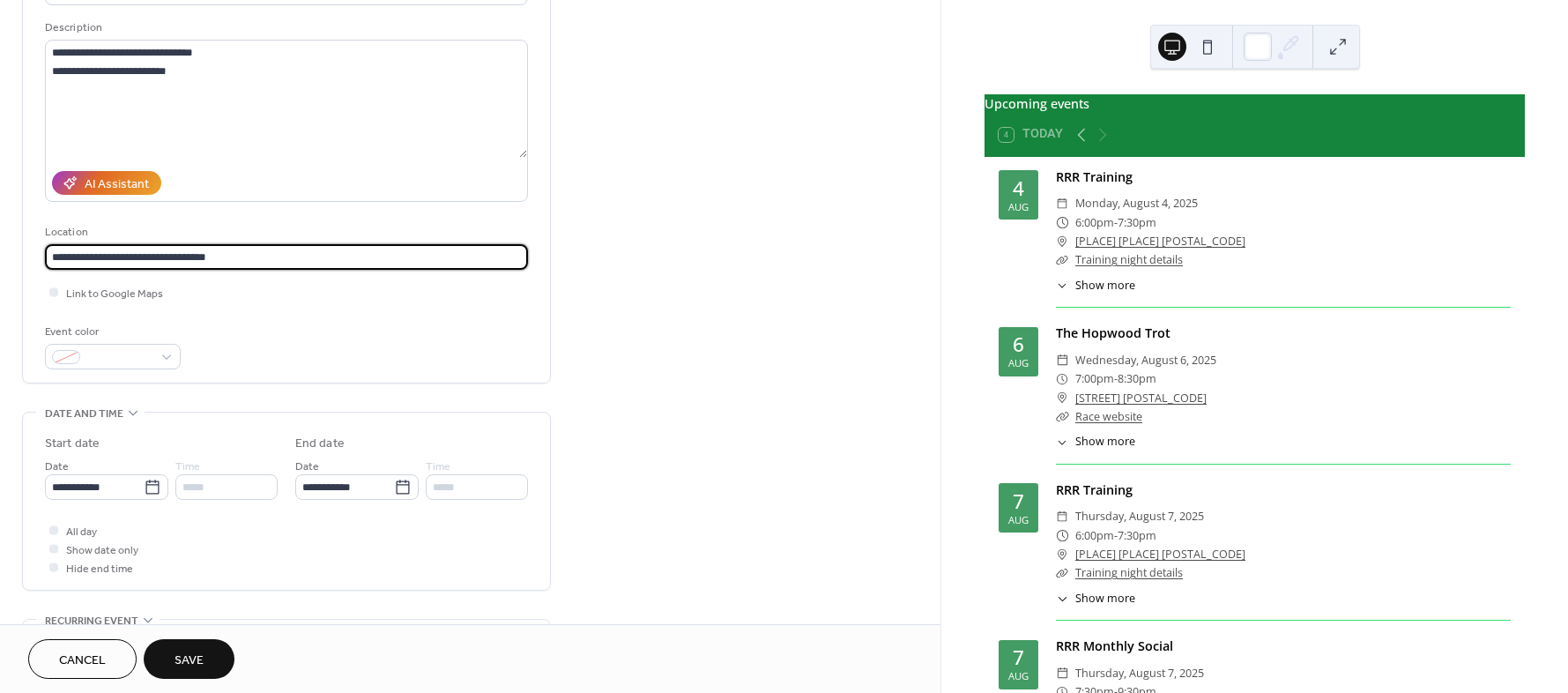 click on "**********" at bounding box center (286, 257) 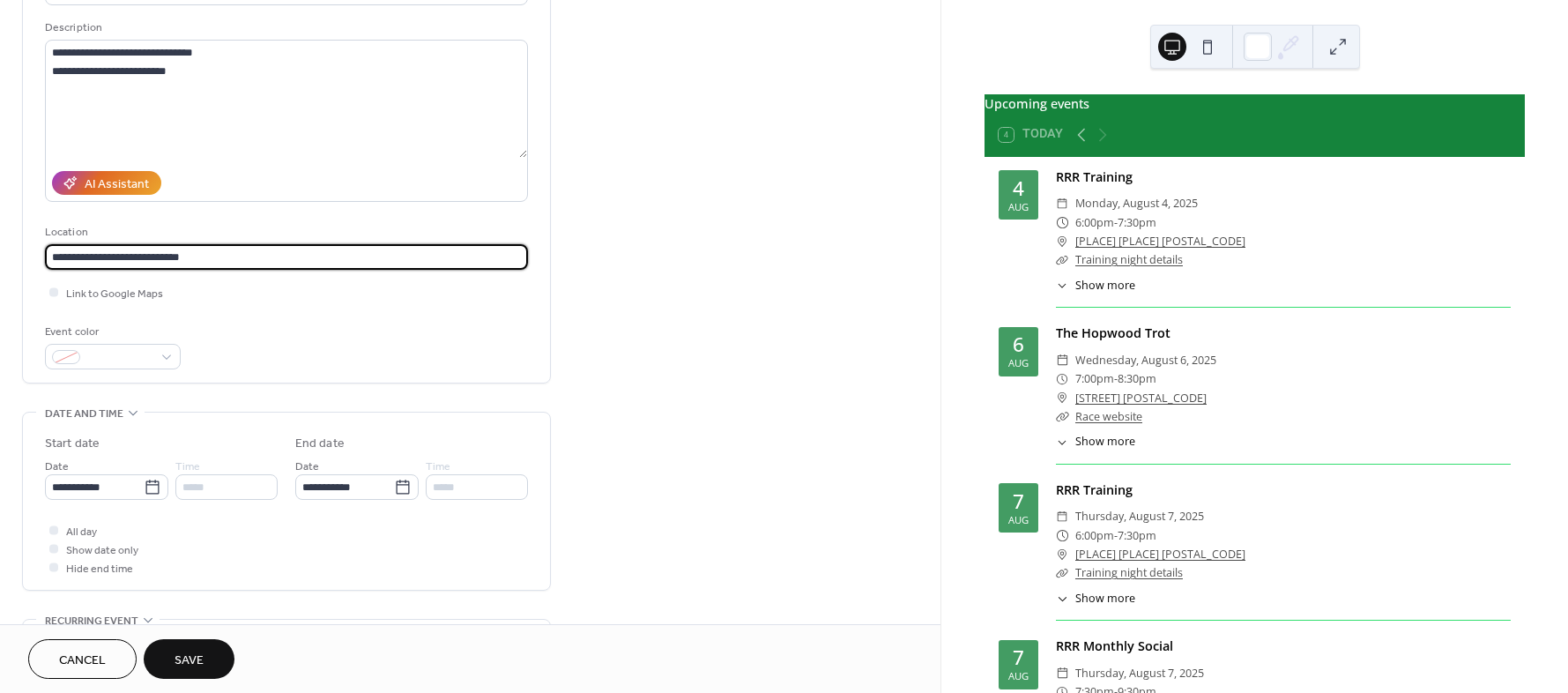 drag, startPoint x: 108, startPoint y: 257, endPoint x: 40, endPoint y: 258, distance: 68.007353 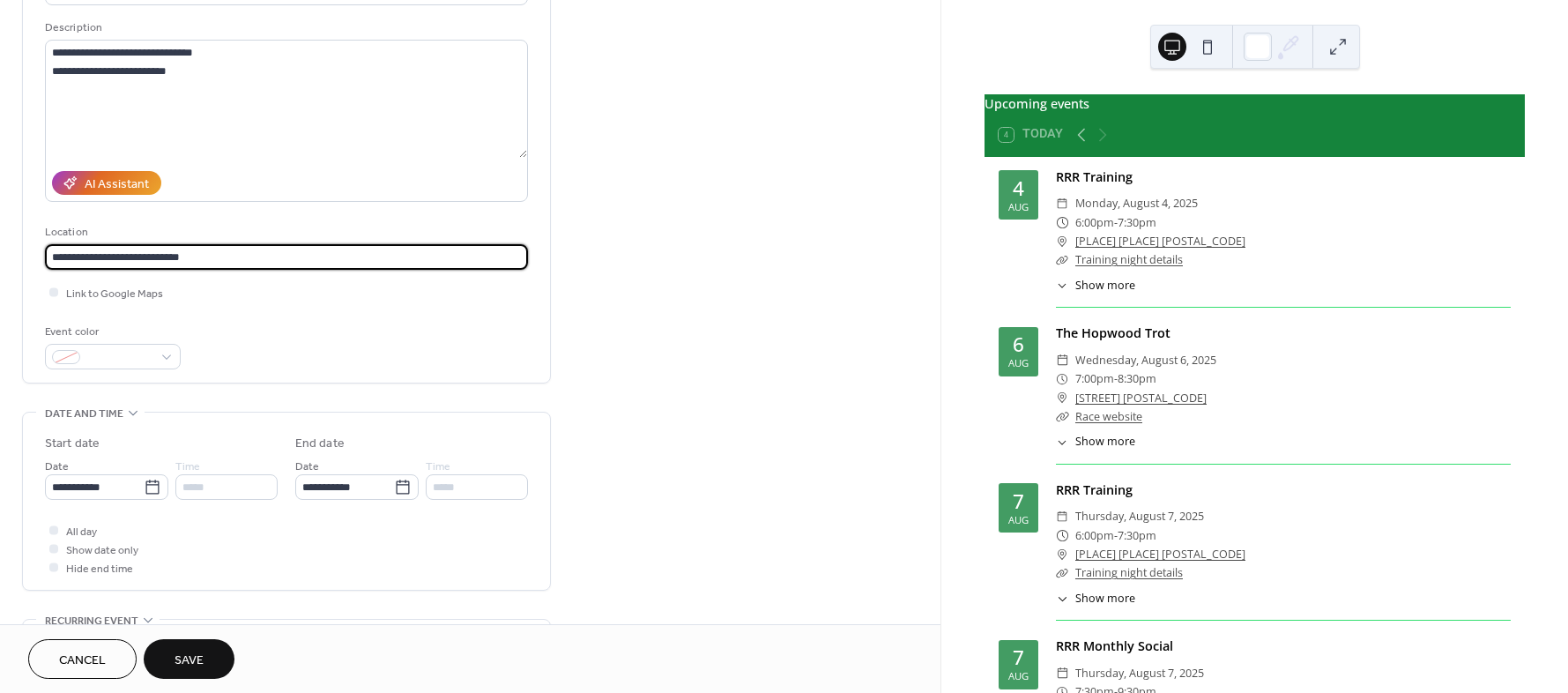 click on "**********" at bounding box center [286, 257] 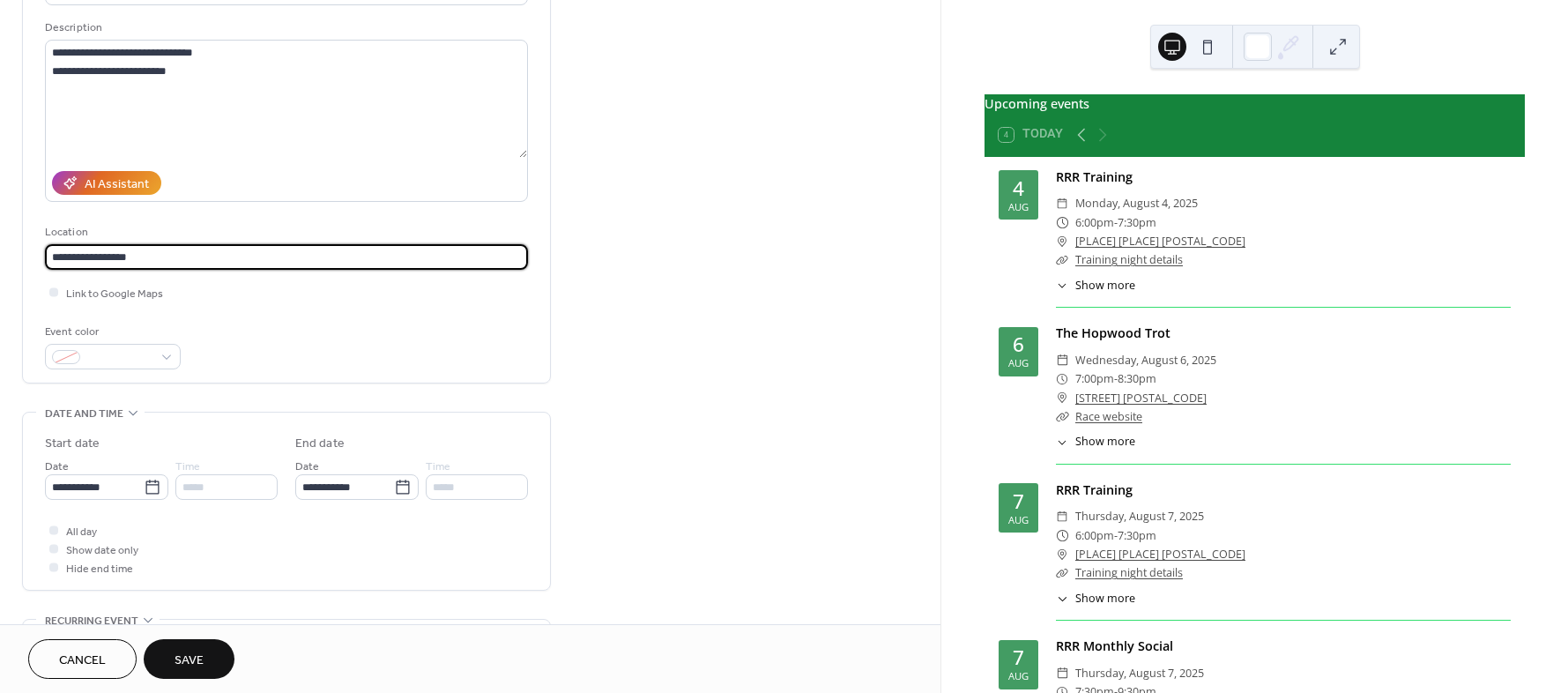drag, startPoint x: 139, startPoint y: 261, endPoint x: 161, endPoint y: 261, distance: 22 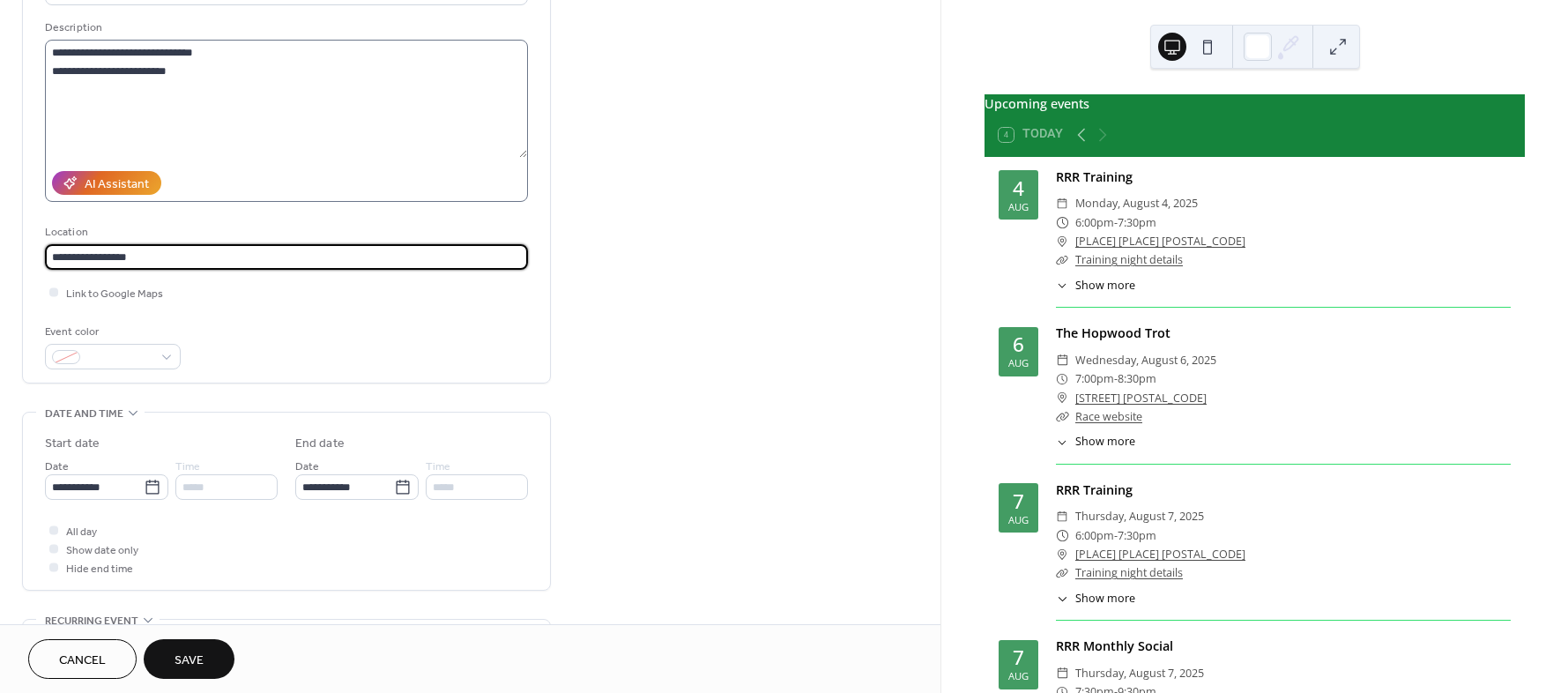 type on "**********" 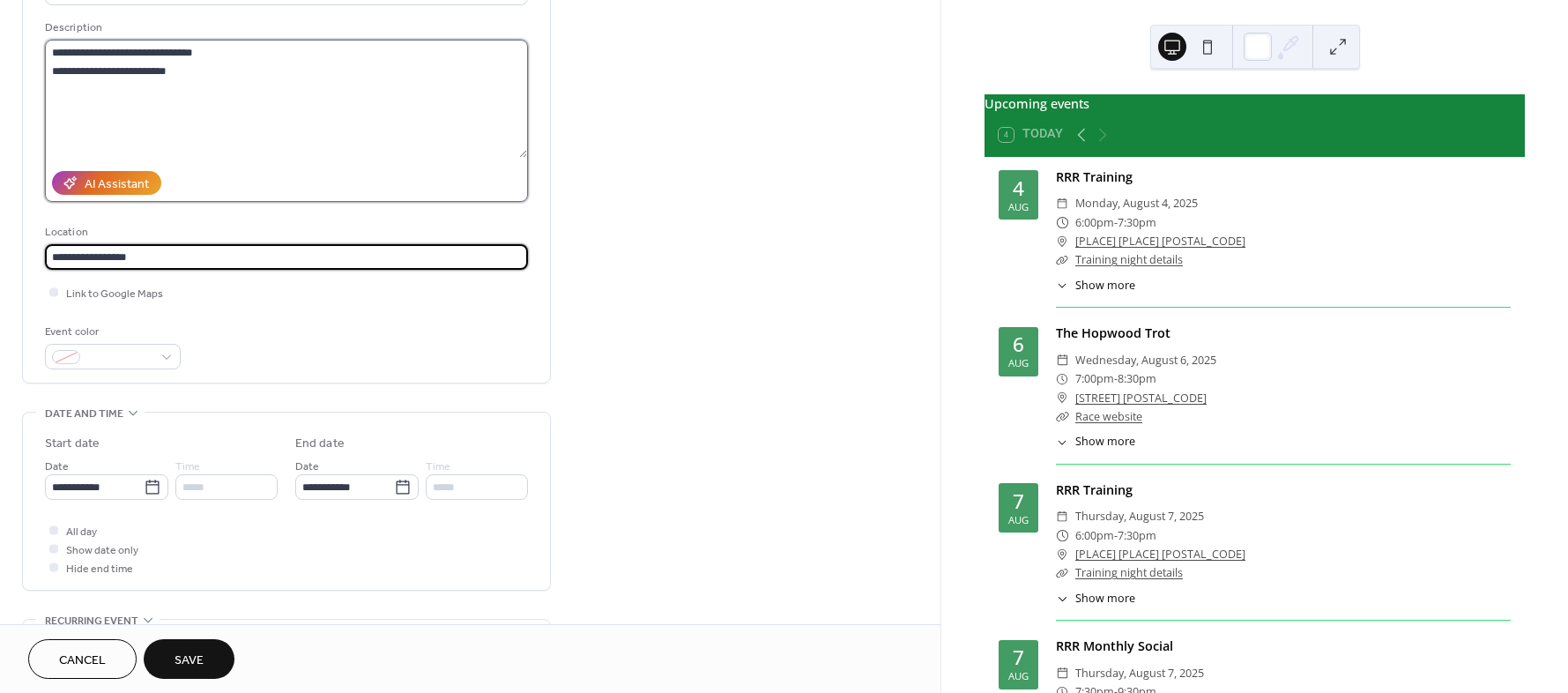 click on "**********" at bounding box center (286, 99) 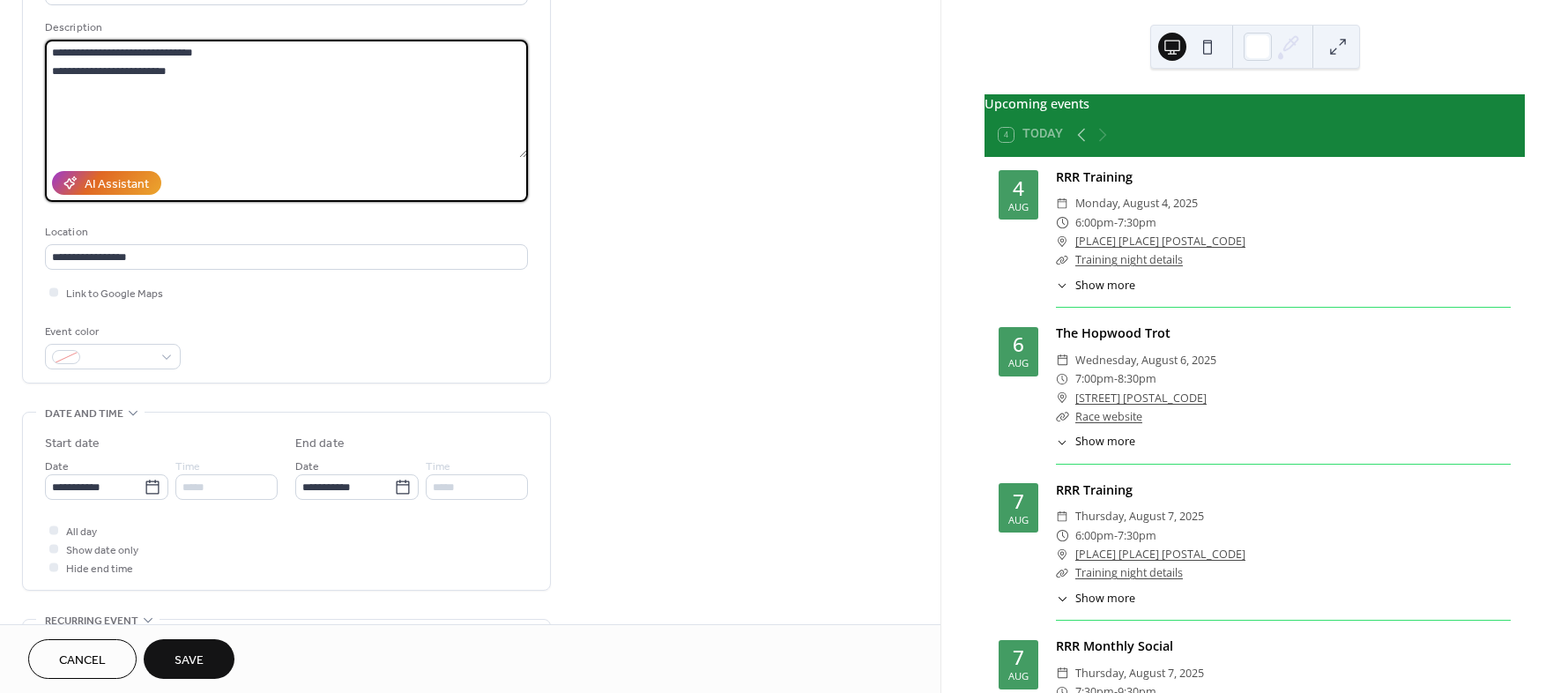 click on "**********" at bounding box center [286, 99] 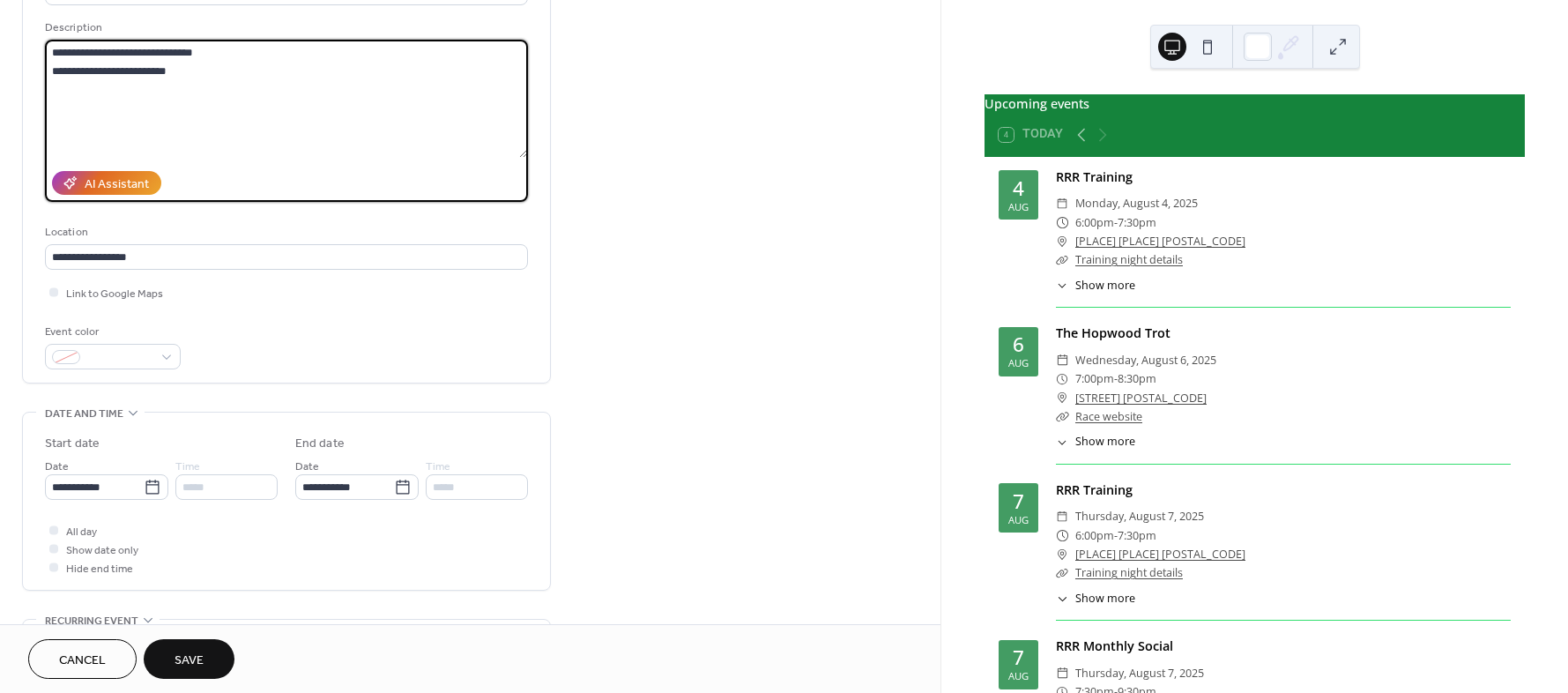 click on "**********" at bounding box center (286, 99) 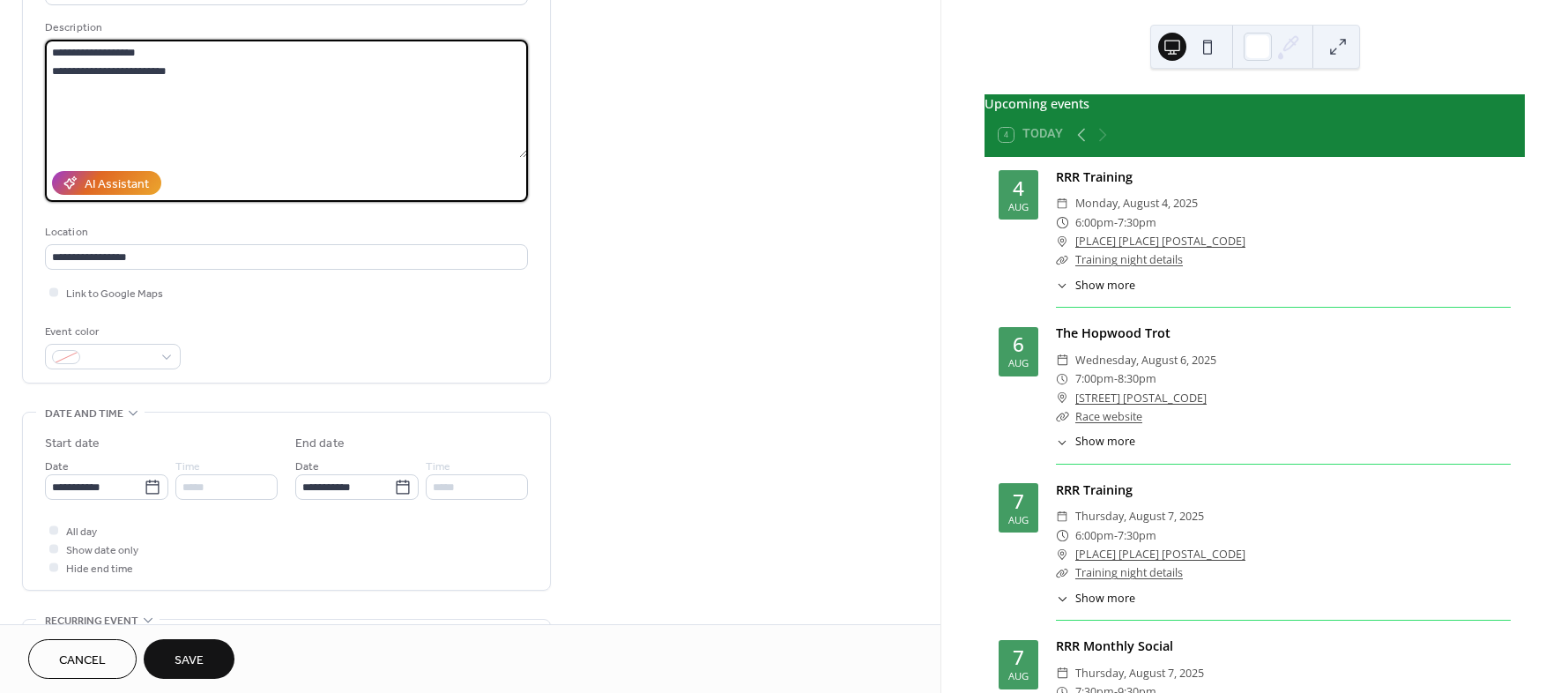 paste on "**********" 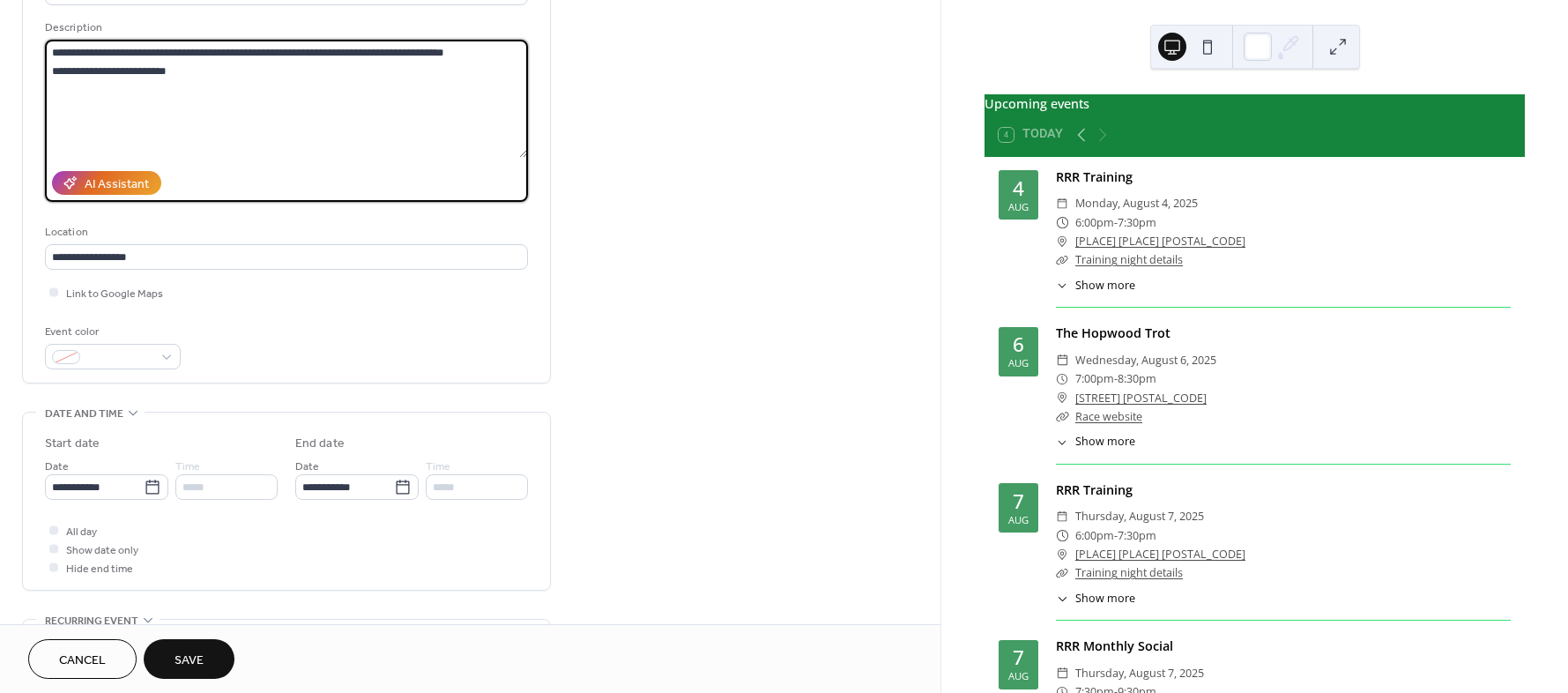 click on "**********" at bounding box center (286, 99) 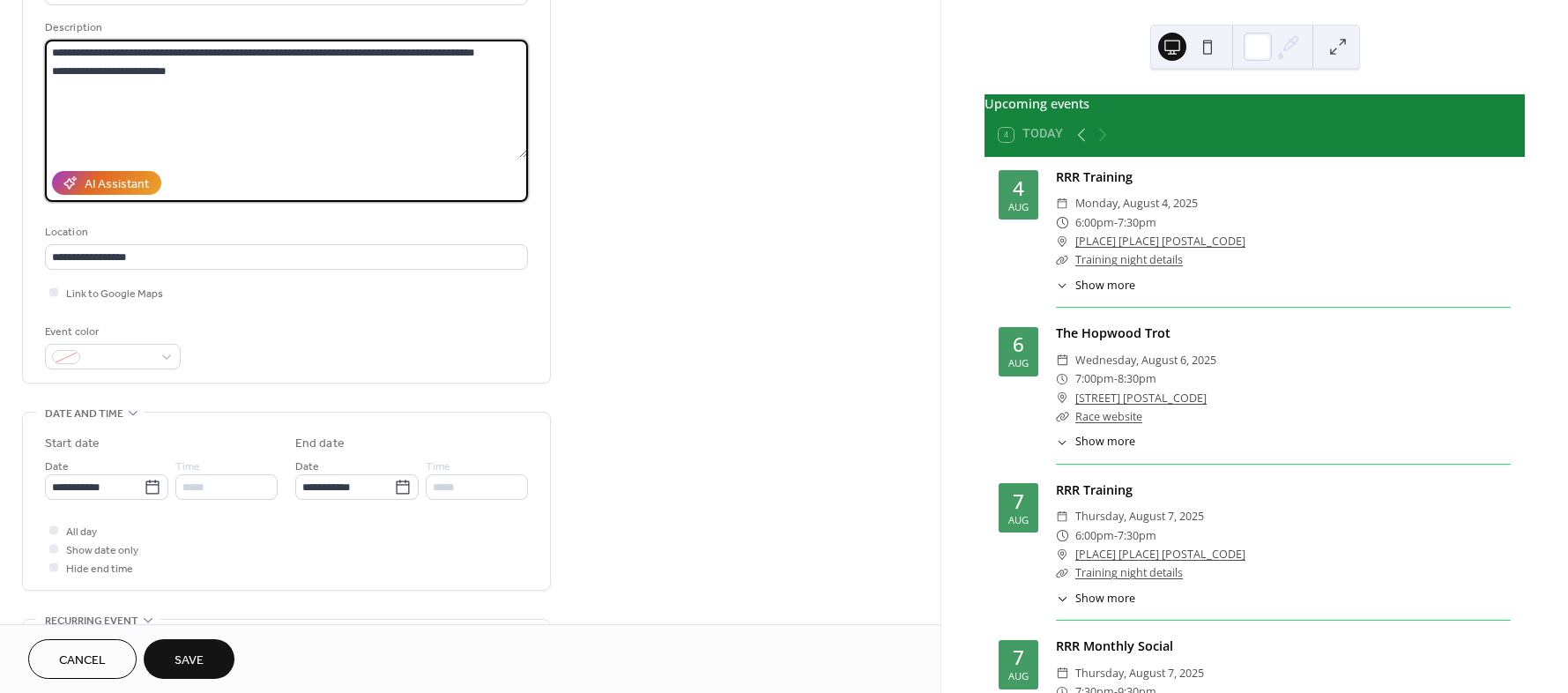click on "**********" at bounding box center (286, 99) 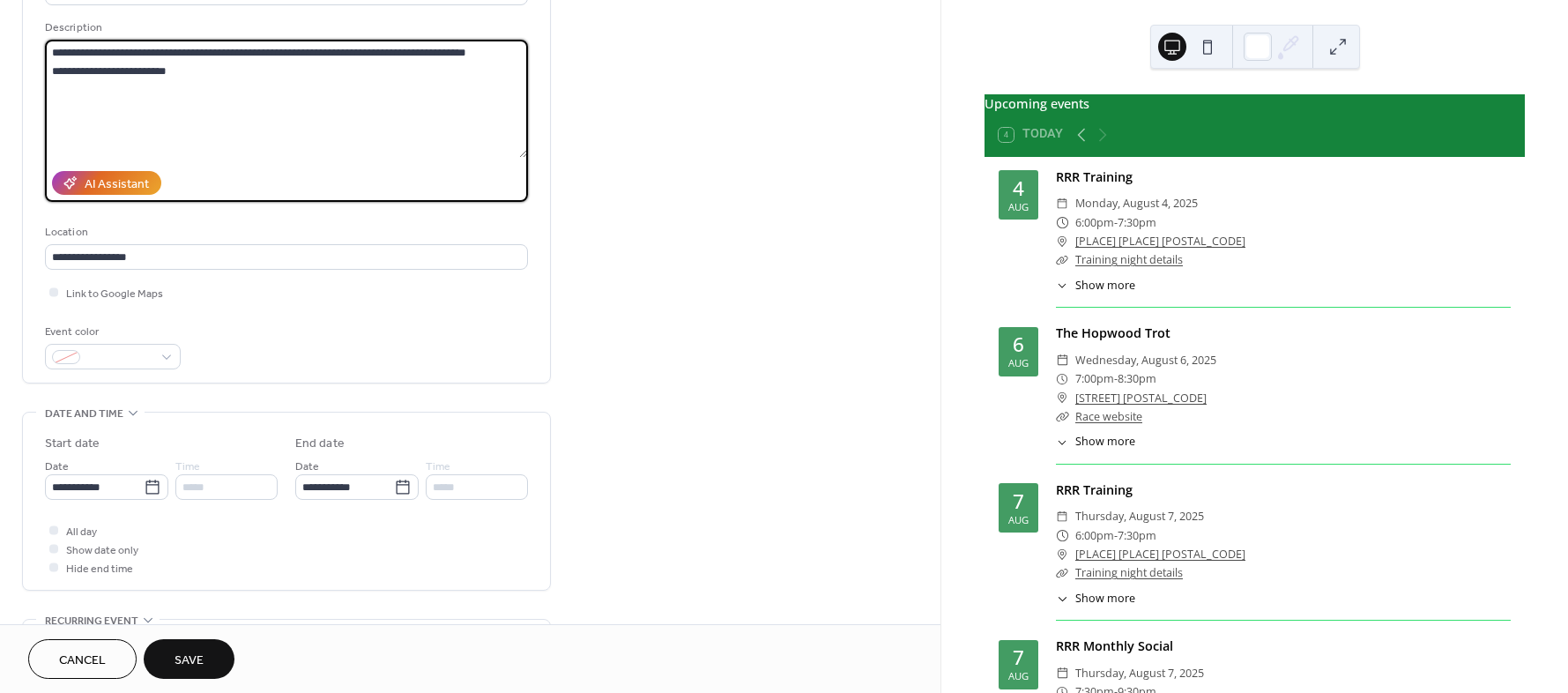 scroll, scrollTop: 0, scrollLeft: 0, axis: both 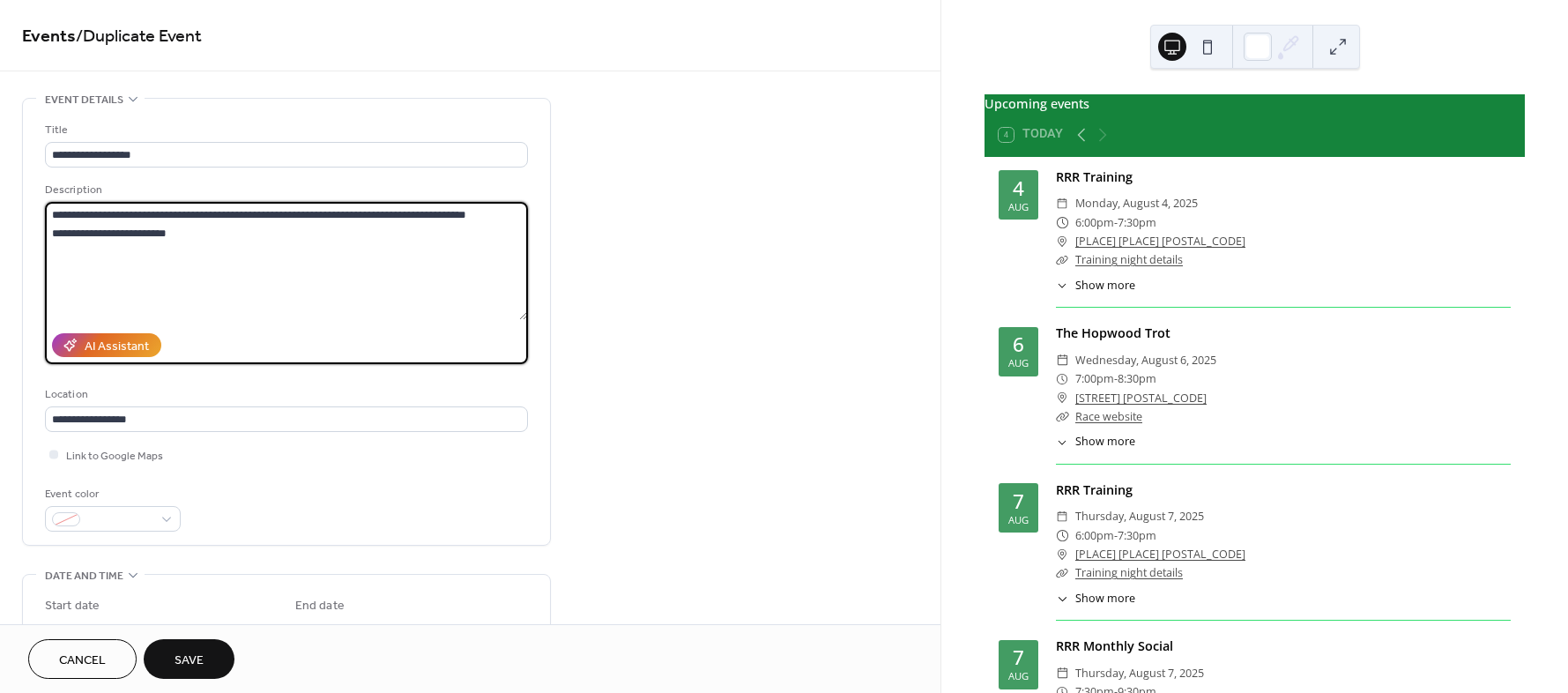 type on "**********" 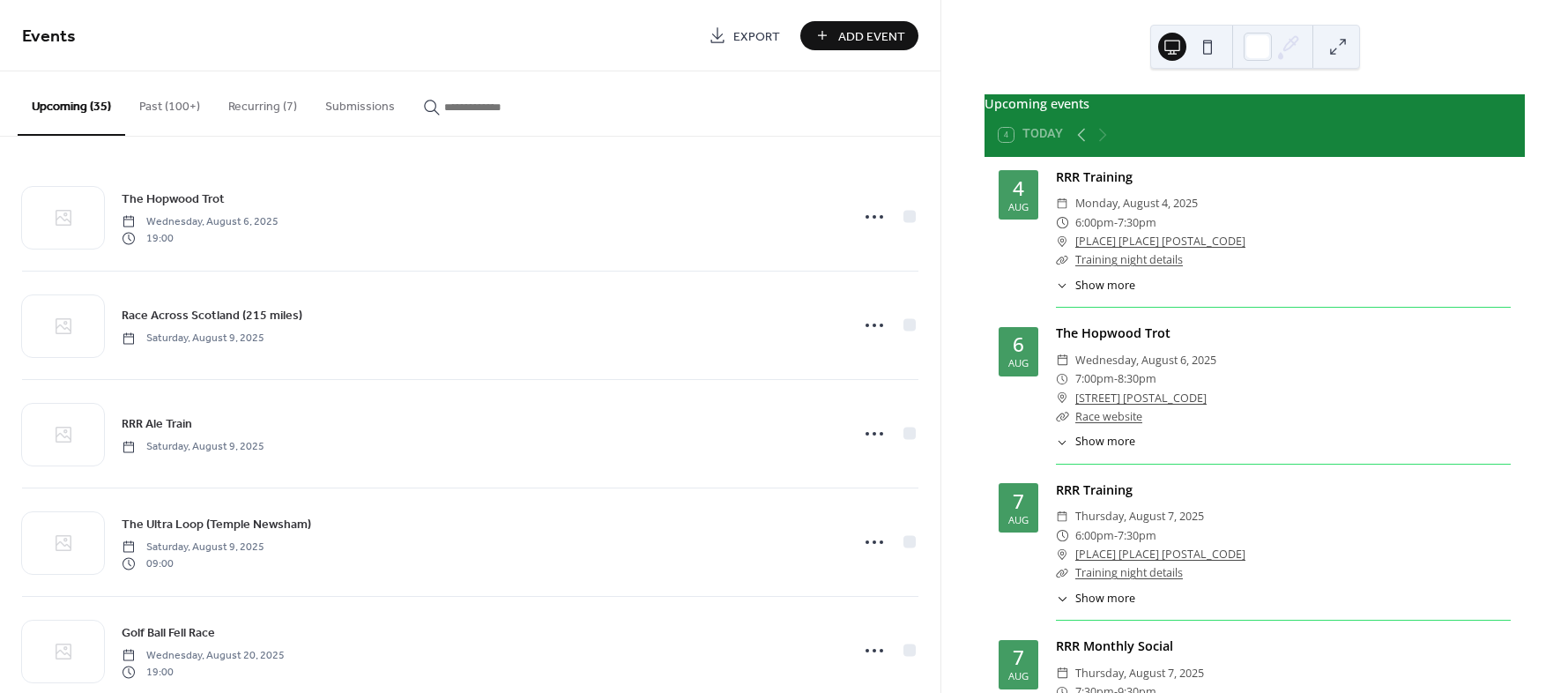 click on "Past (100+)" at bounding box center (169, 102) 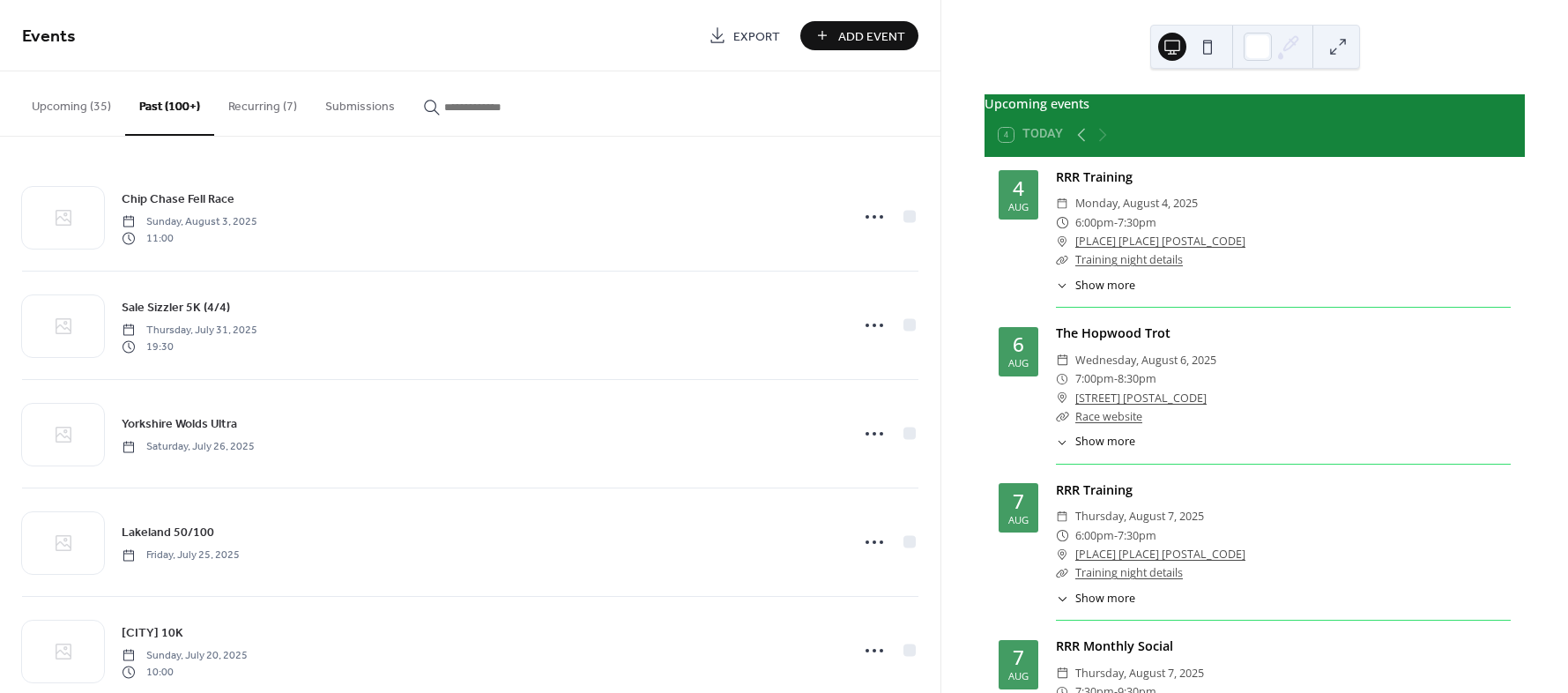 scroll, scrollTop: 2764, scrollLeft: 0, axis: vertical 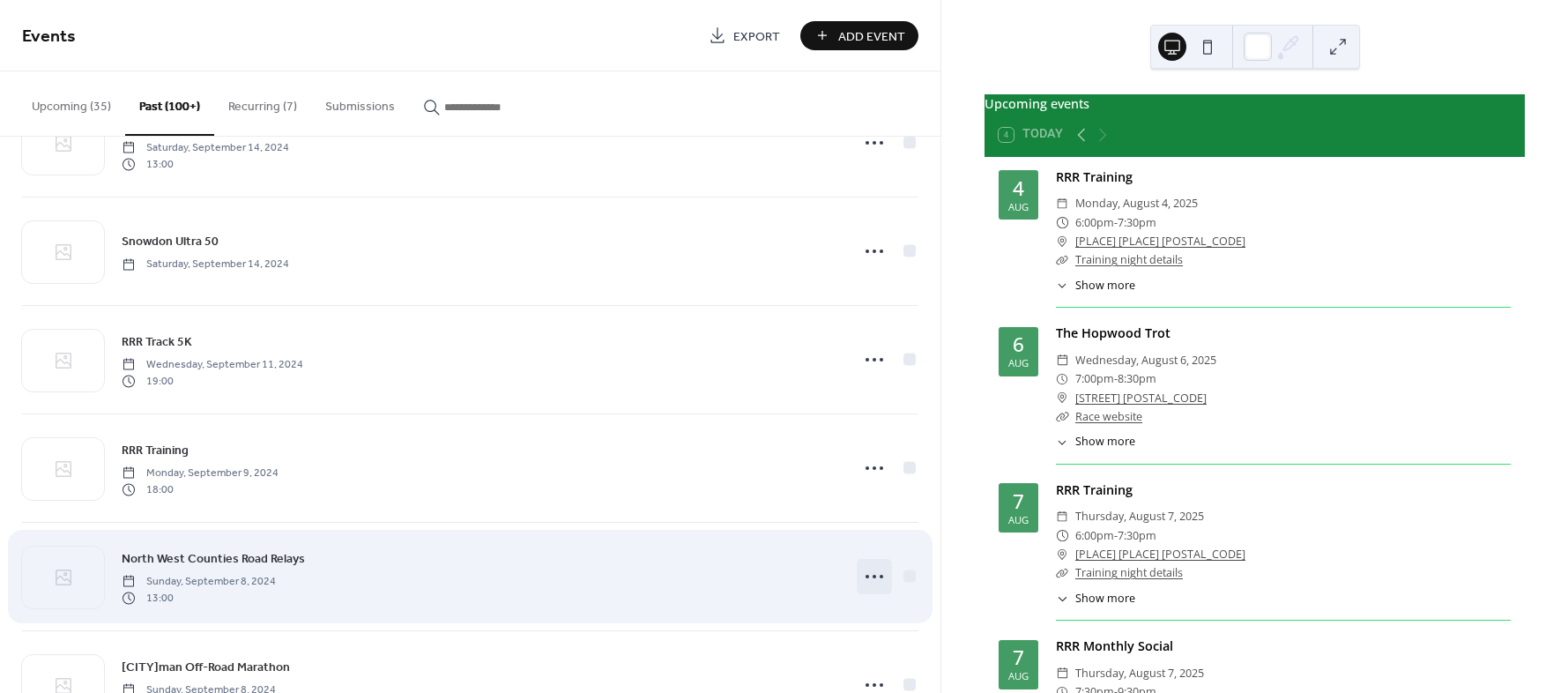 click 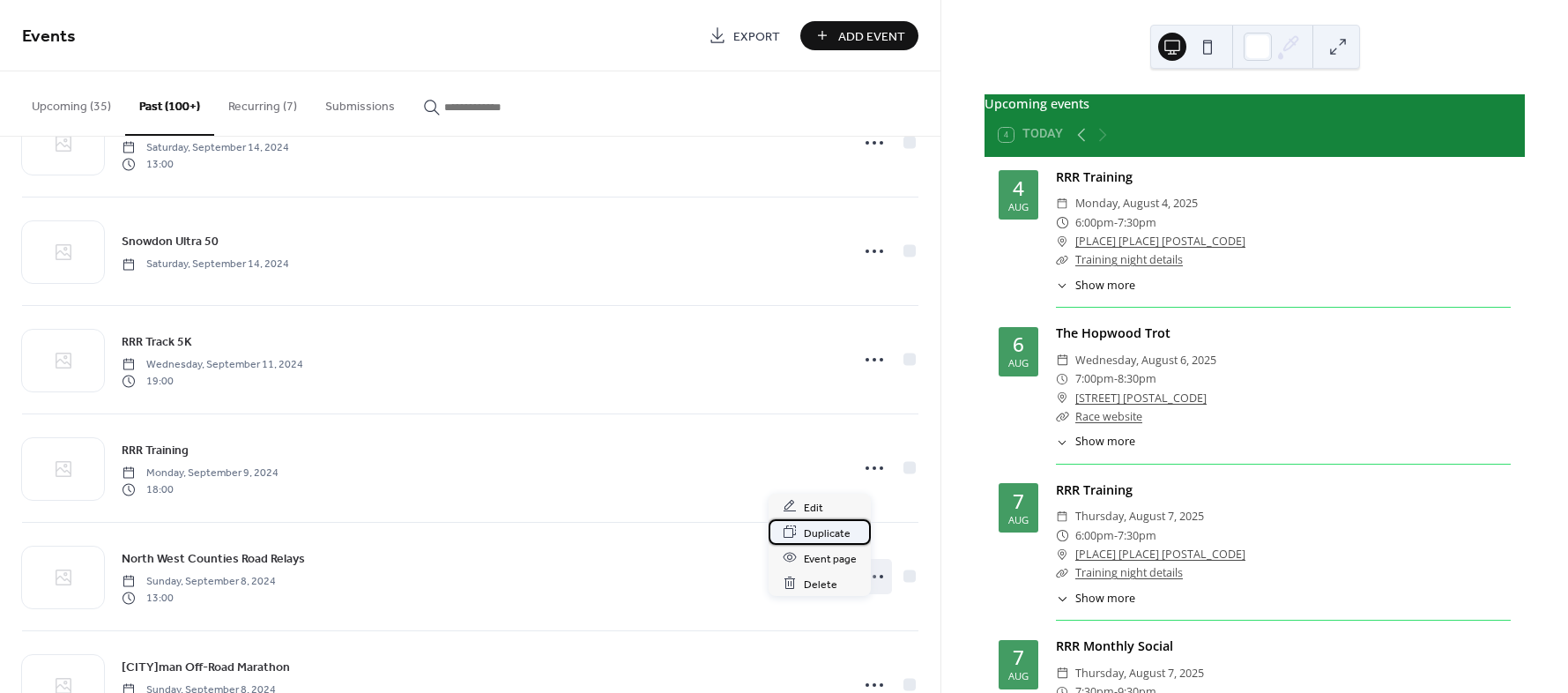 click on "Duplicate" at bounding box center [827, 533] 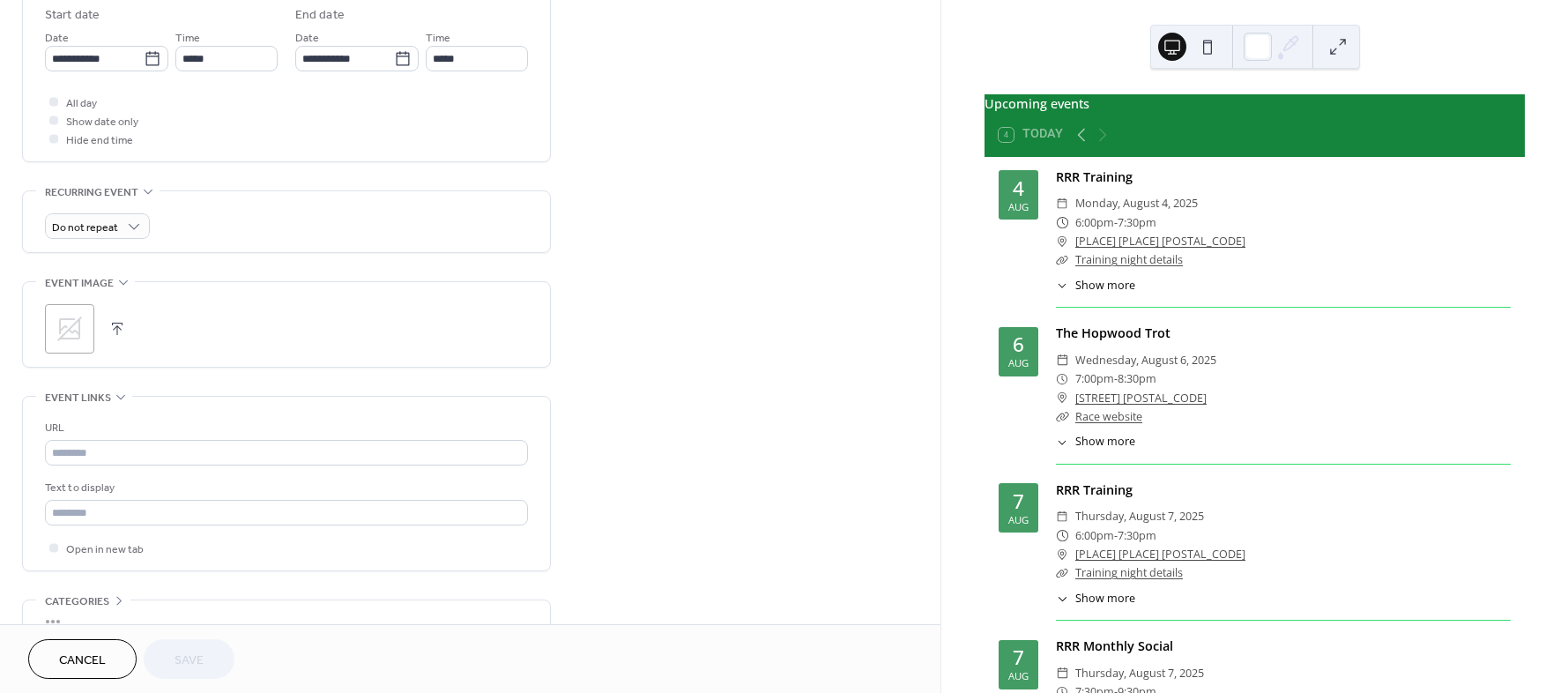 scroll, scrollTop: 534, scrollLeft: 0, axis: vertical 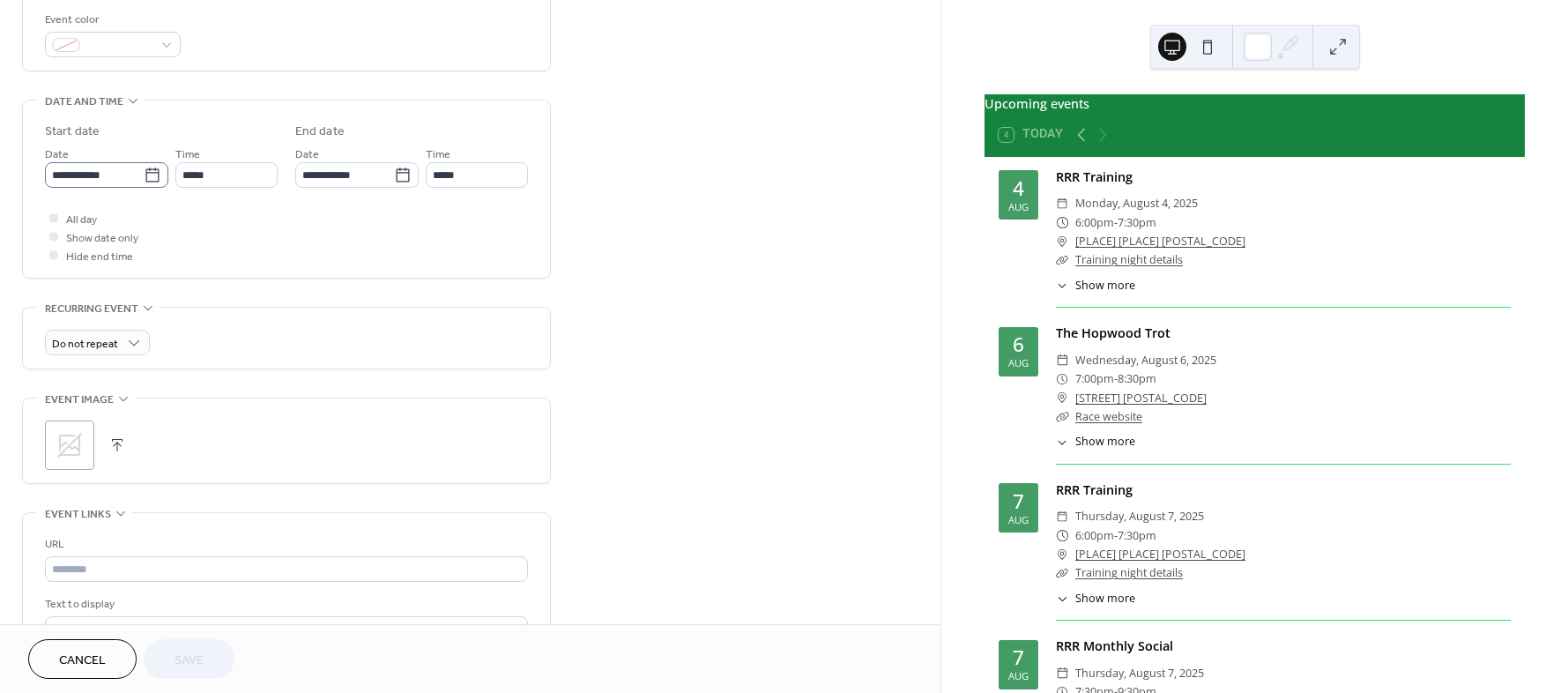 click 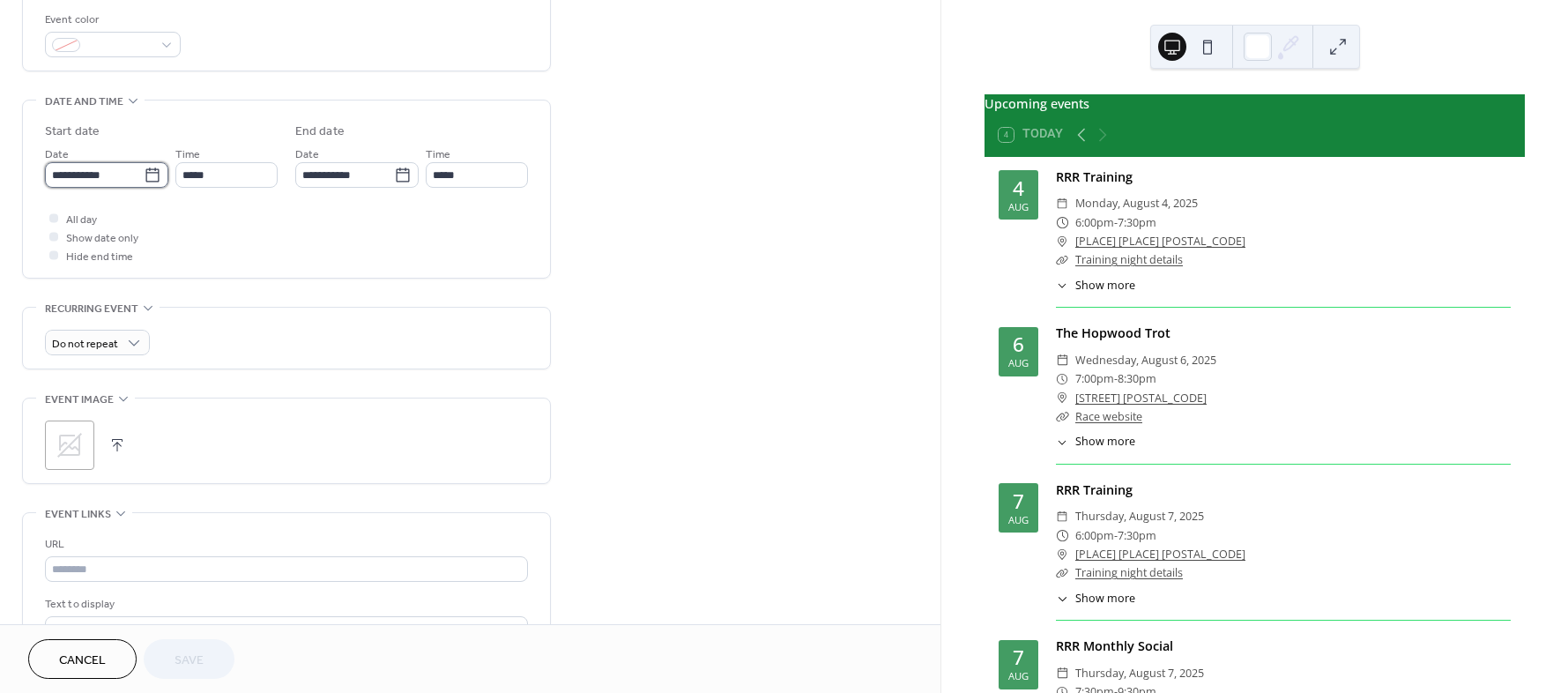 click on "**********" at bounding box center (94, 175) 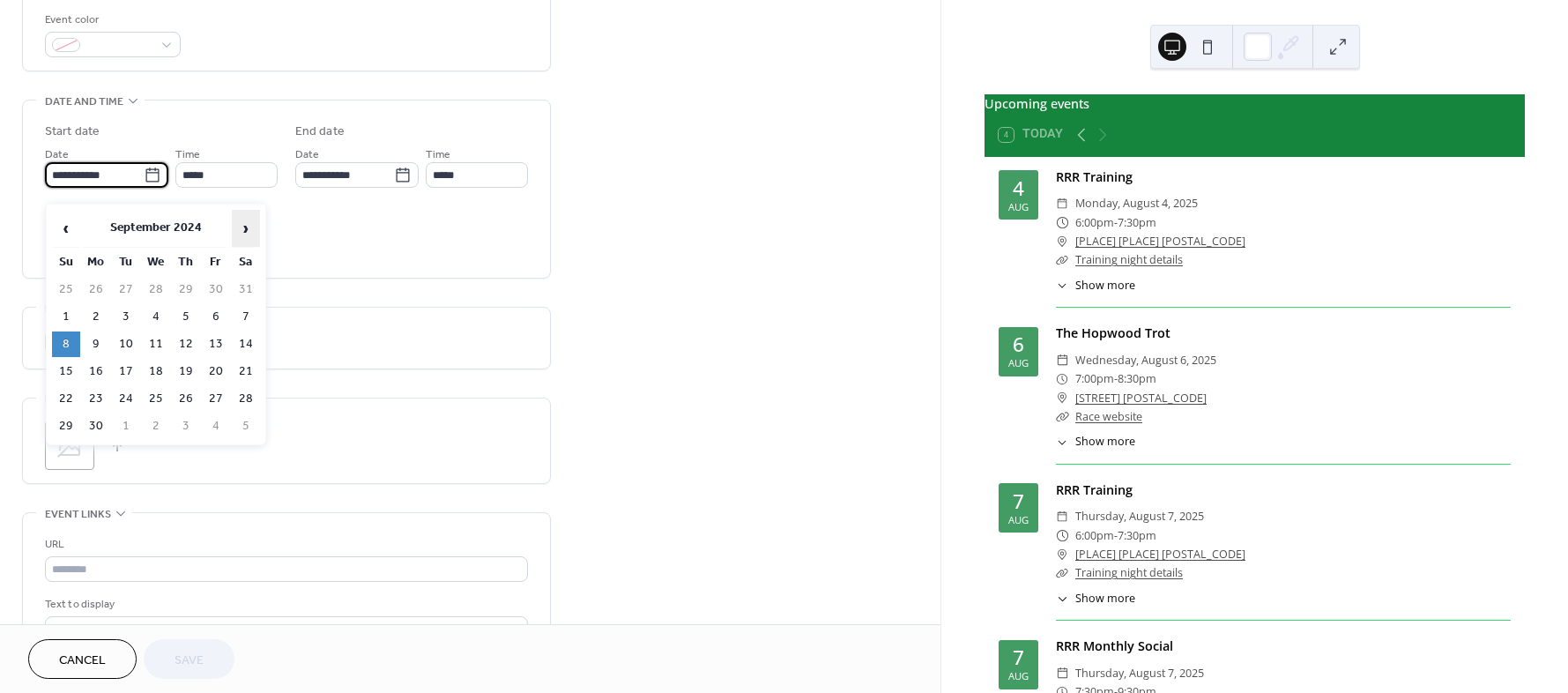 click on "›" at bounding box center [246, 228] 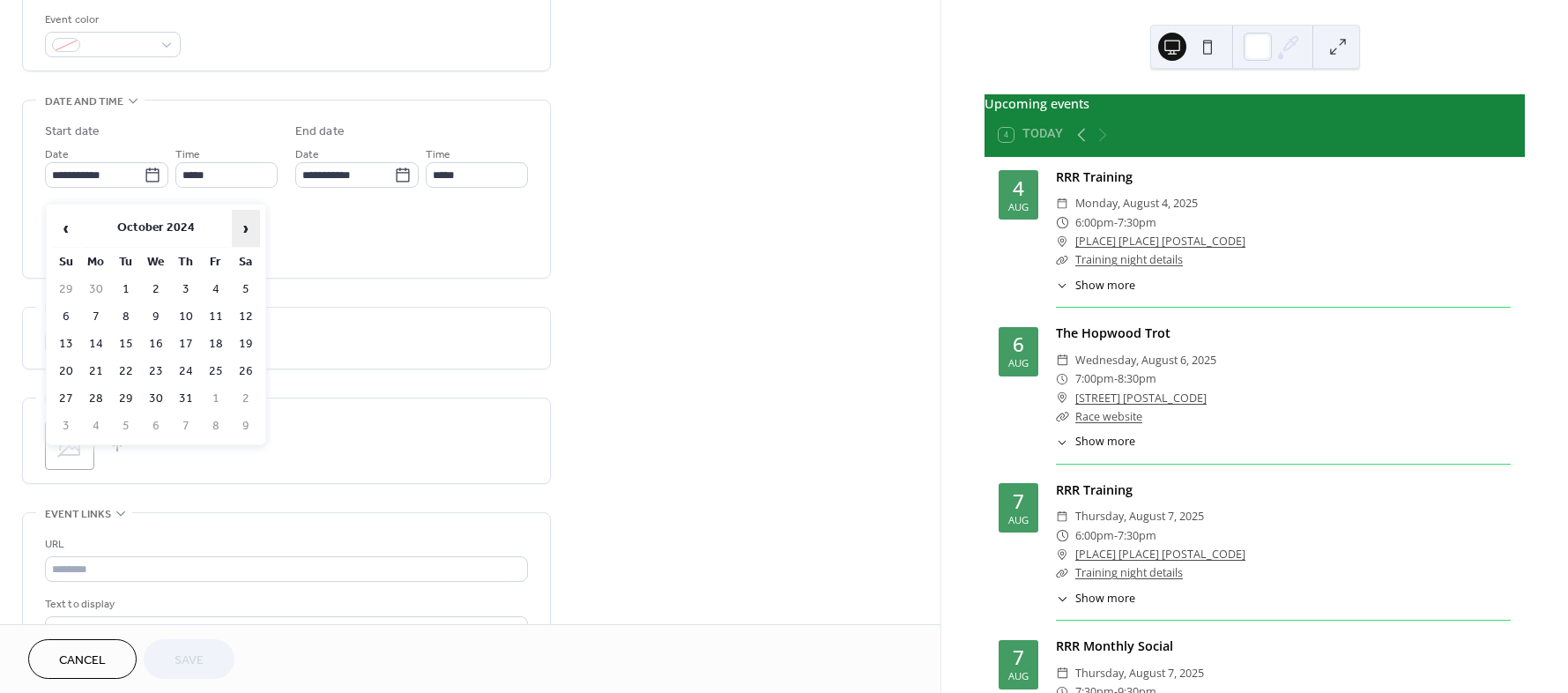click on "›" at bounding box center (246, 228) 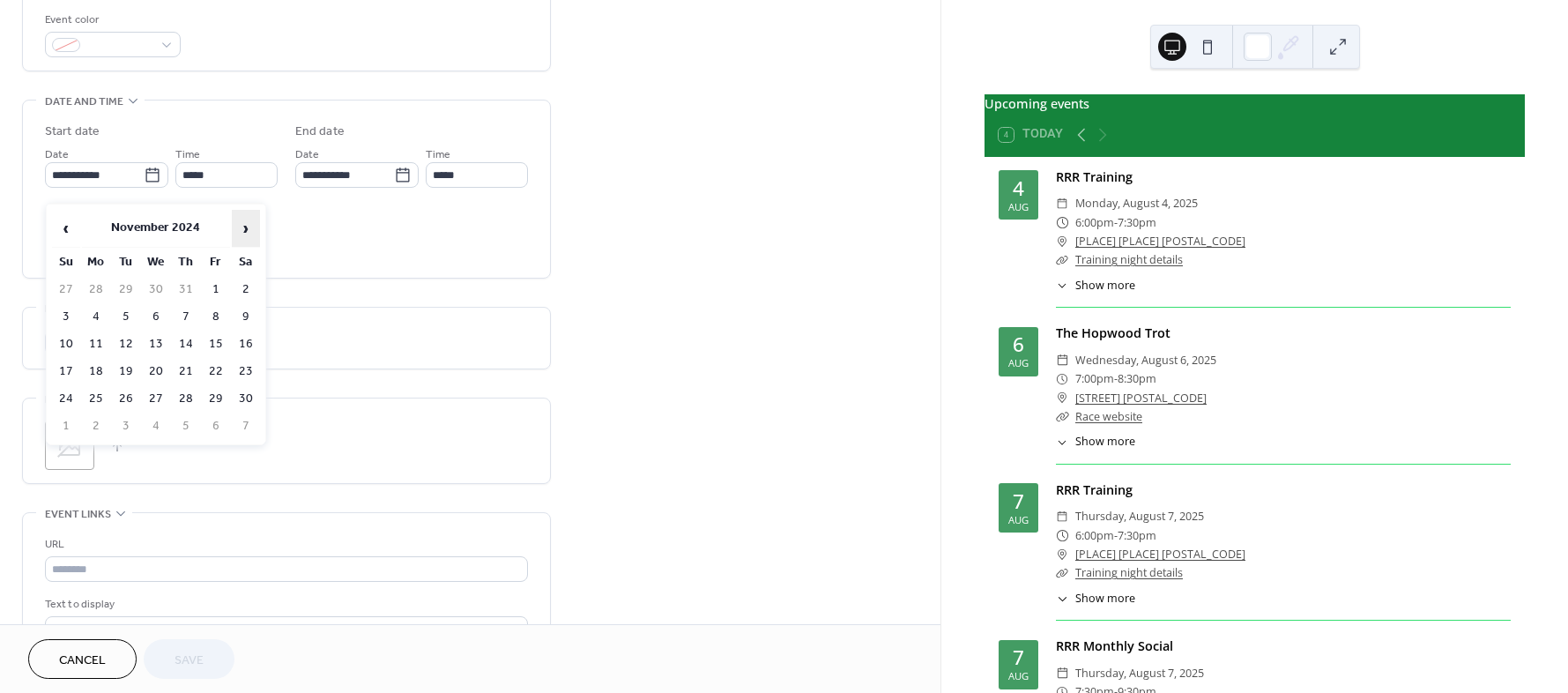 click on "›" at bounding box center [246, 228] 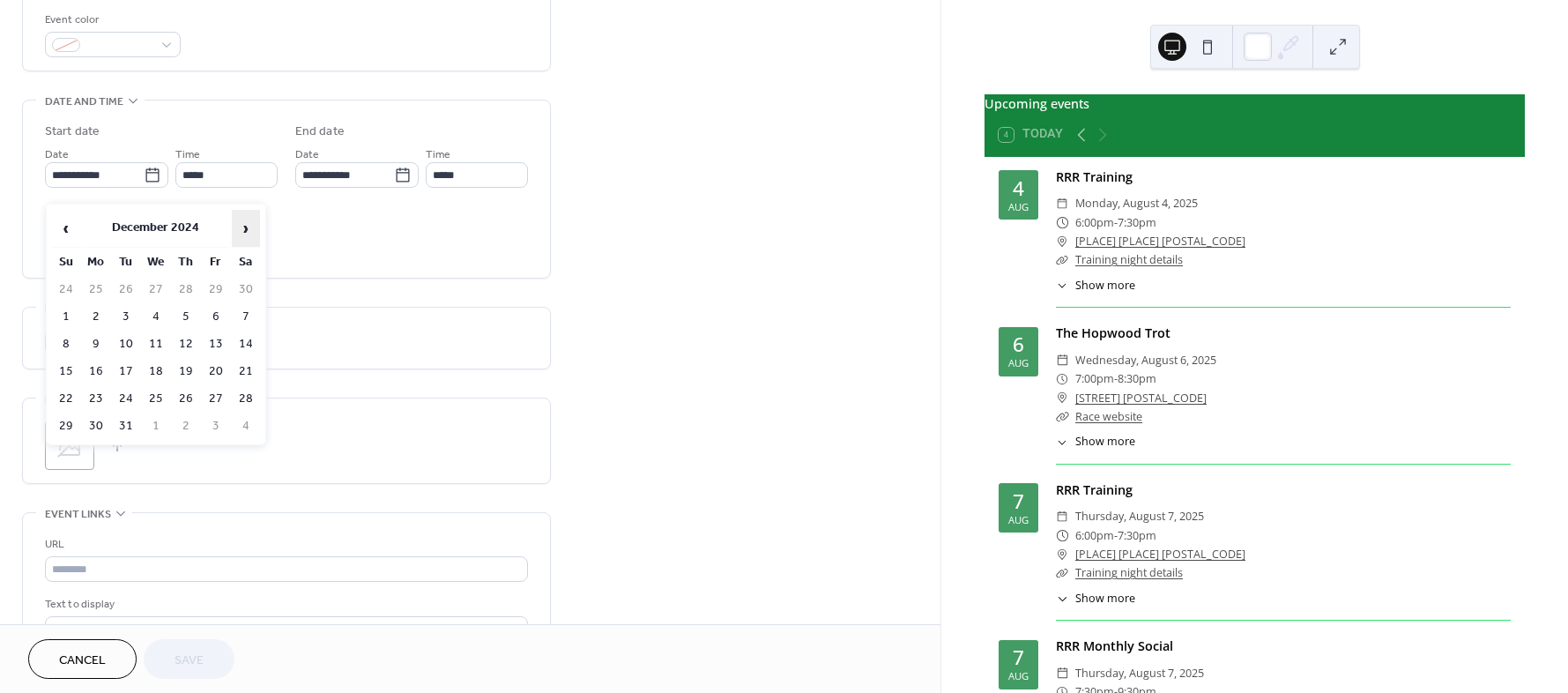 click on "›" at bounding box center [246, 228] 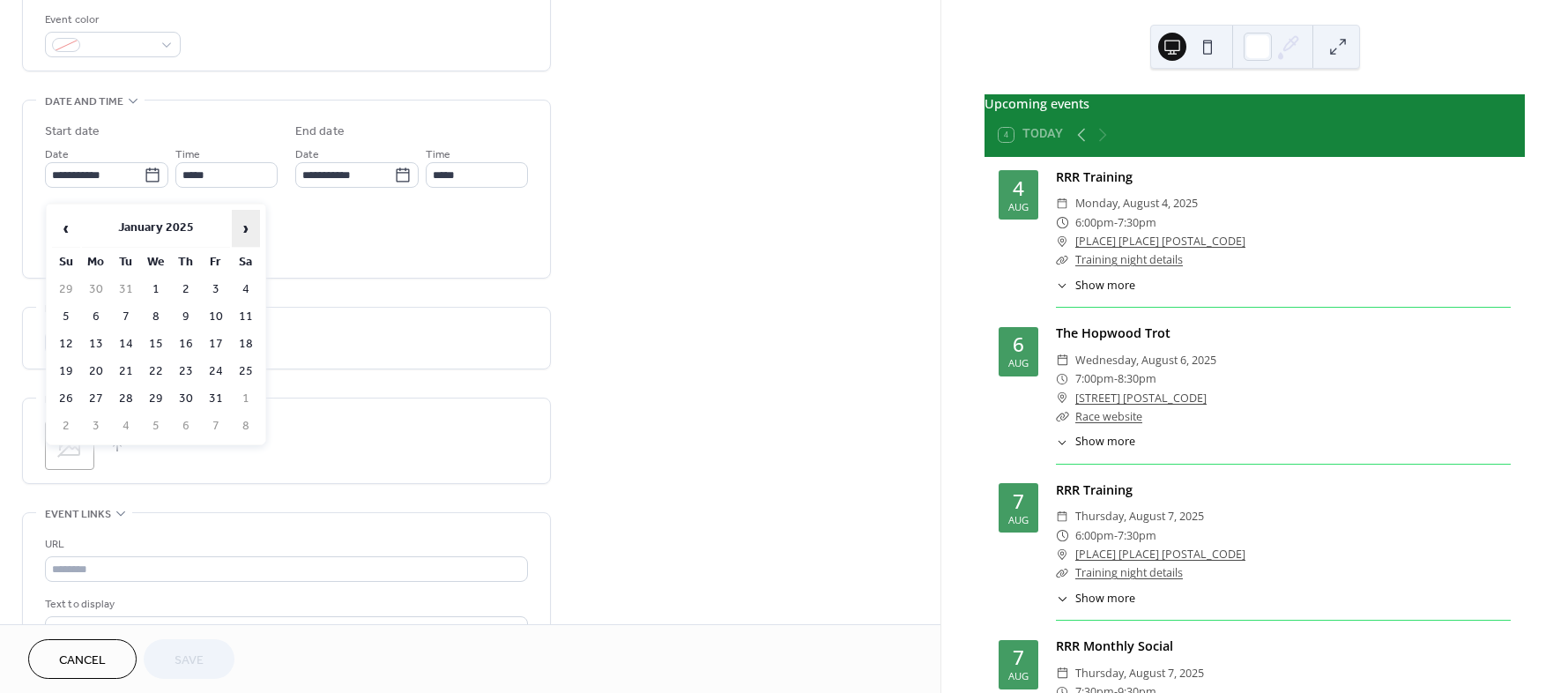 click on "›" at bounding box center (246, 228) 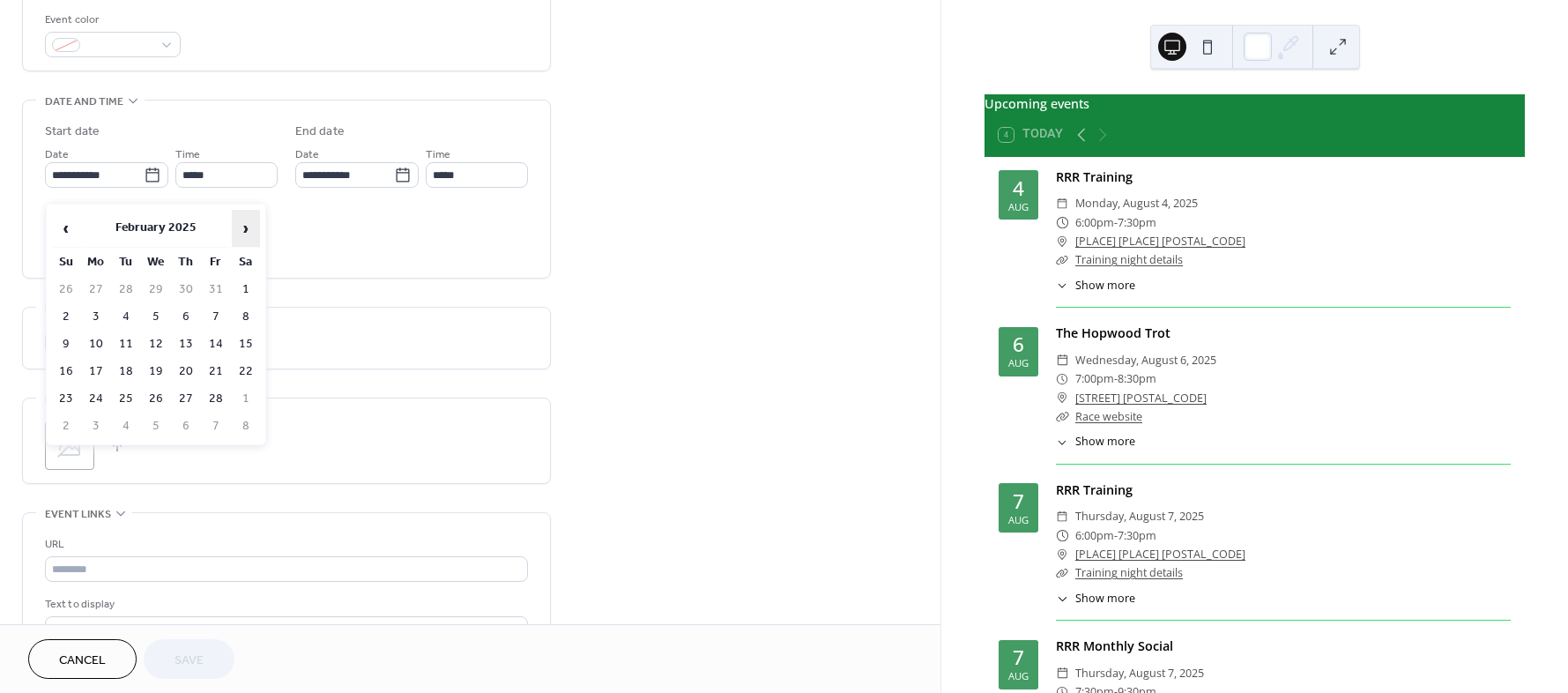 click on "›" at bounding box center (246, 228) 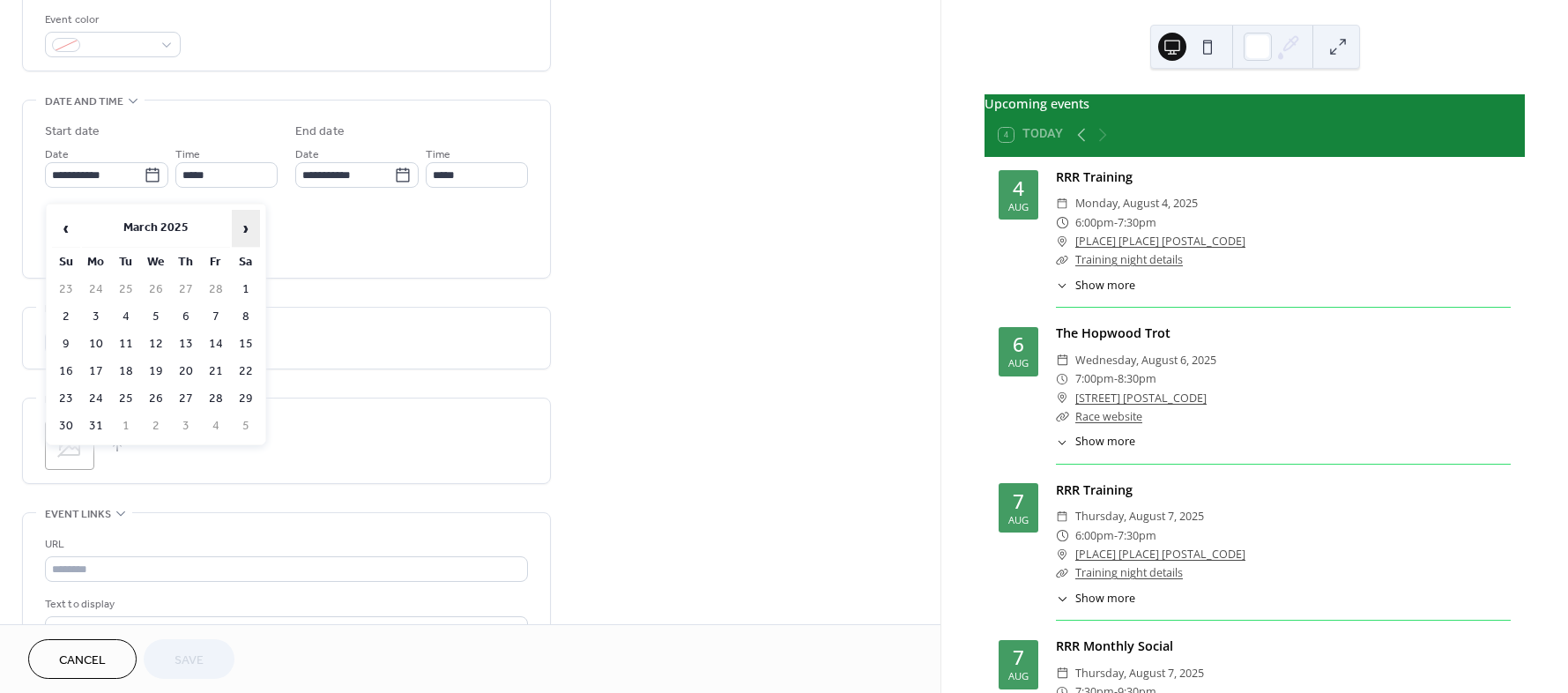 click on "›" at bounding box center [246, 228] 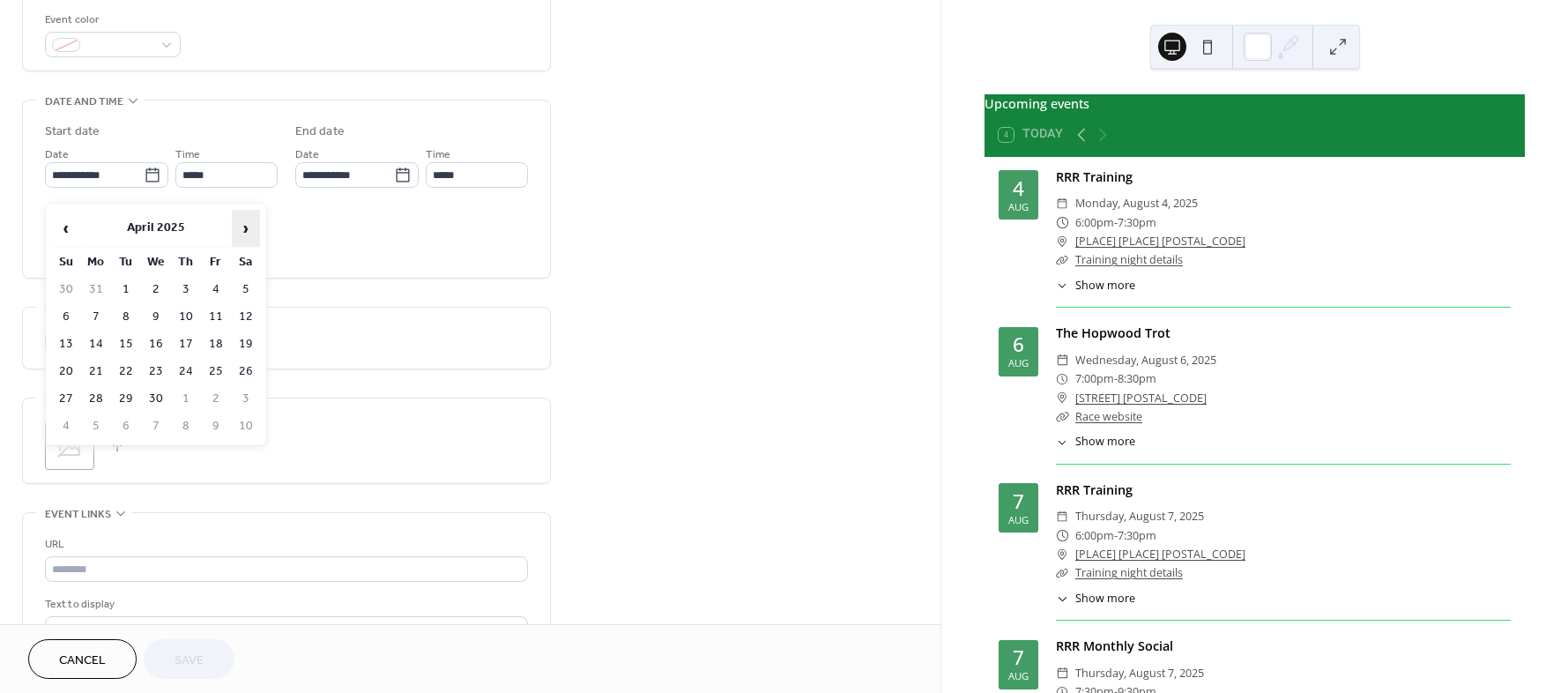 click on "›" at bounding box center (246, 228) 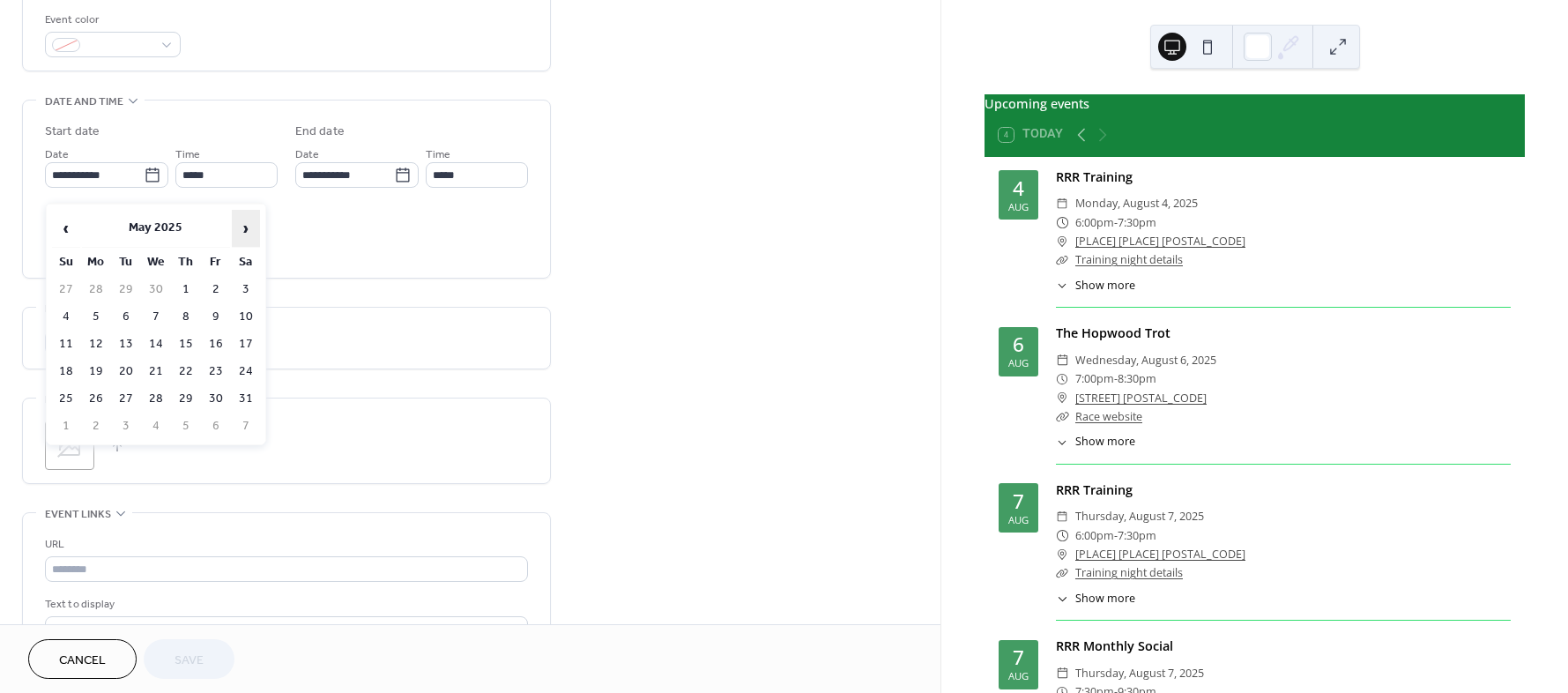 click on "›" at bounding box center [246, 228] 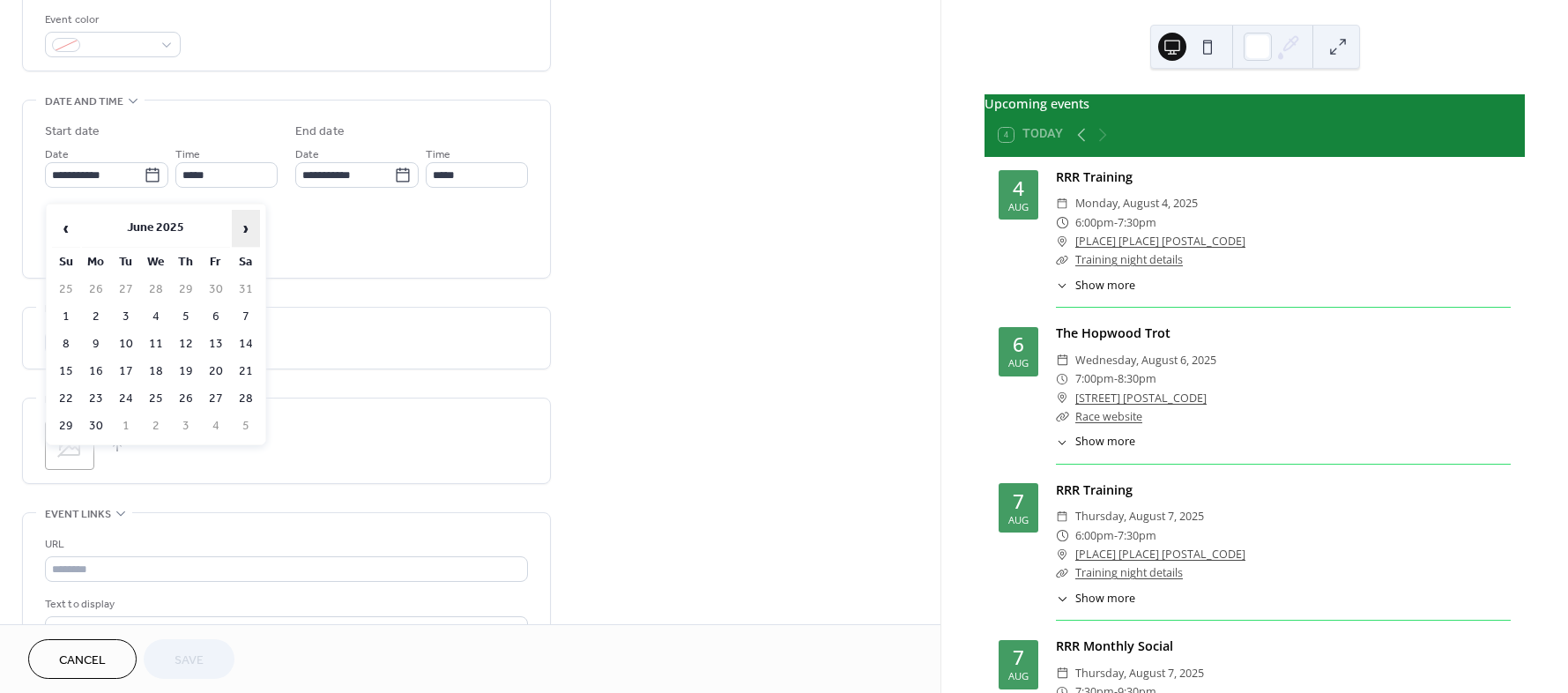 click on "›" at bounding box center (246, 228) 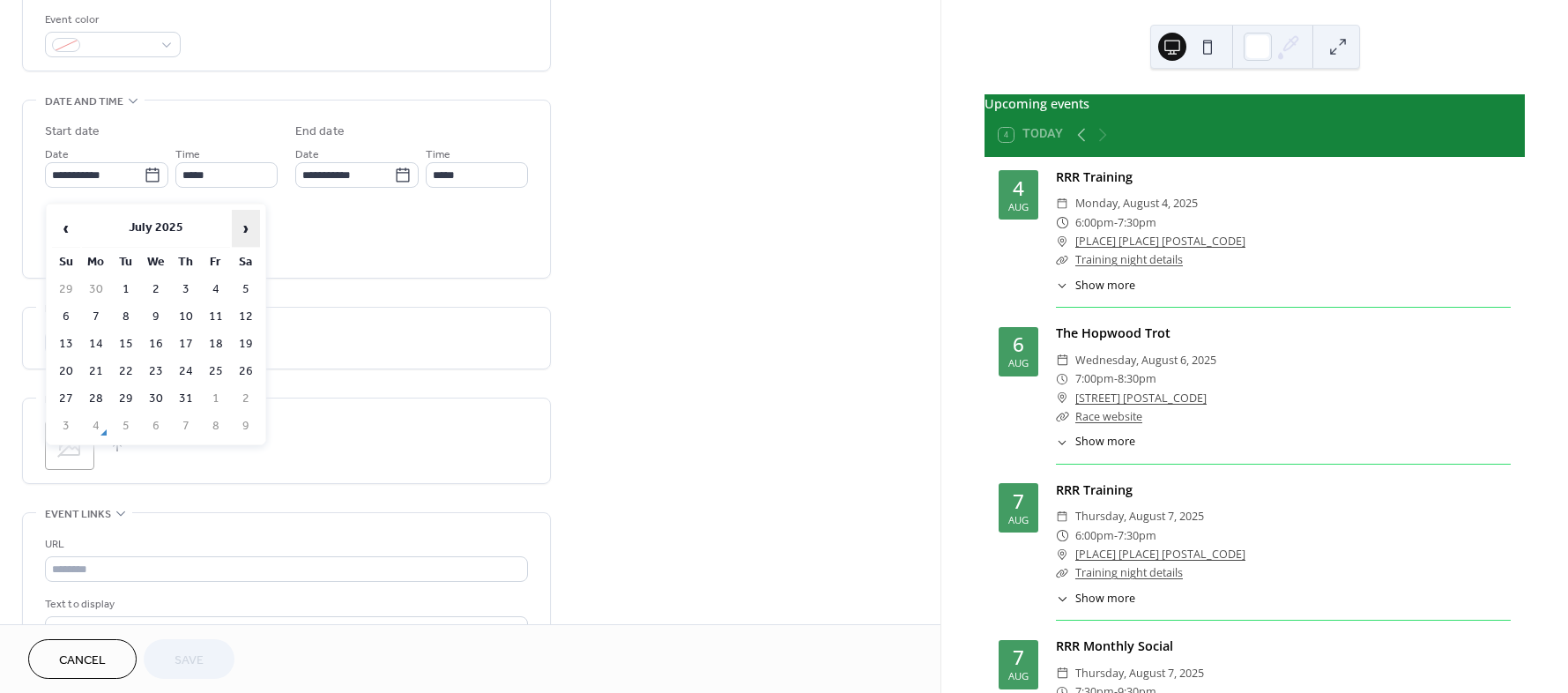 click on "›" at bounding box center (246, 228) 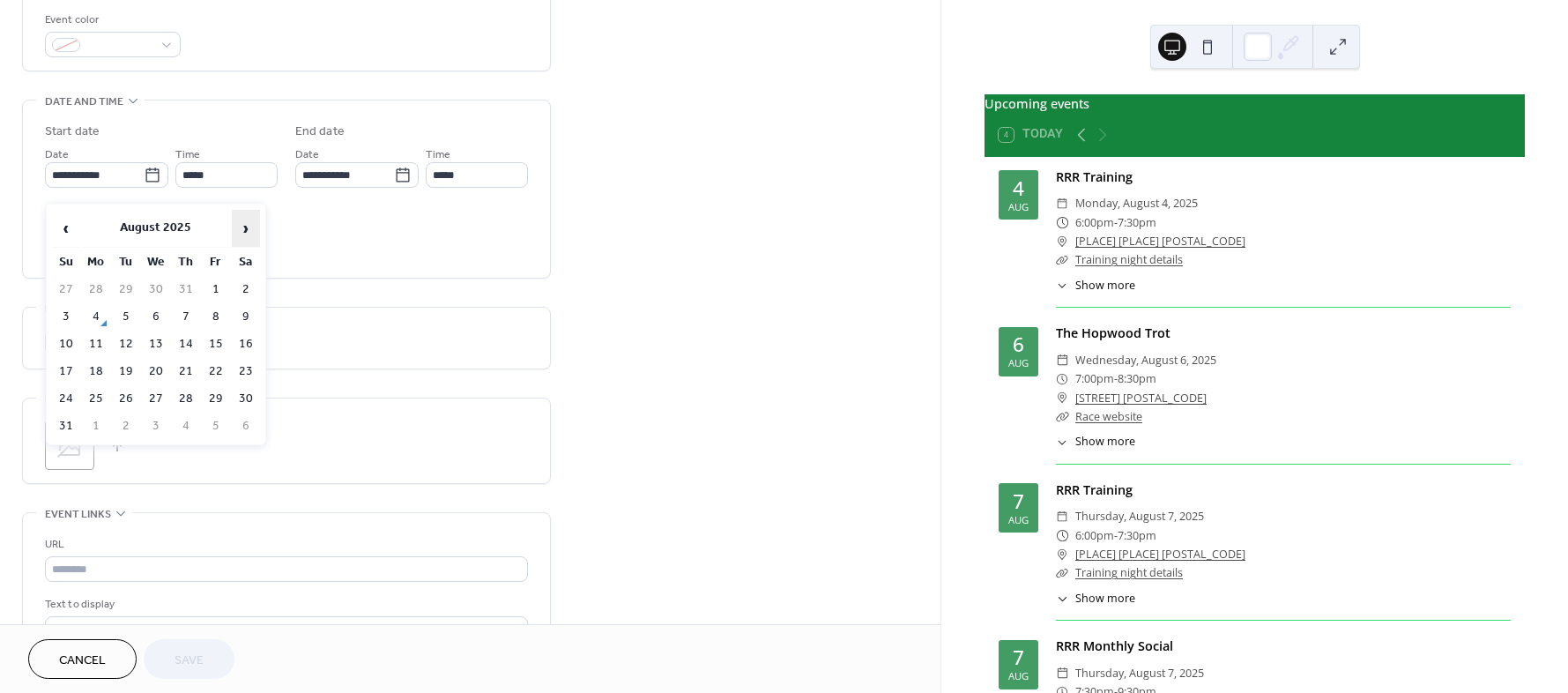 click on "›" at bounding box center [246, 228] 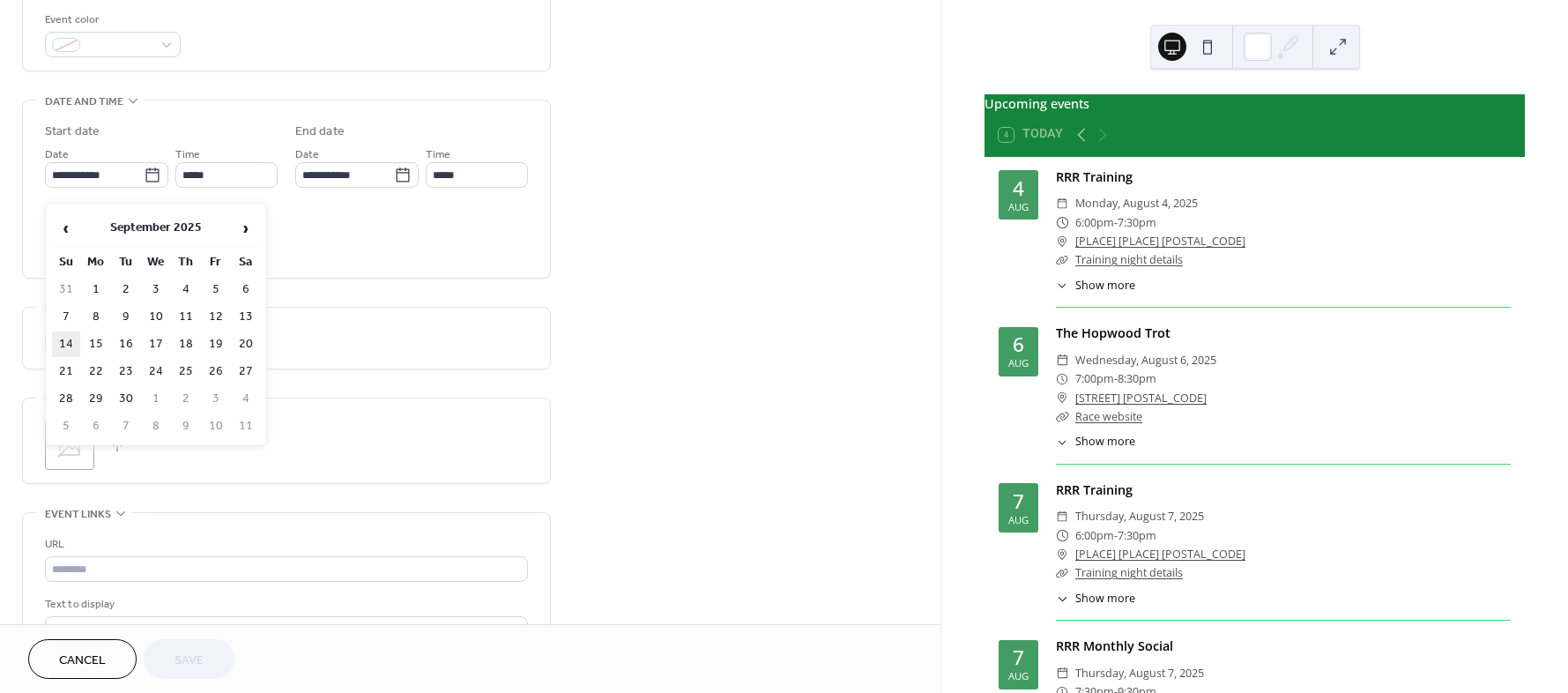 click on "14" at bounding box center [66, 344] 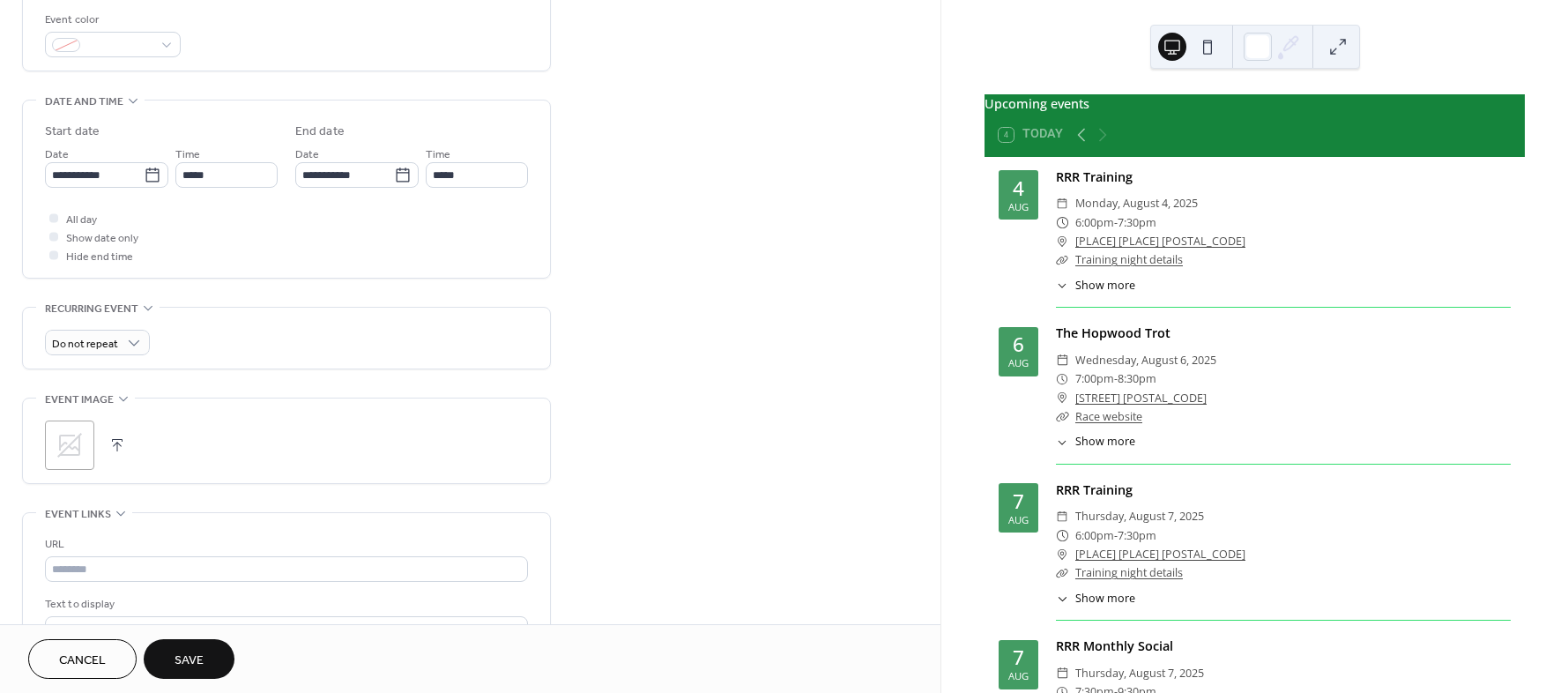 type on "**********" 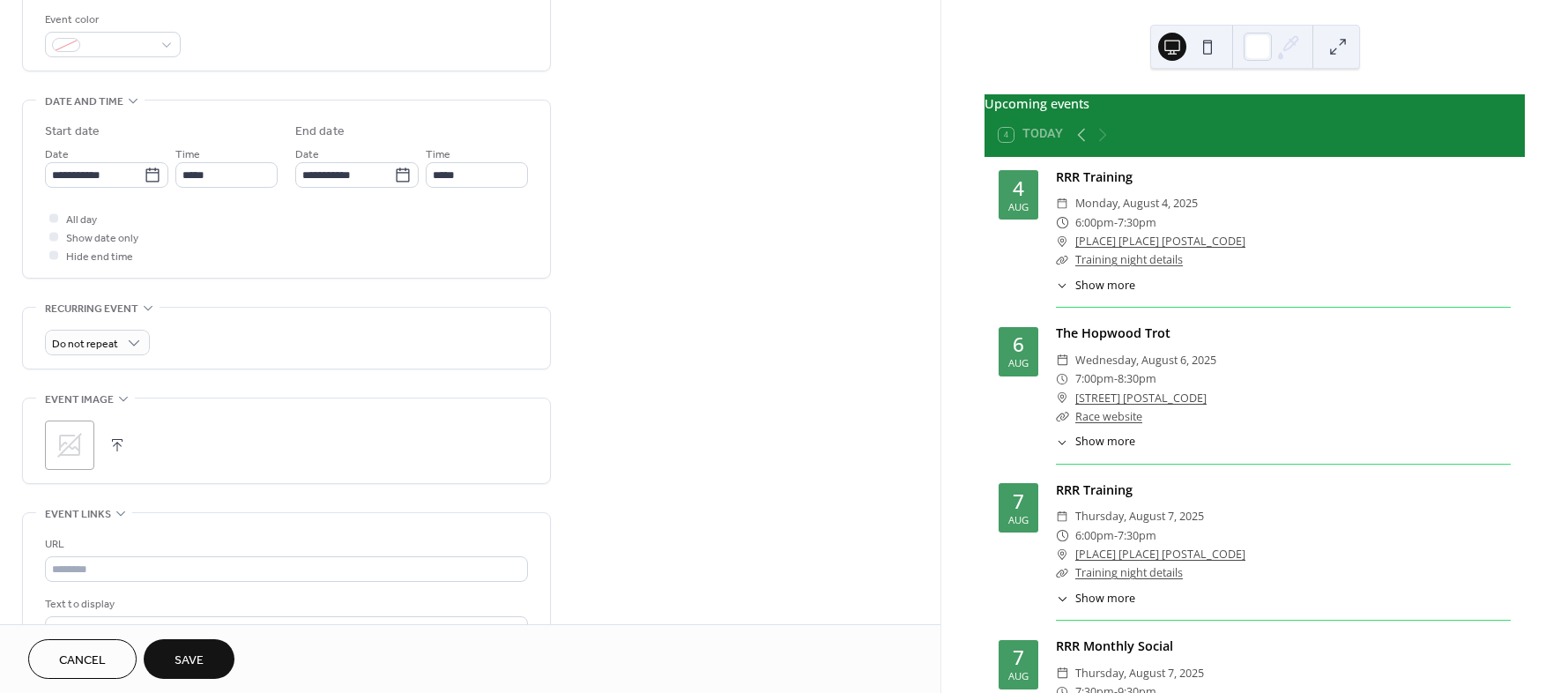 type on "**********" 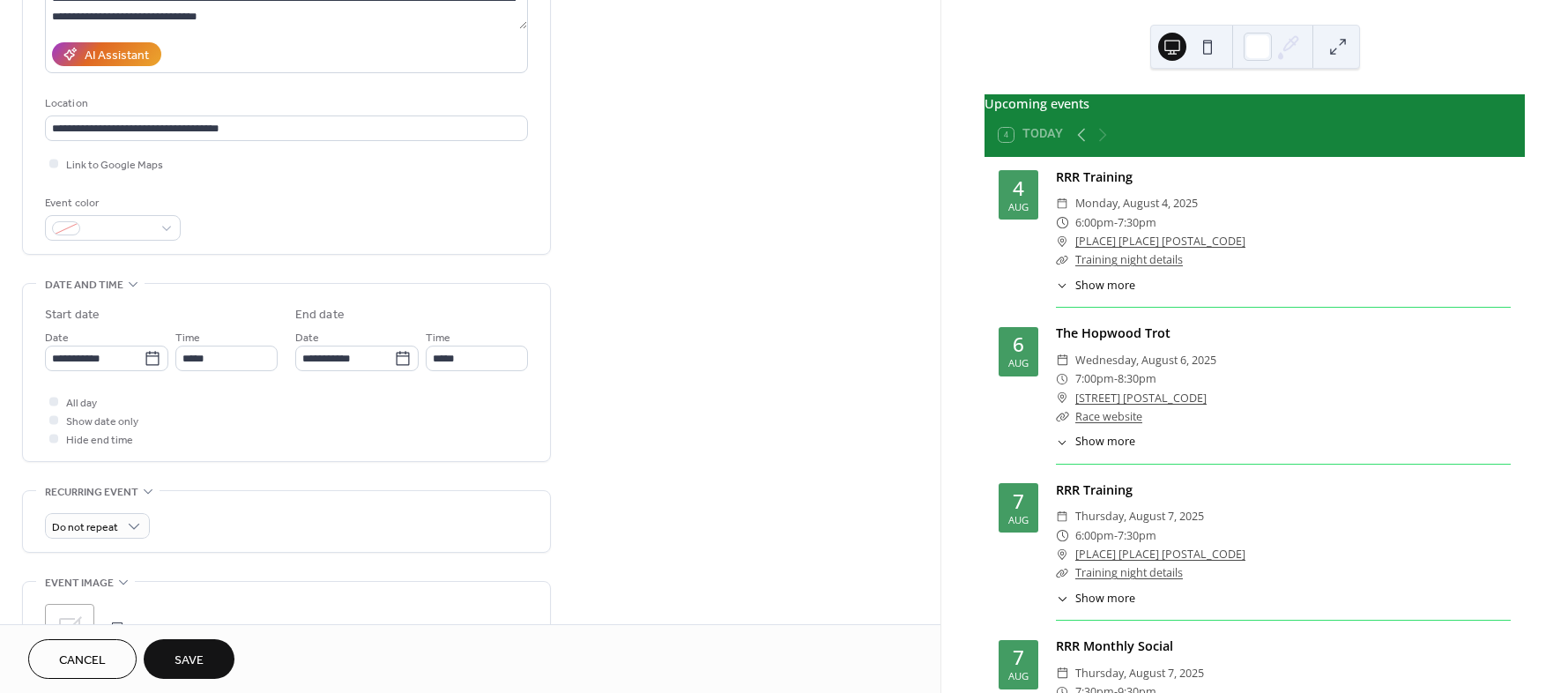 scroll, scrollTop: 230, scrollLeft: 0, axis: vertical 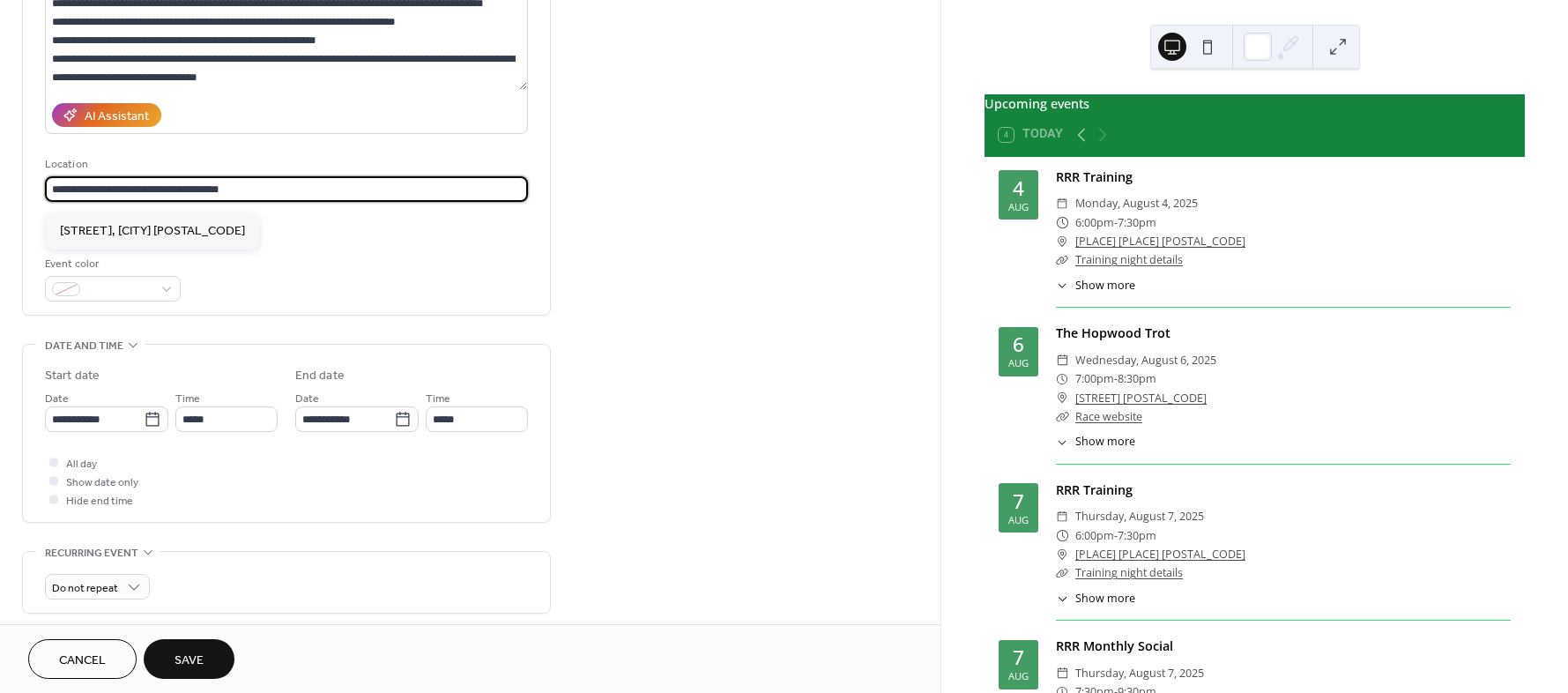 drag, startPoint x: 243, startPoint y: 195, endPoint x: 47, endPoint y: 196, distance: 196.00255 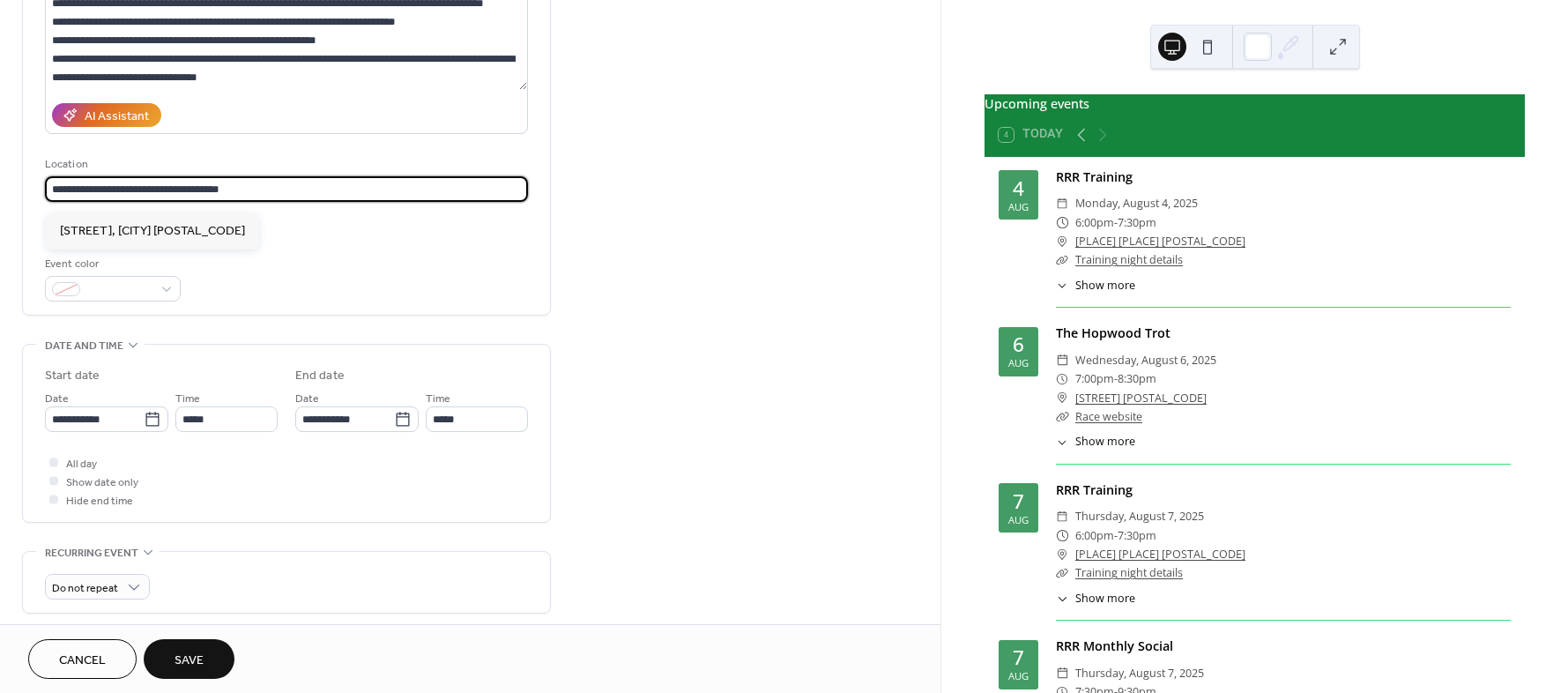 click on "**********" at bounding box center [286, 189] 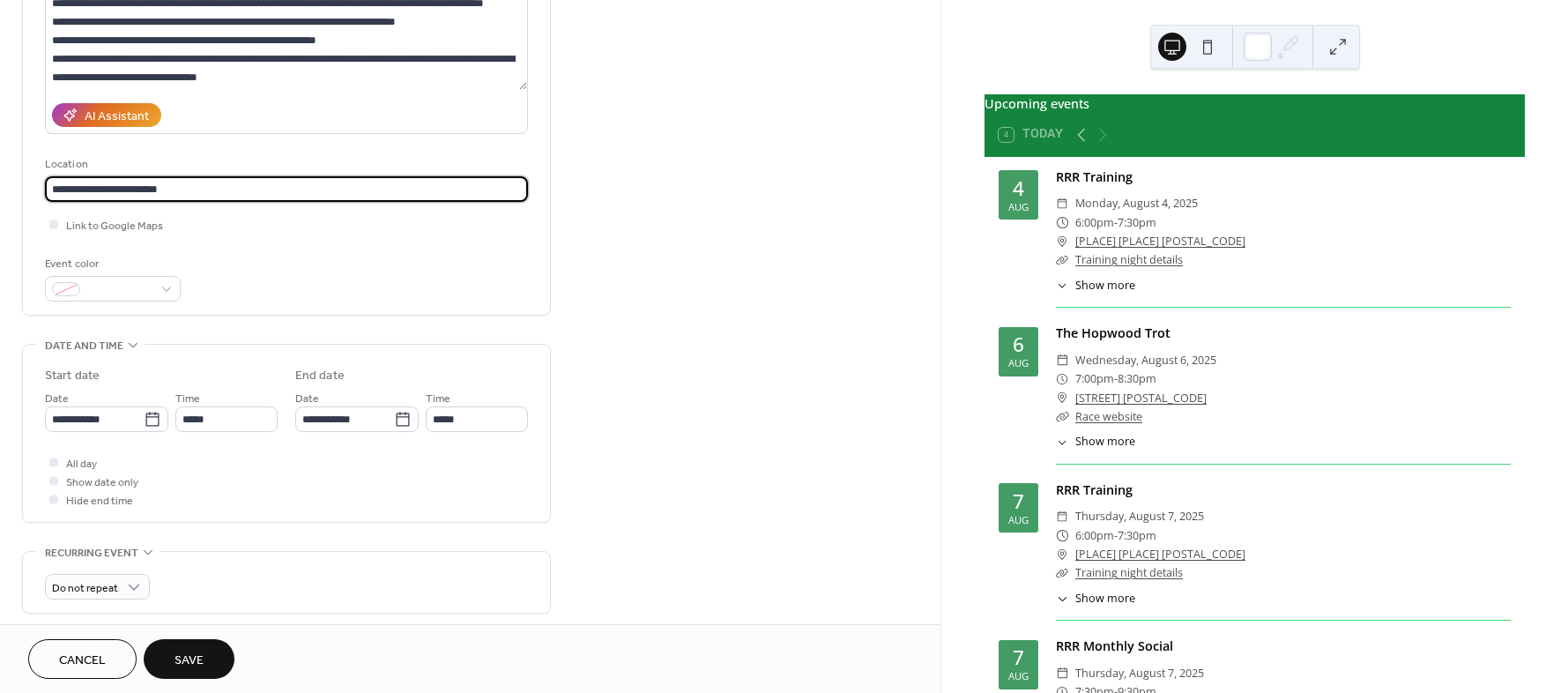 paste on "*********" 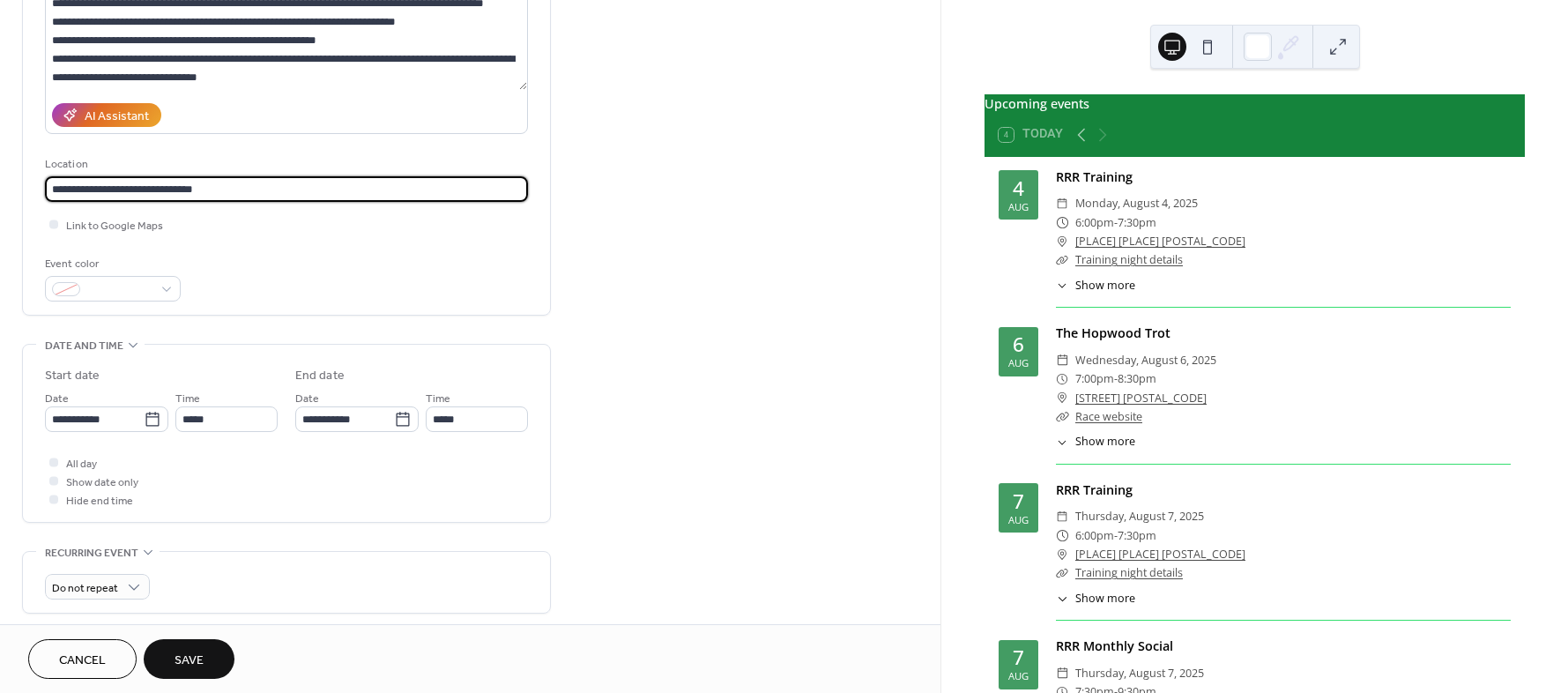 type on "**********" 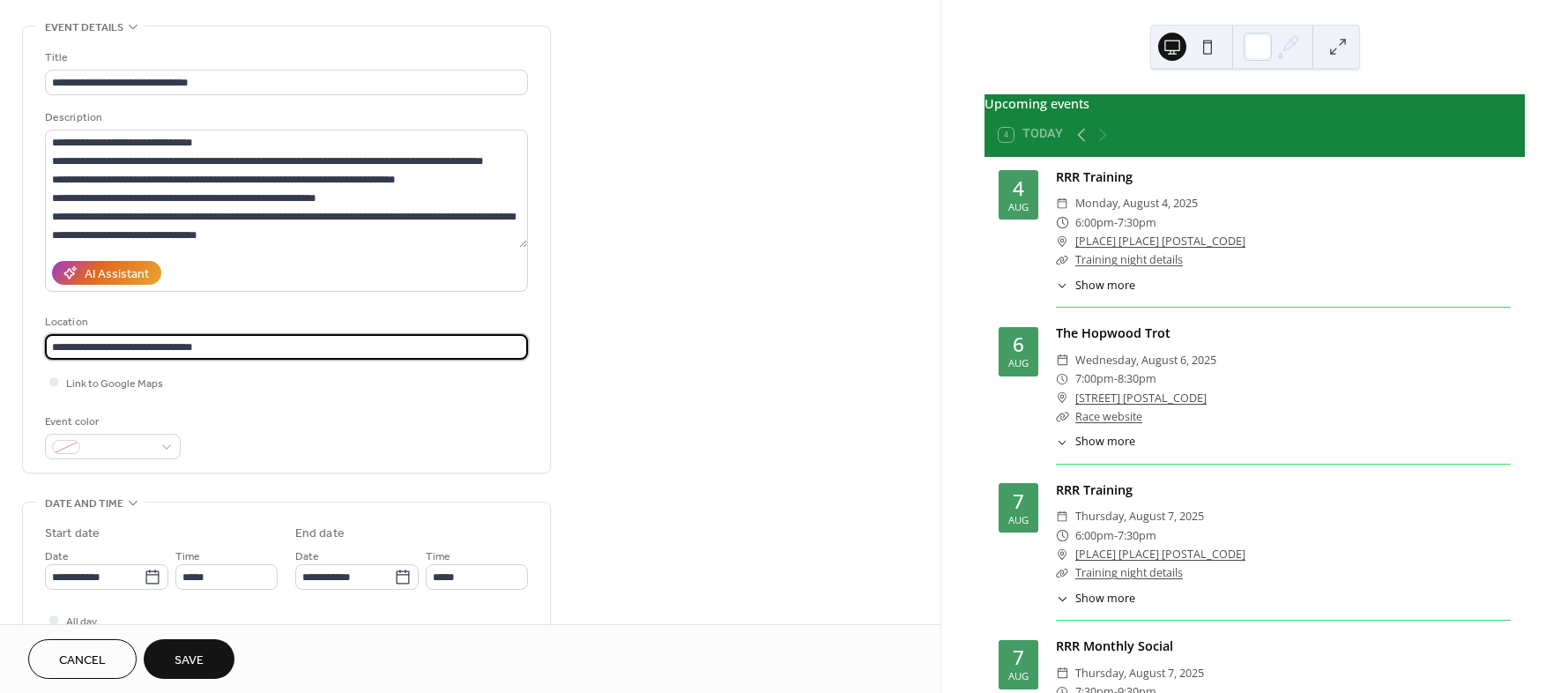 scroll, scrollTop: 58, scrollLeft: 0, axis: vertical 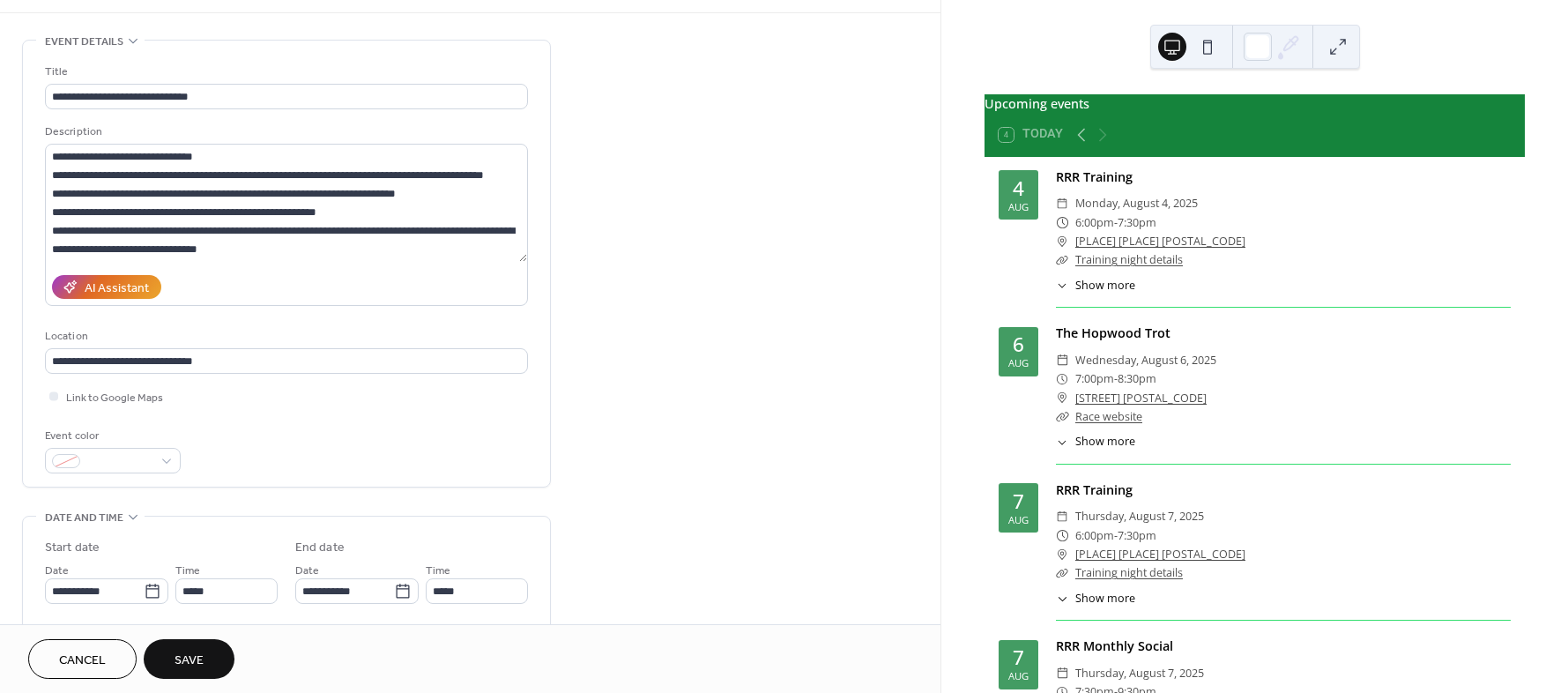 type 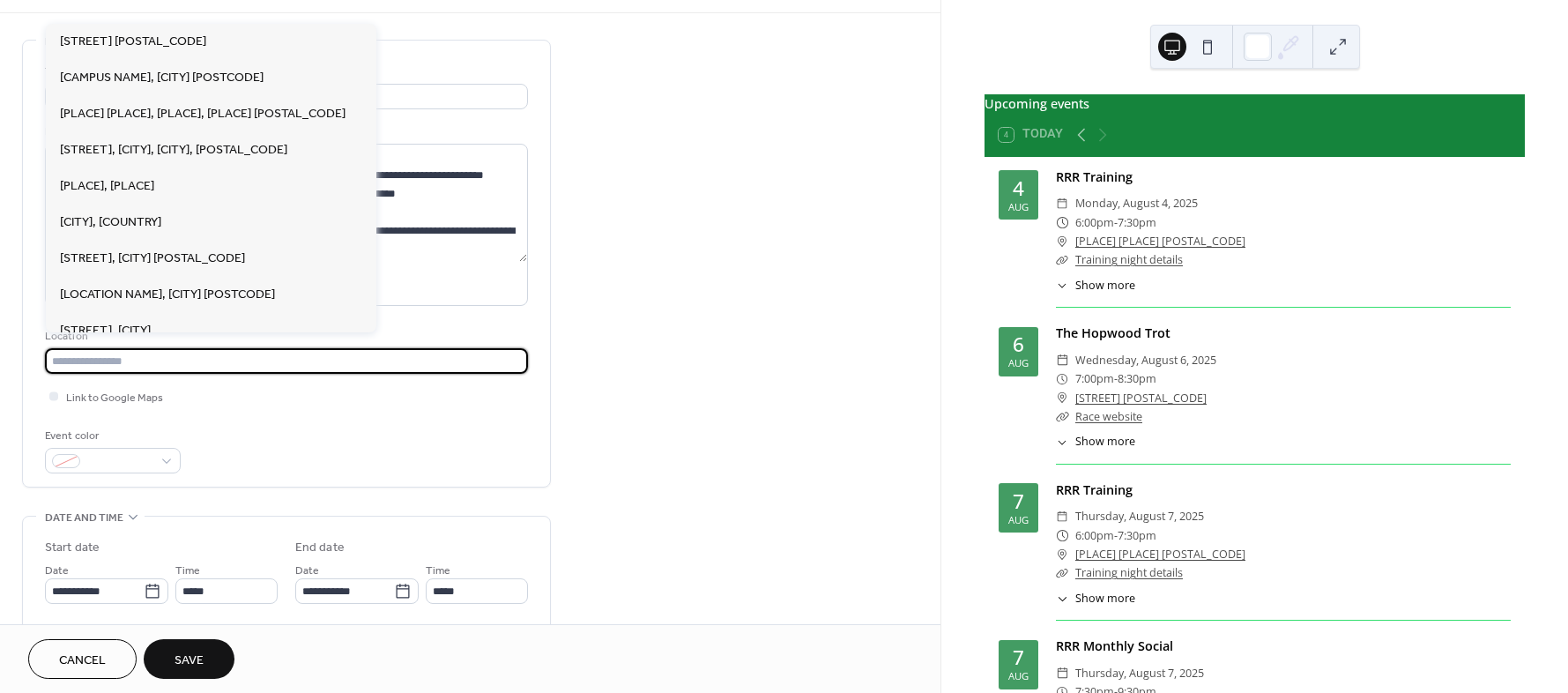 click on "**********" at bounding box center [470, 645] 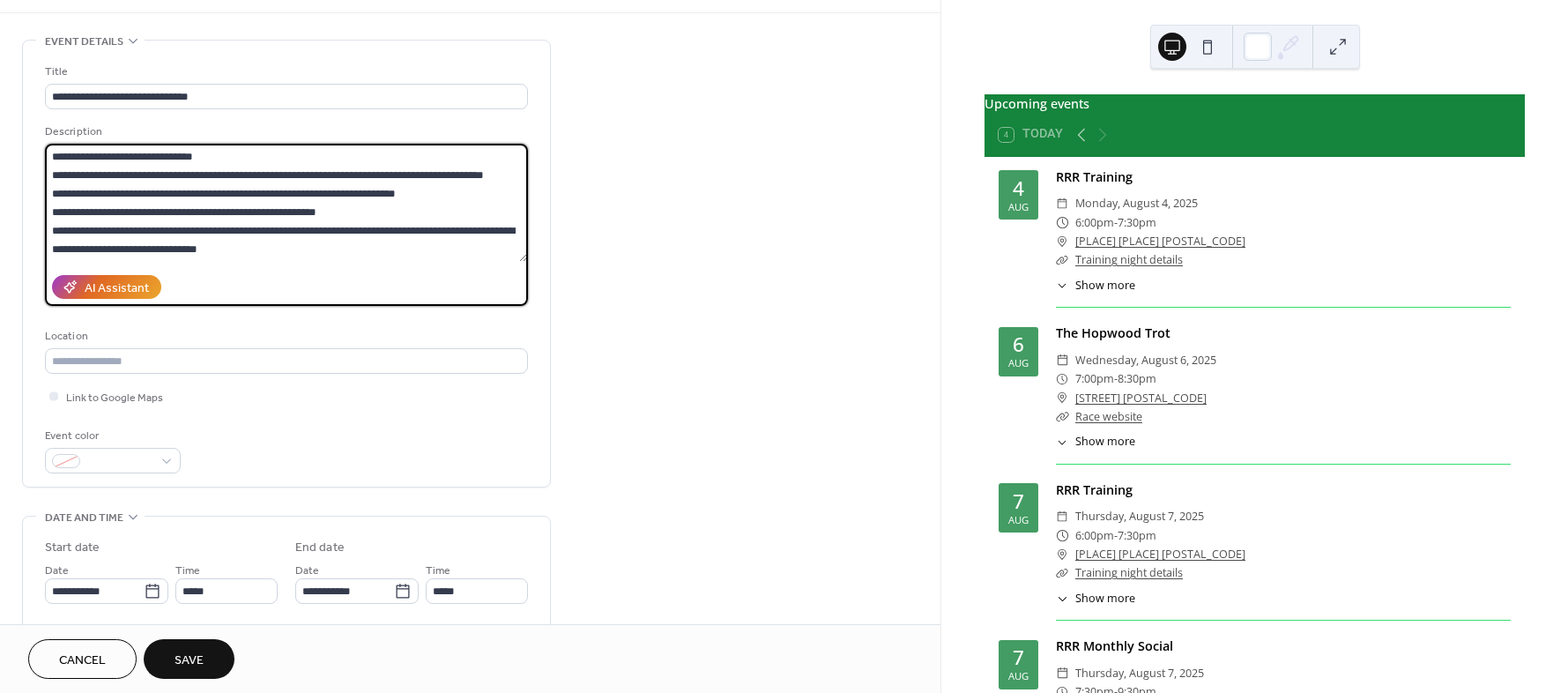 click on "**********" at bounding box center [286, 203] 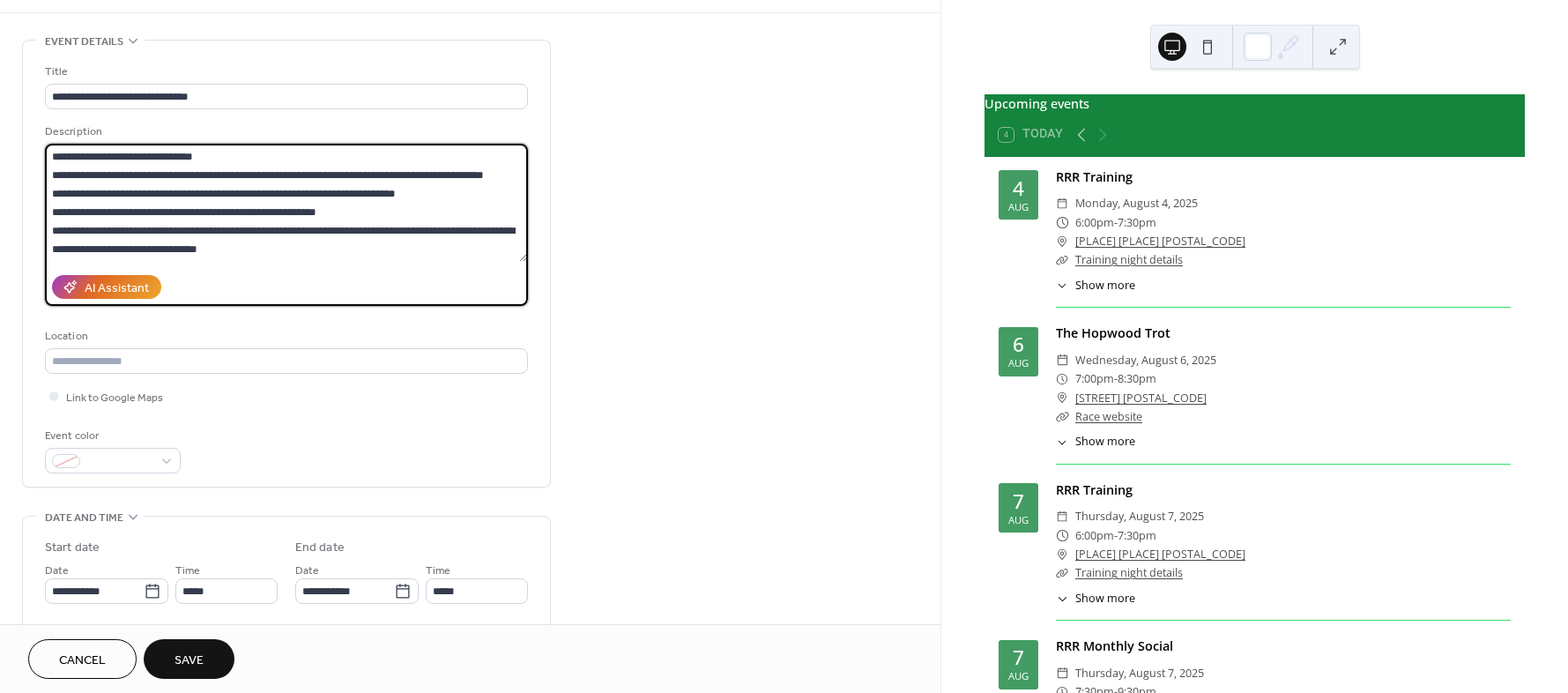 paste on "**********" 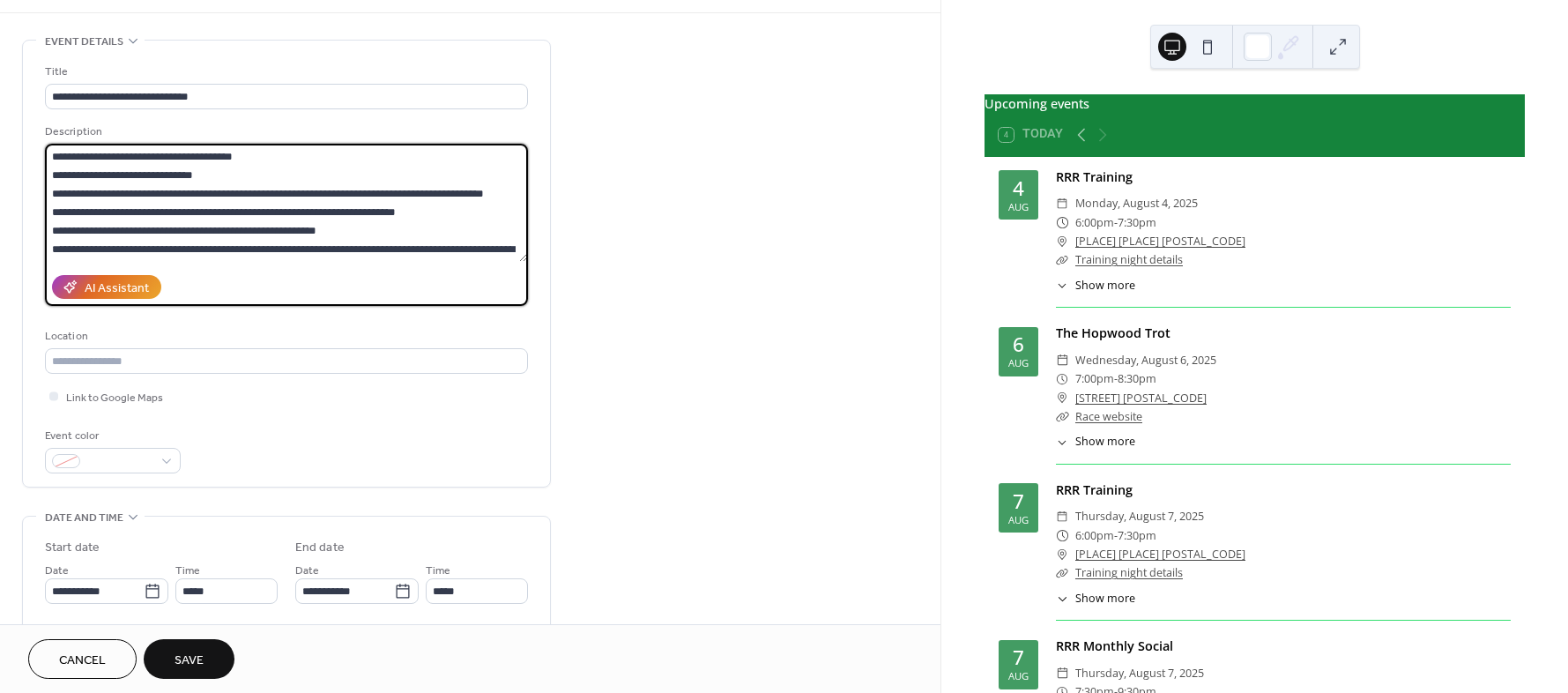 click on "**********" at bounding box center (286, 203) 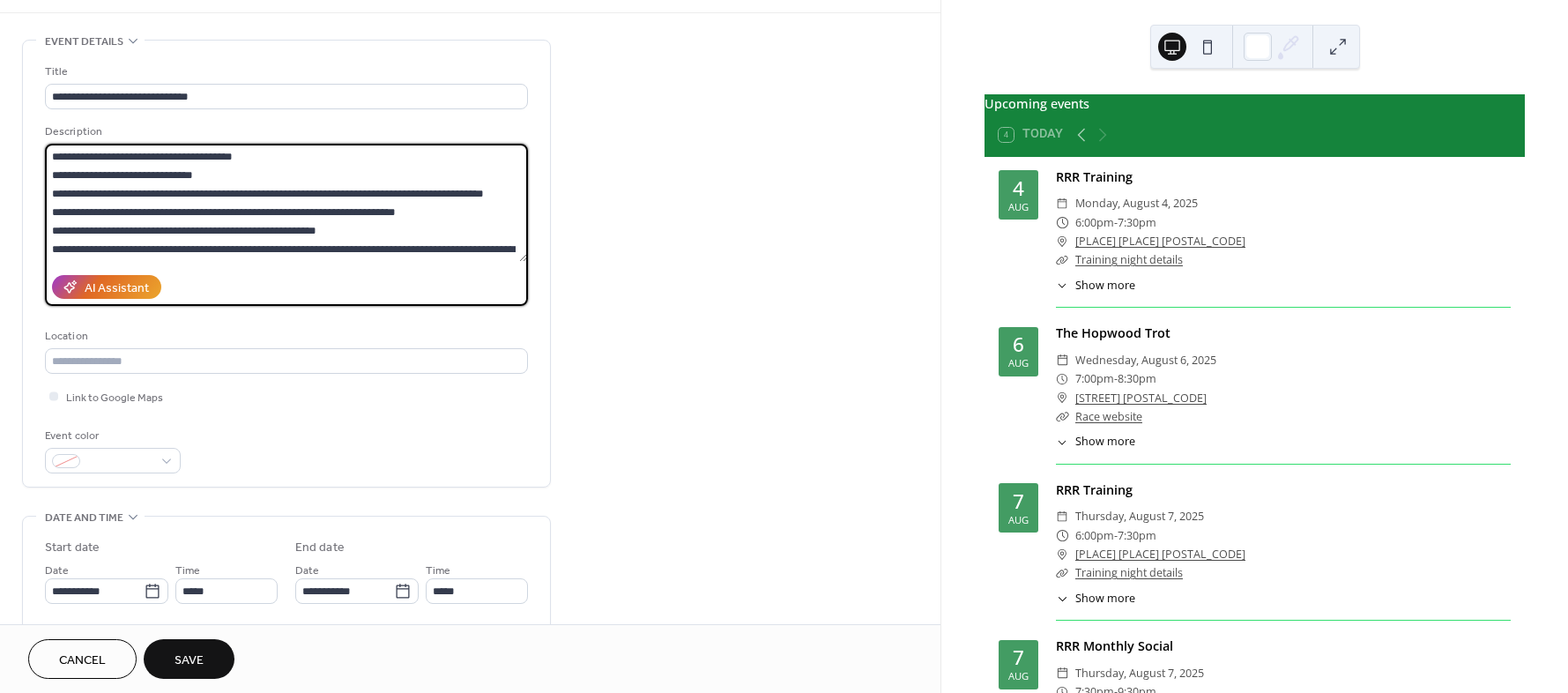 drag, startPoint x: 205, startPoint y: 233, endPoint x: 235, endPoint y: 227, distance: 30.594117 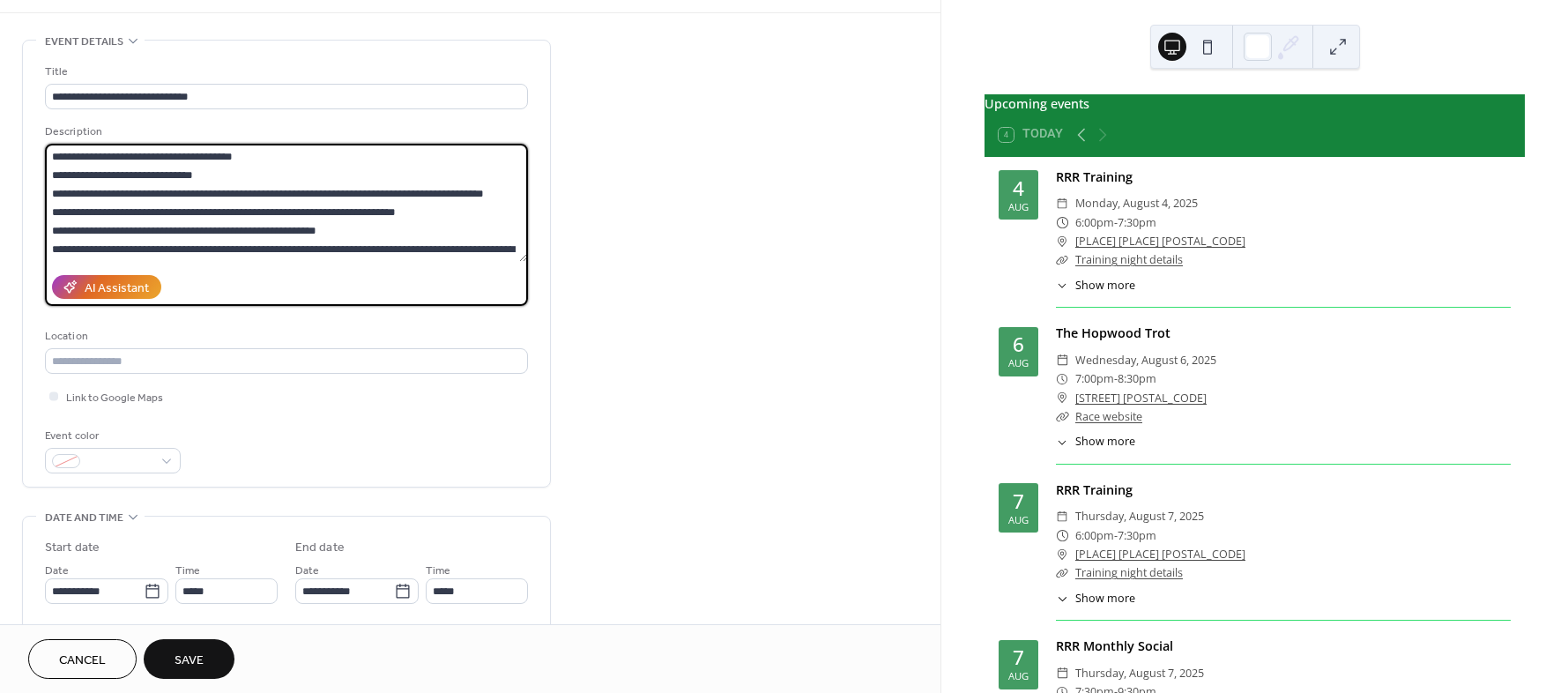 click on "**********" at bounding box center (286, 203) 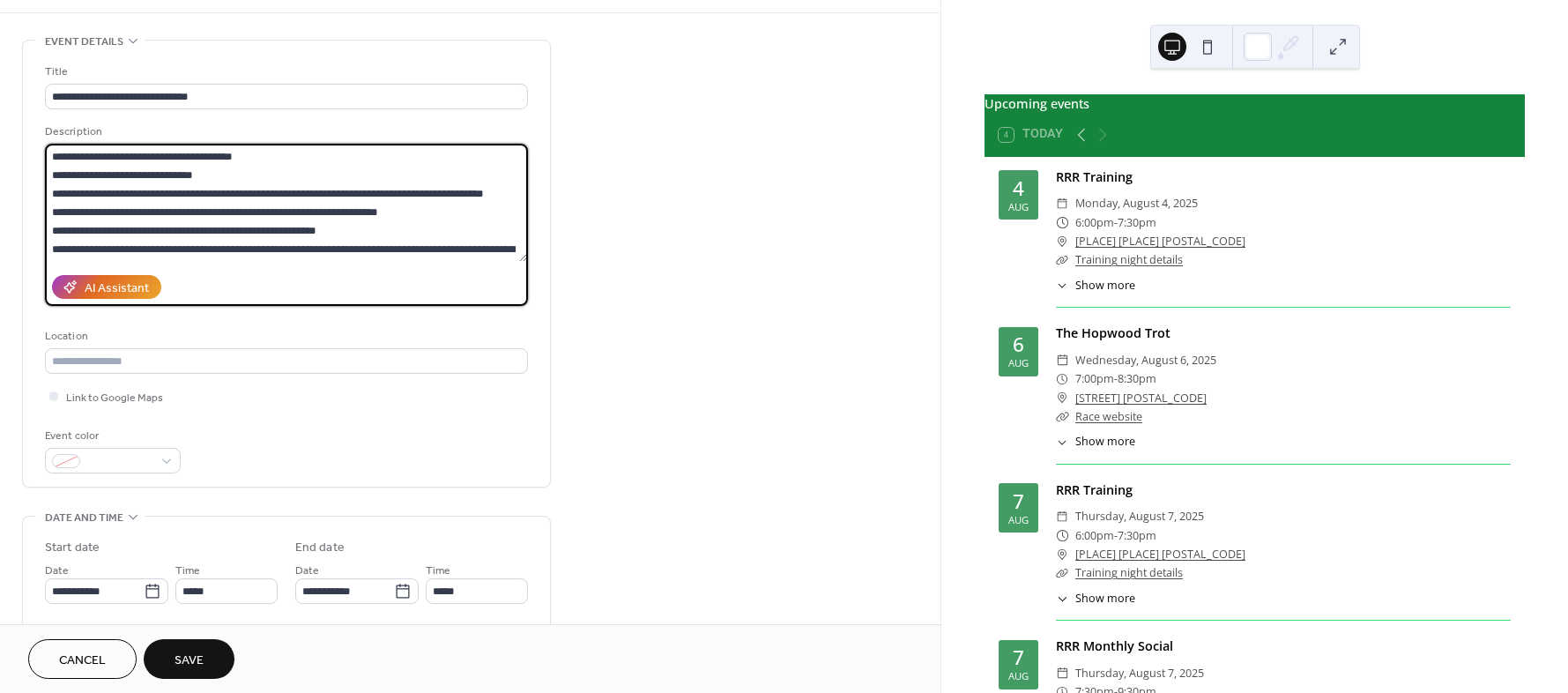 click on "**********" at bounding box center [286, 203] 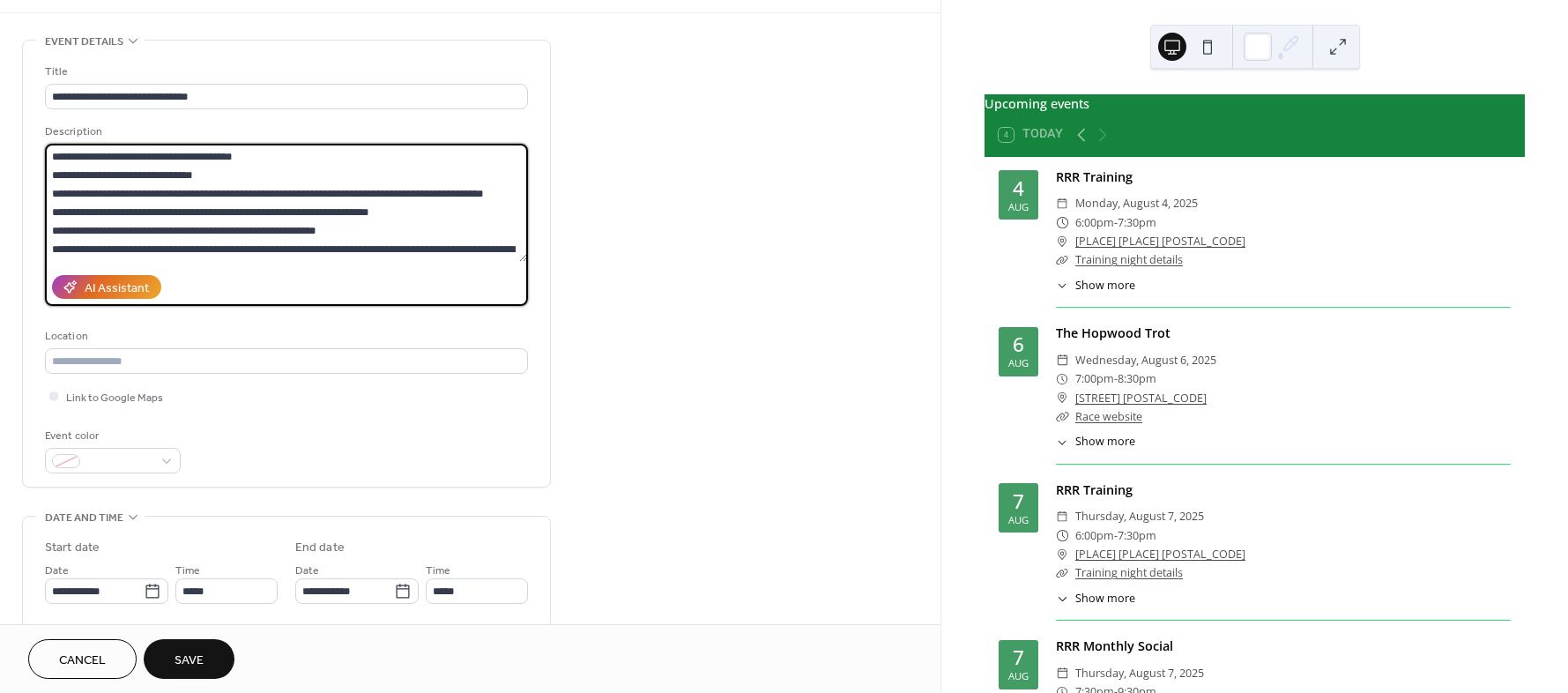 click on "**********" at bounding box center (286, 203) 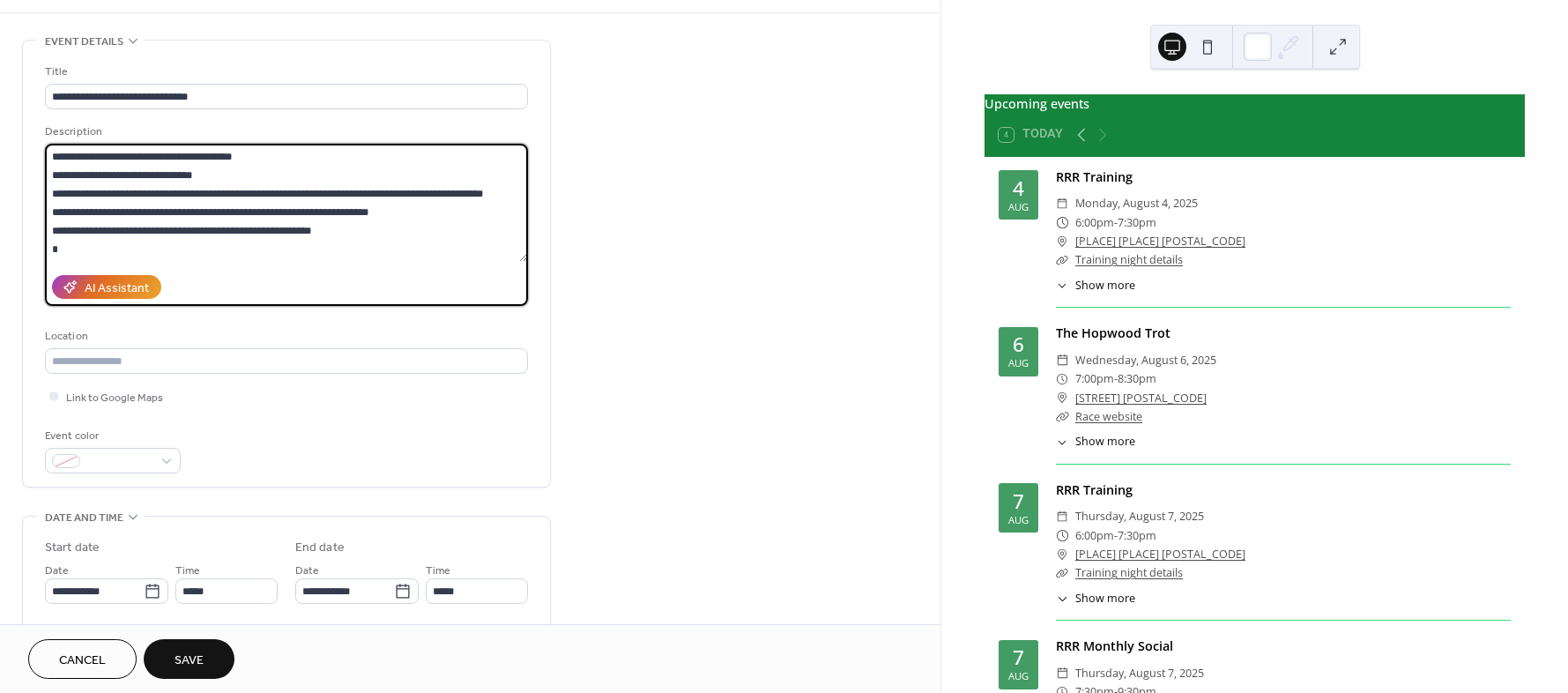 scroll, scrollTop: 17, scrollLeft: 0, axis: vertical 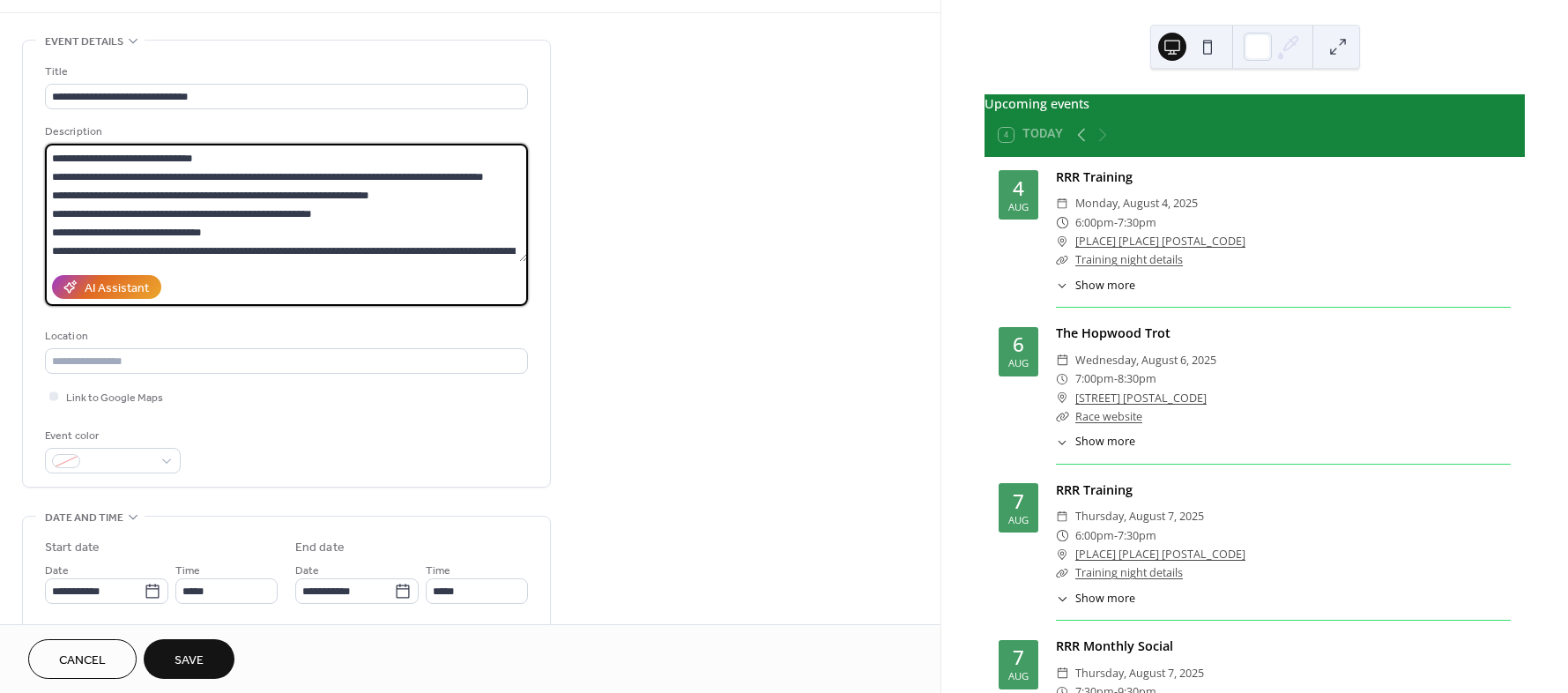 click on "**********" at bounding box center (286, 203) 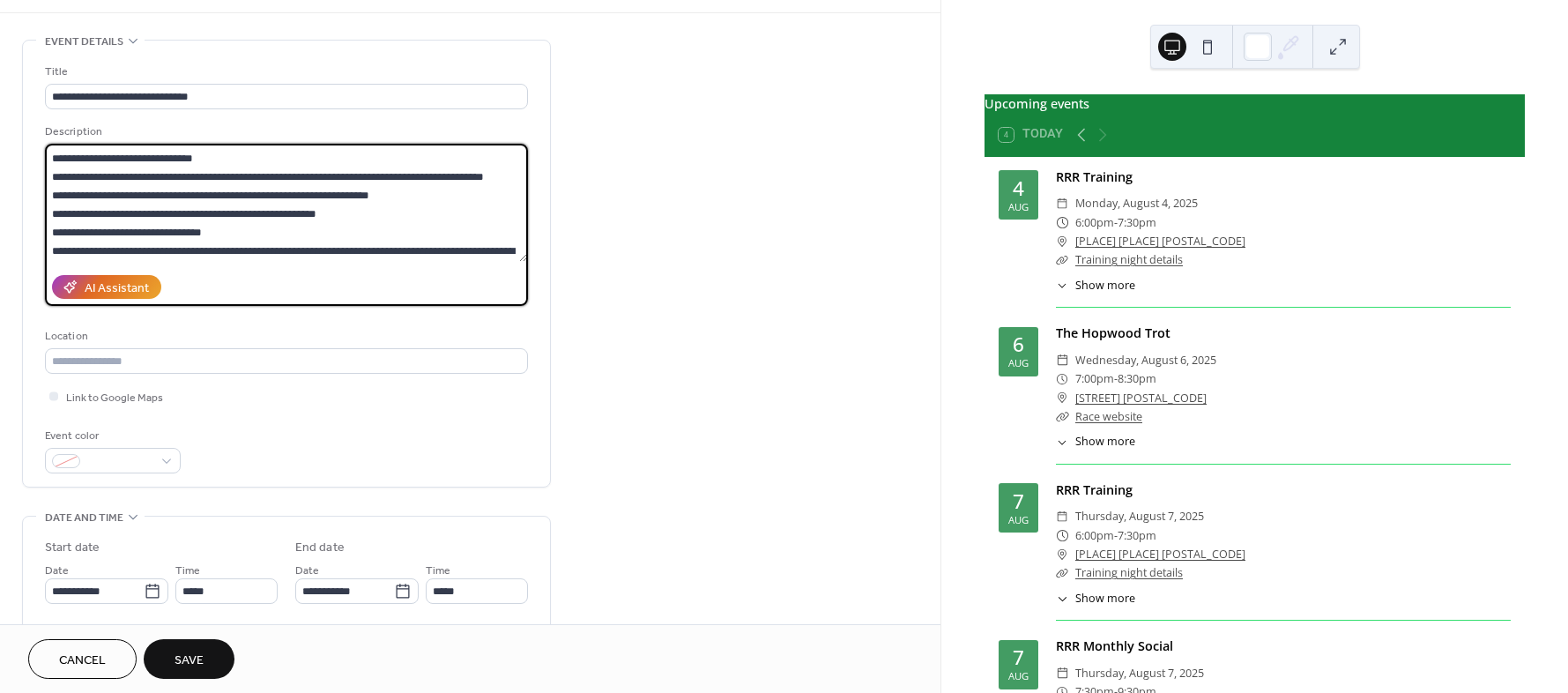 type on "**********" 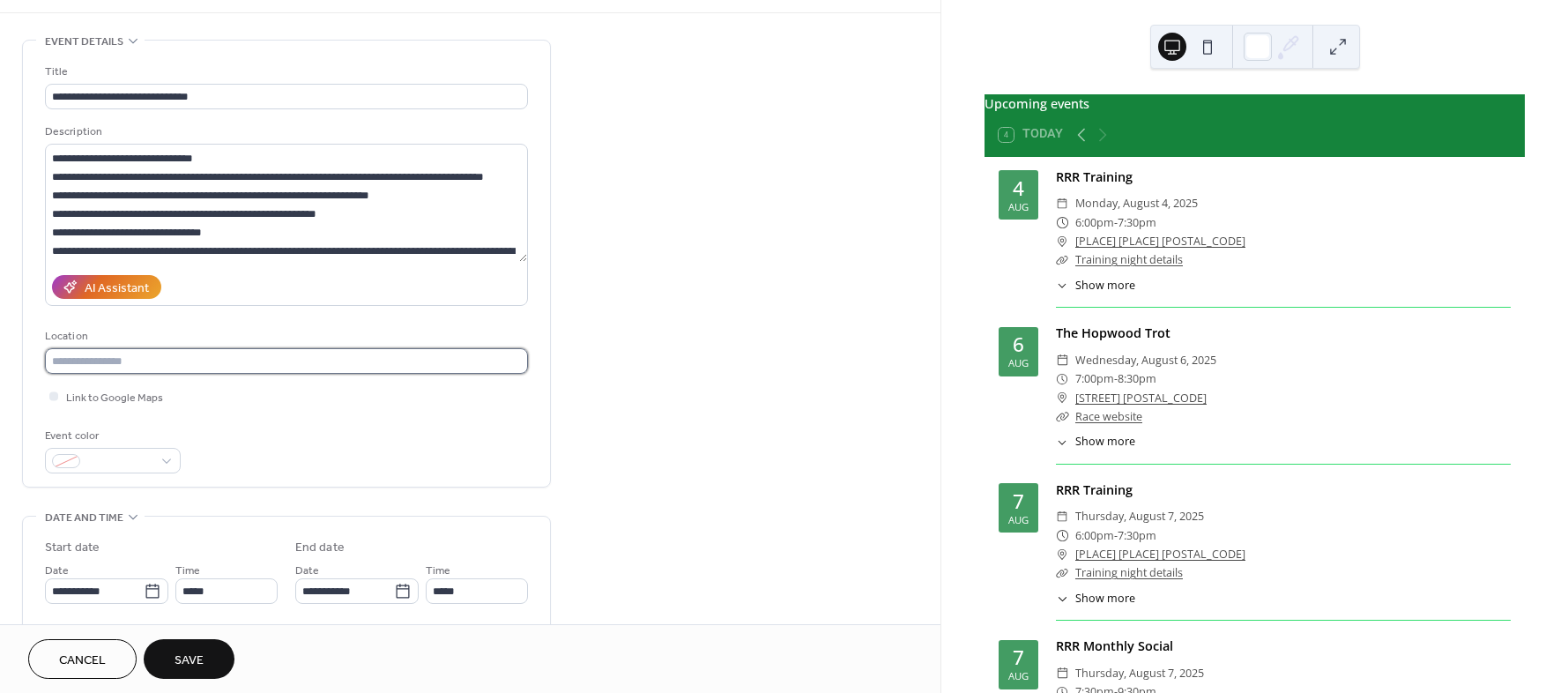 click at bounding box center [286, 361] 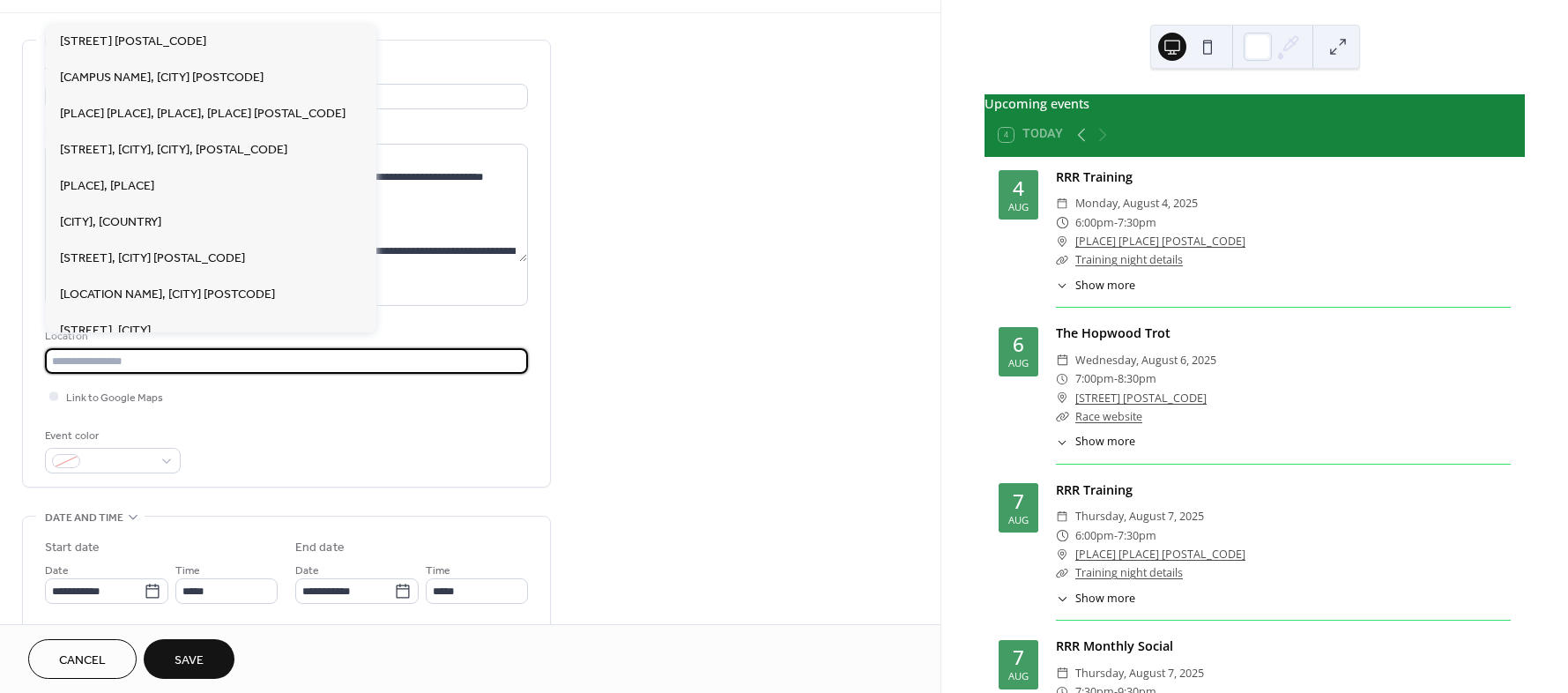 paste on "********" 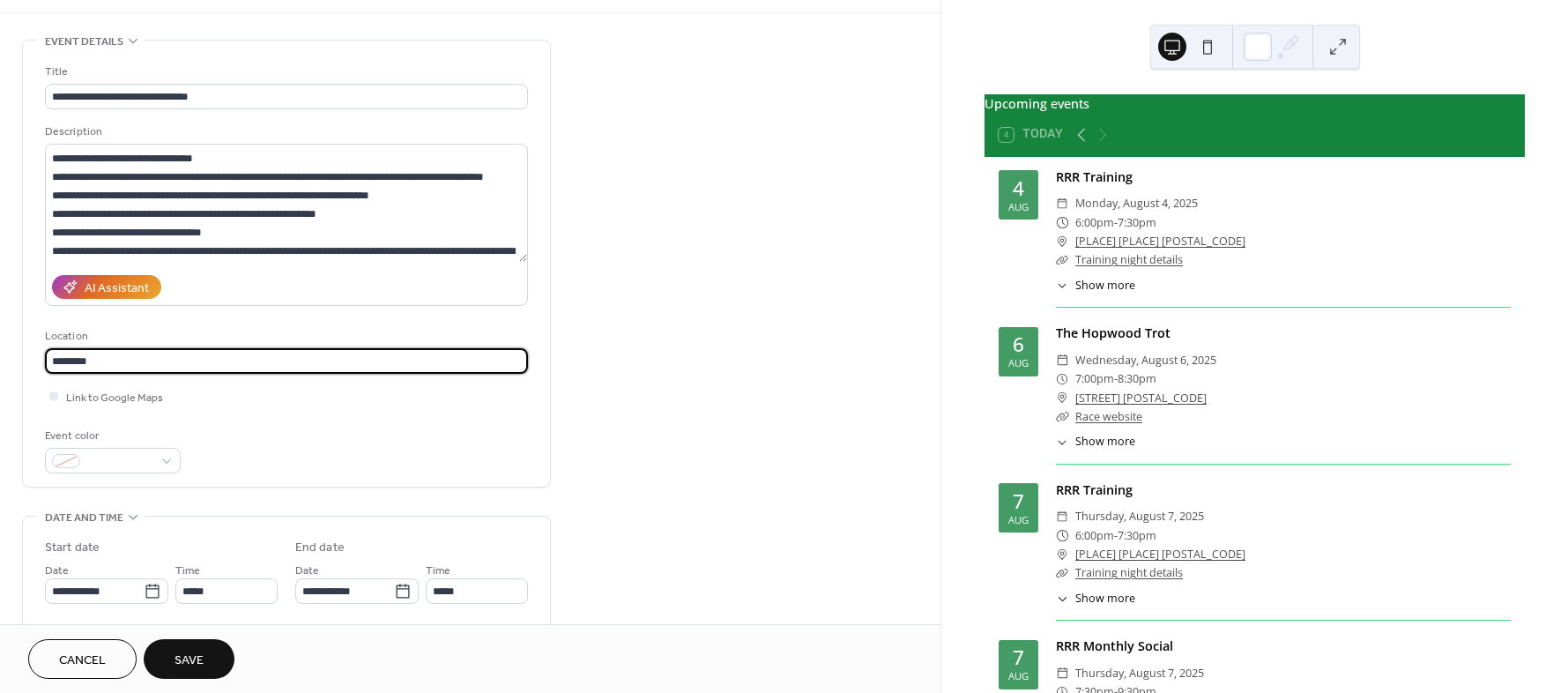 click on "********" at bounding box center (286, 361) 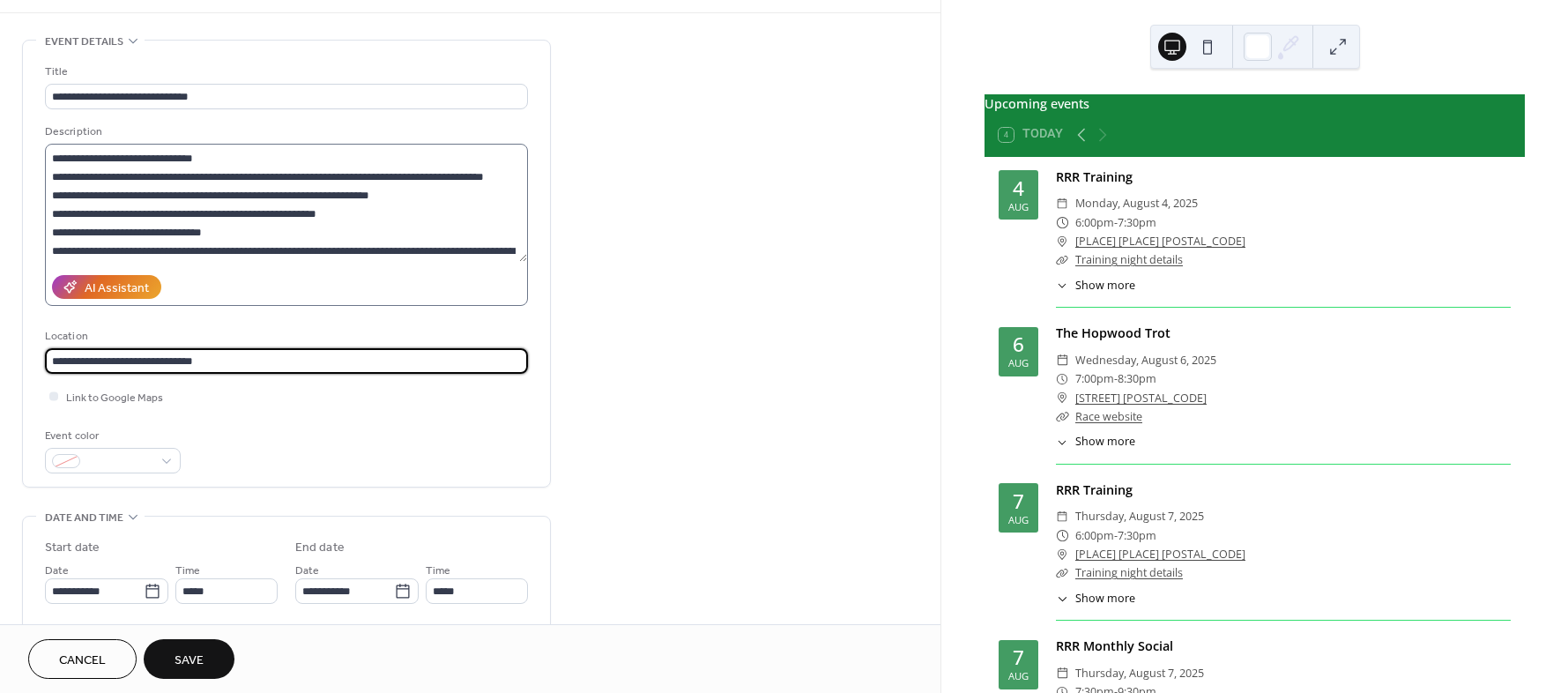 type on "**********" 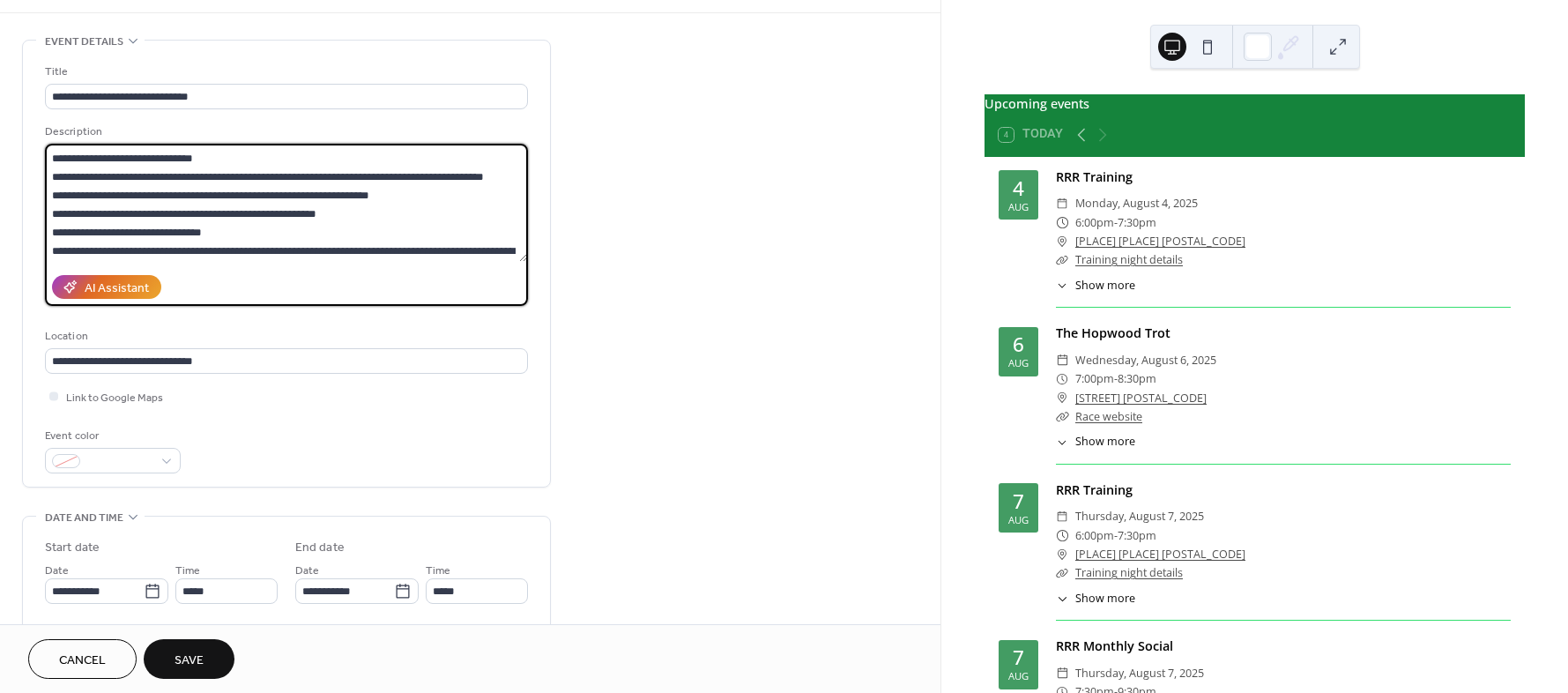 scroll, scrollTop: 0, scrollLeft: 0, axis: both 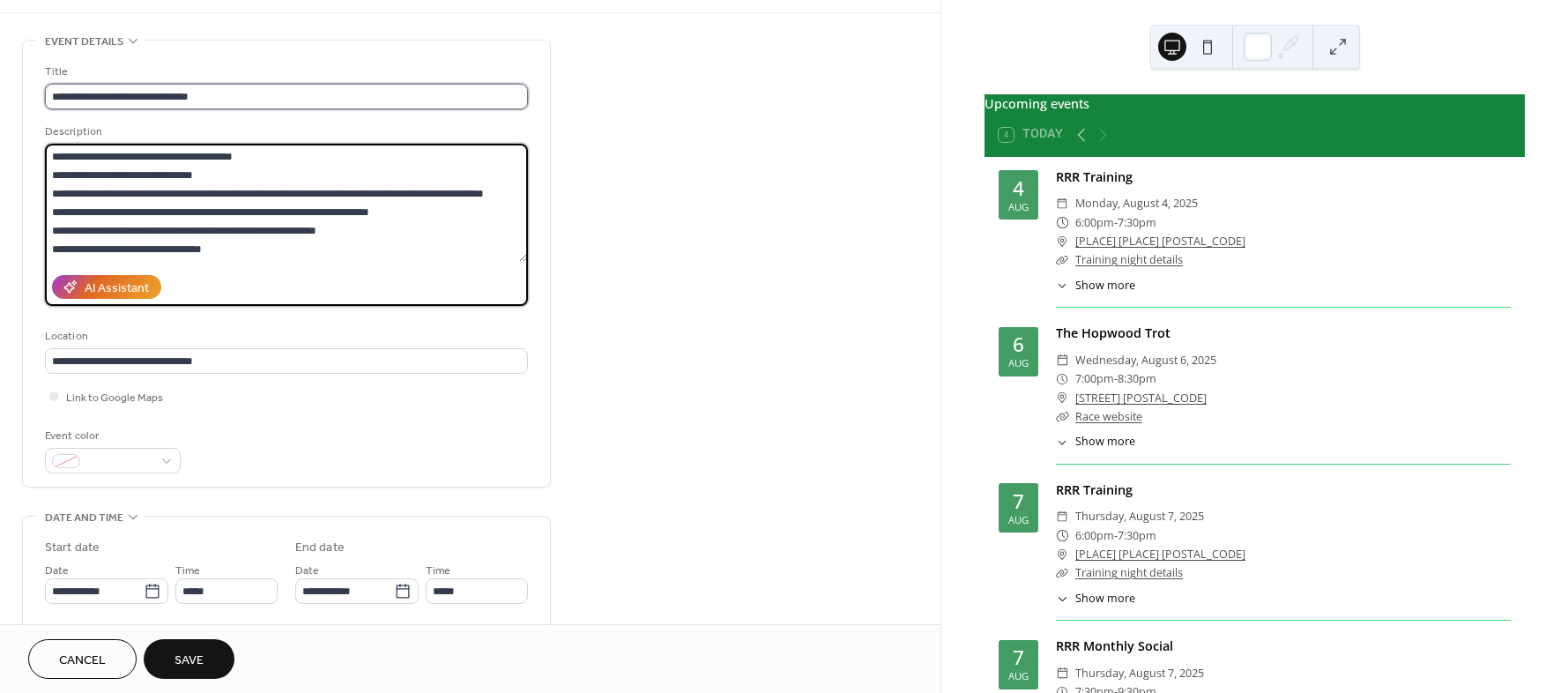 click on "**********" at bounding box center [286, 96] 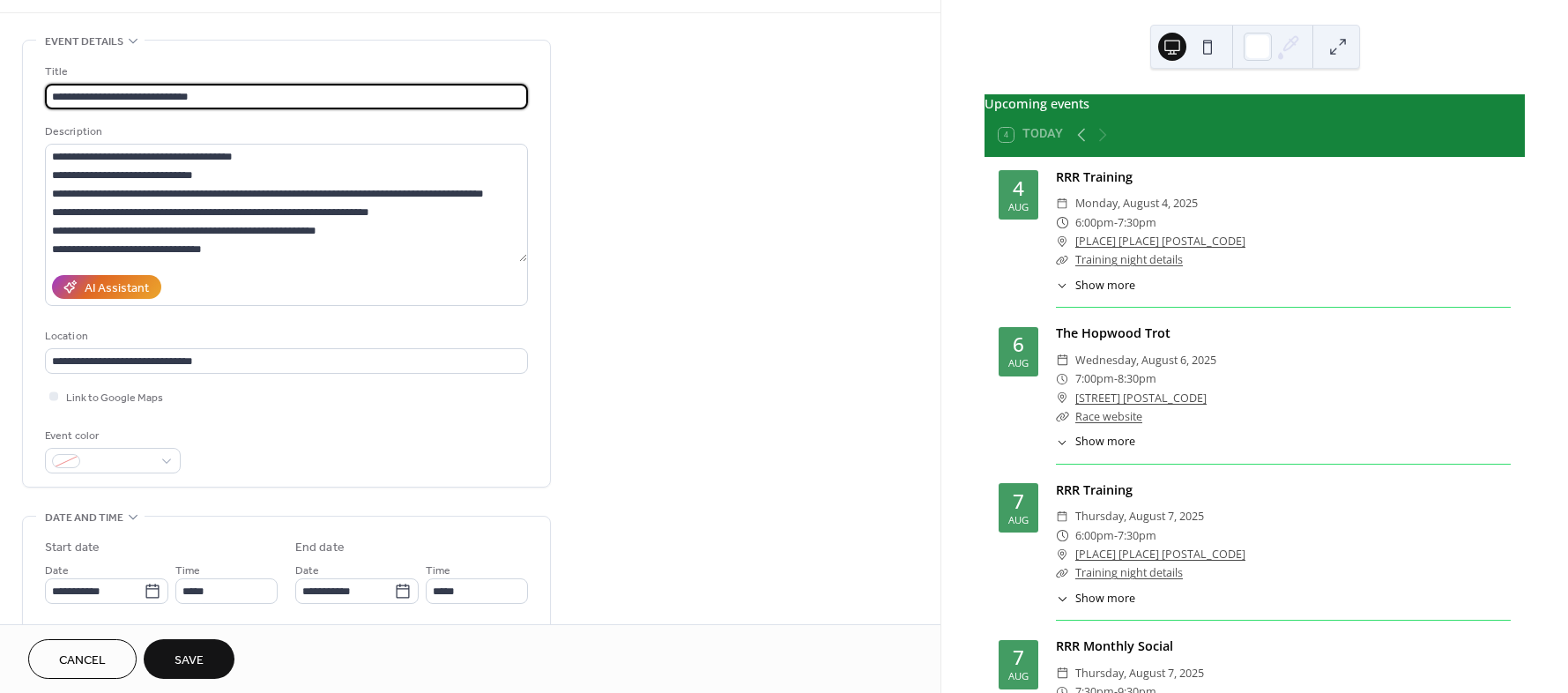 click on "Save" at bounding box center (189, 660) 